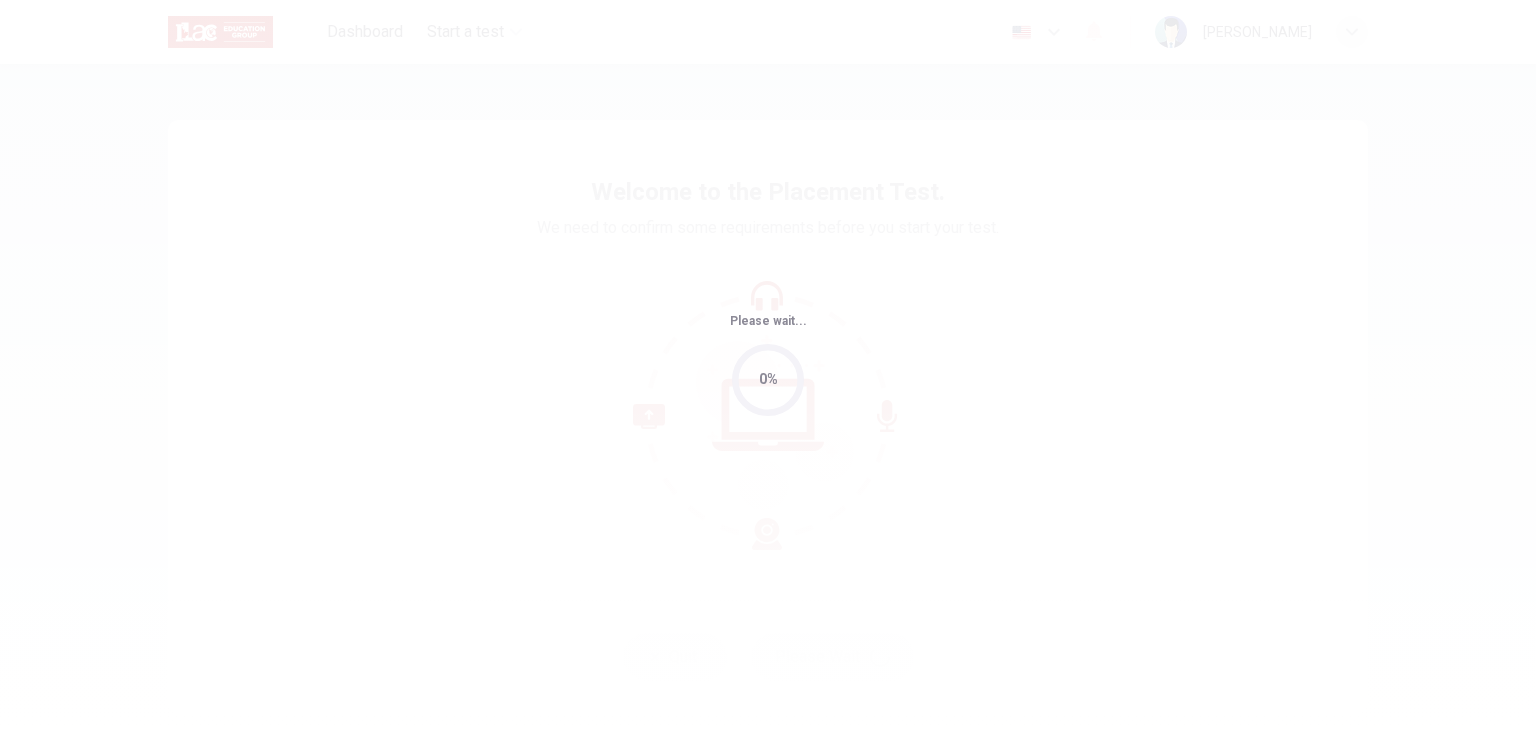 scroll, scrollTop: 0, scrollLeft: 0, axis: both 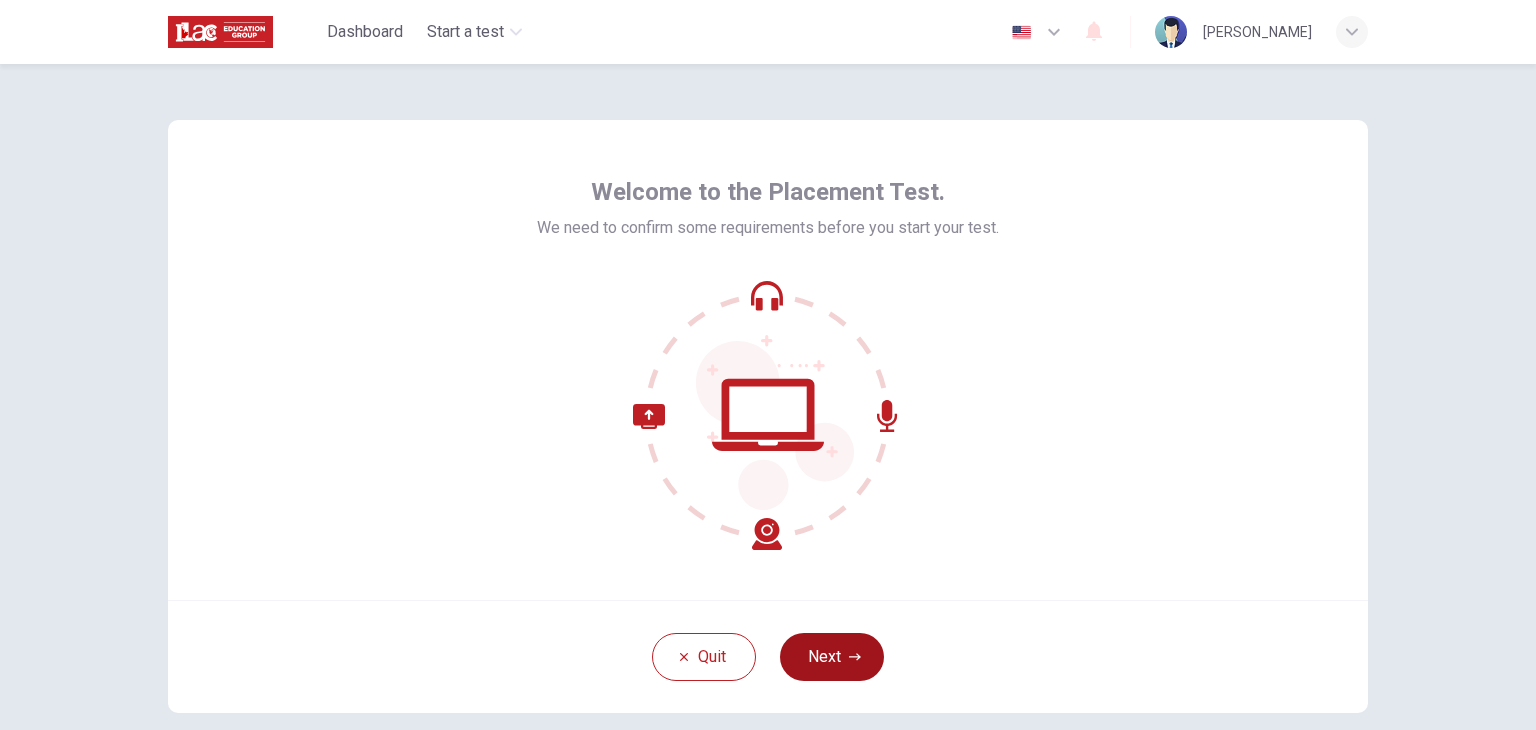 click on "Next" at bounding box center [832, 657] 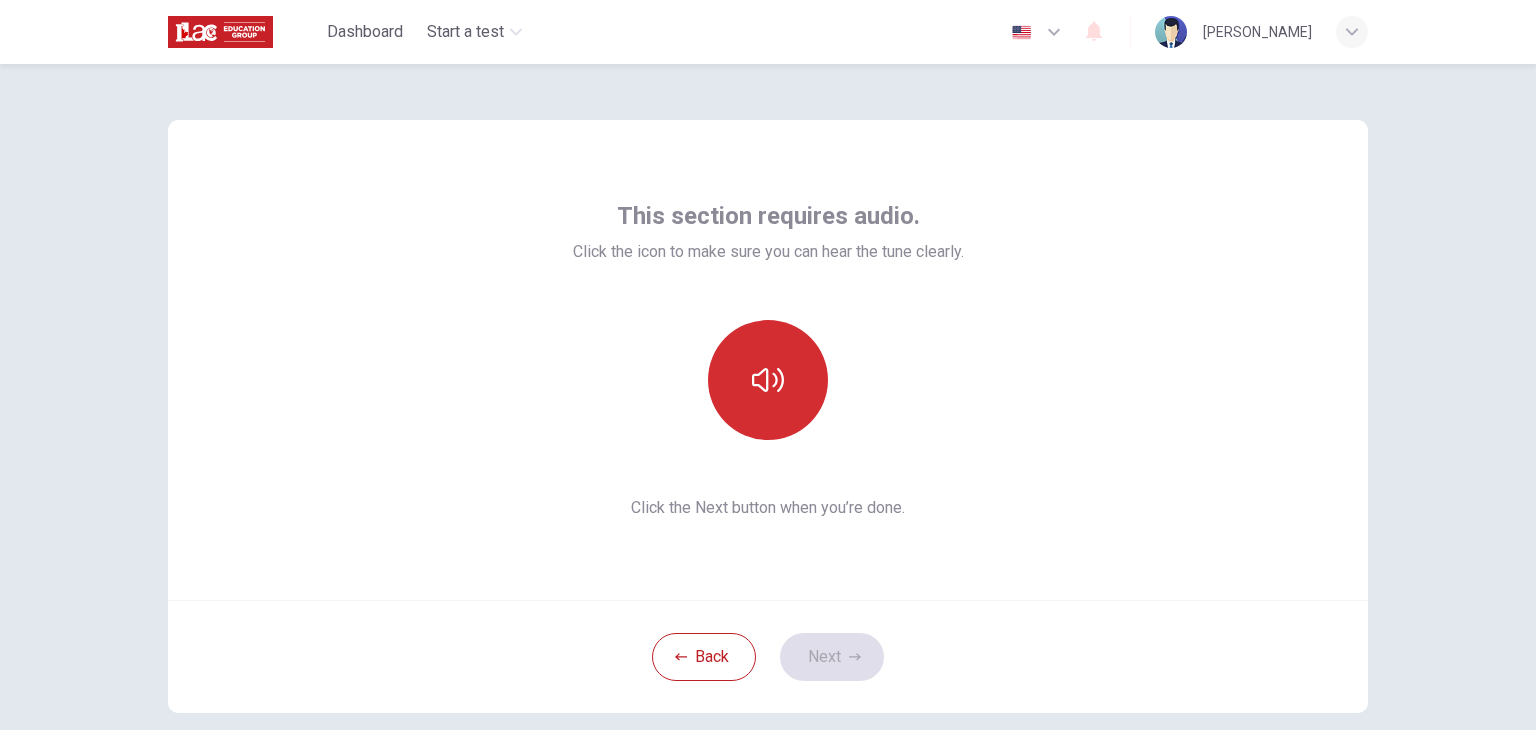 click at bounding box center (768, 380) 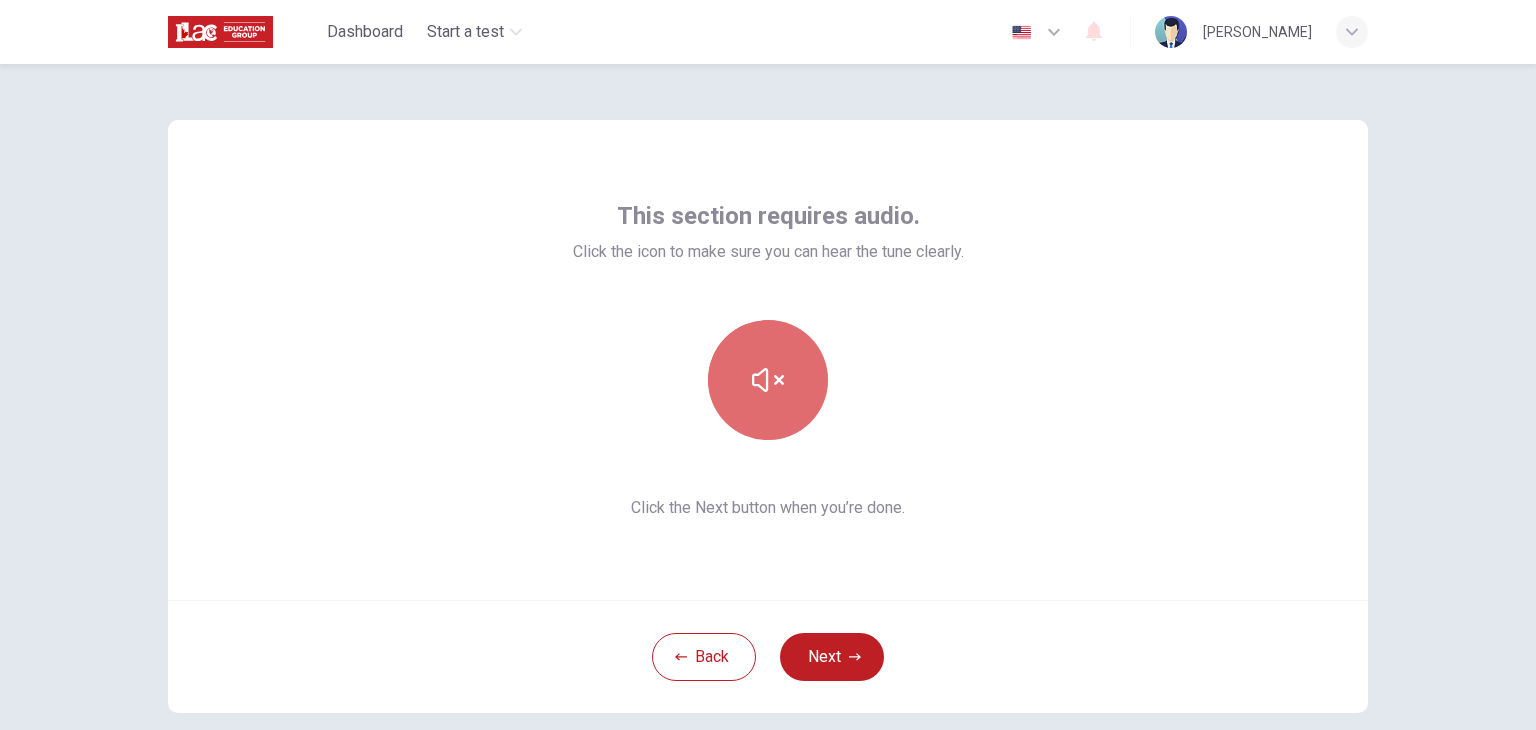 click at bounding box center (768, 380) 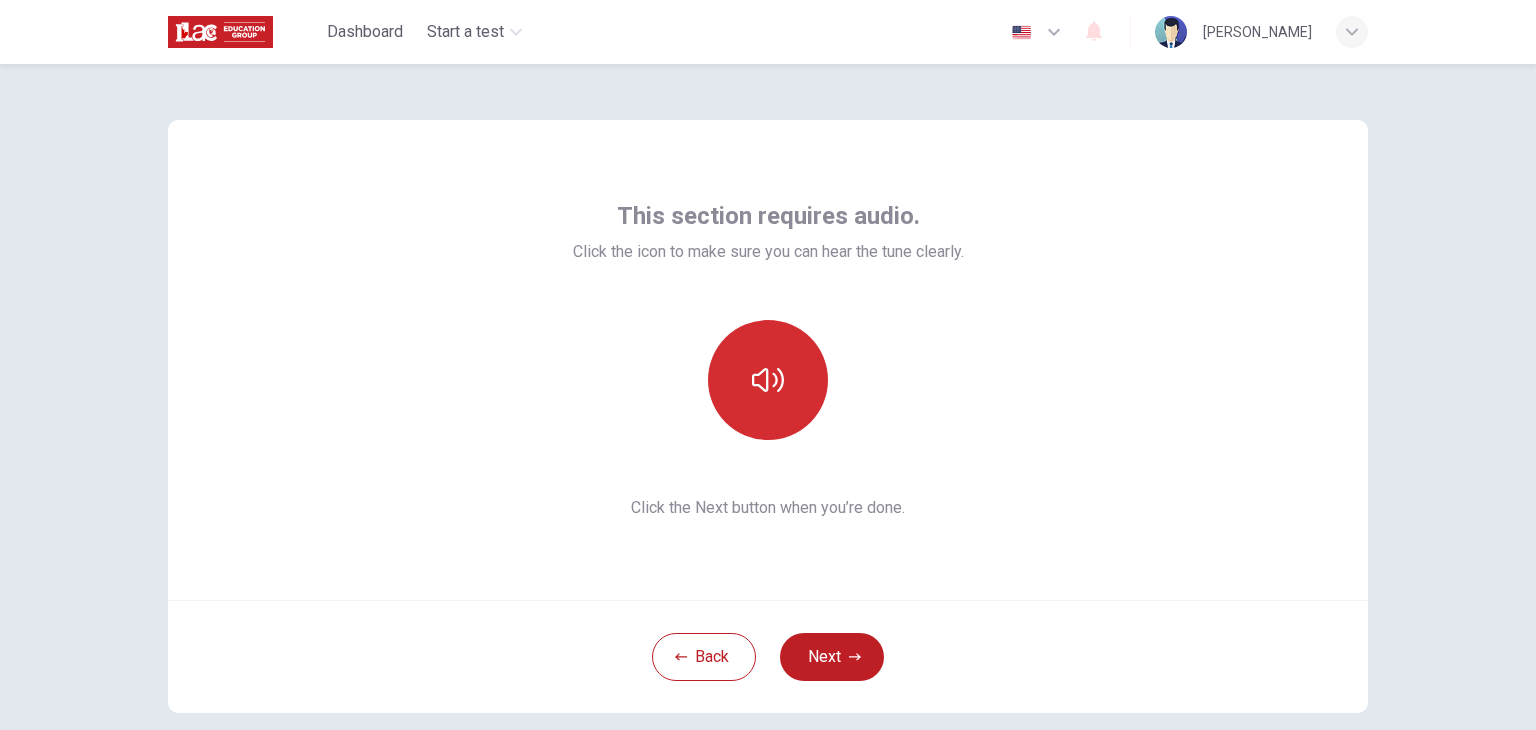 click at bounding box center (768, 380) 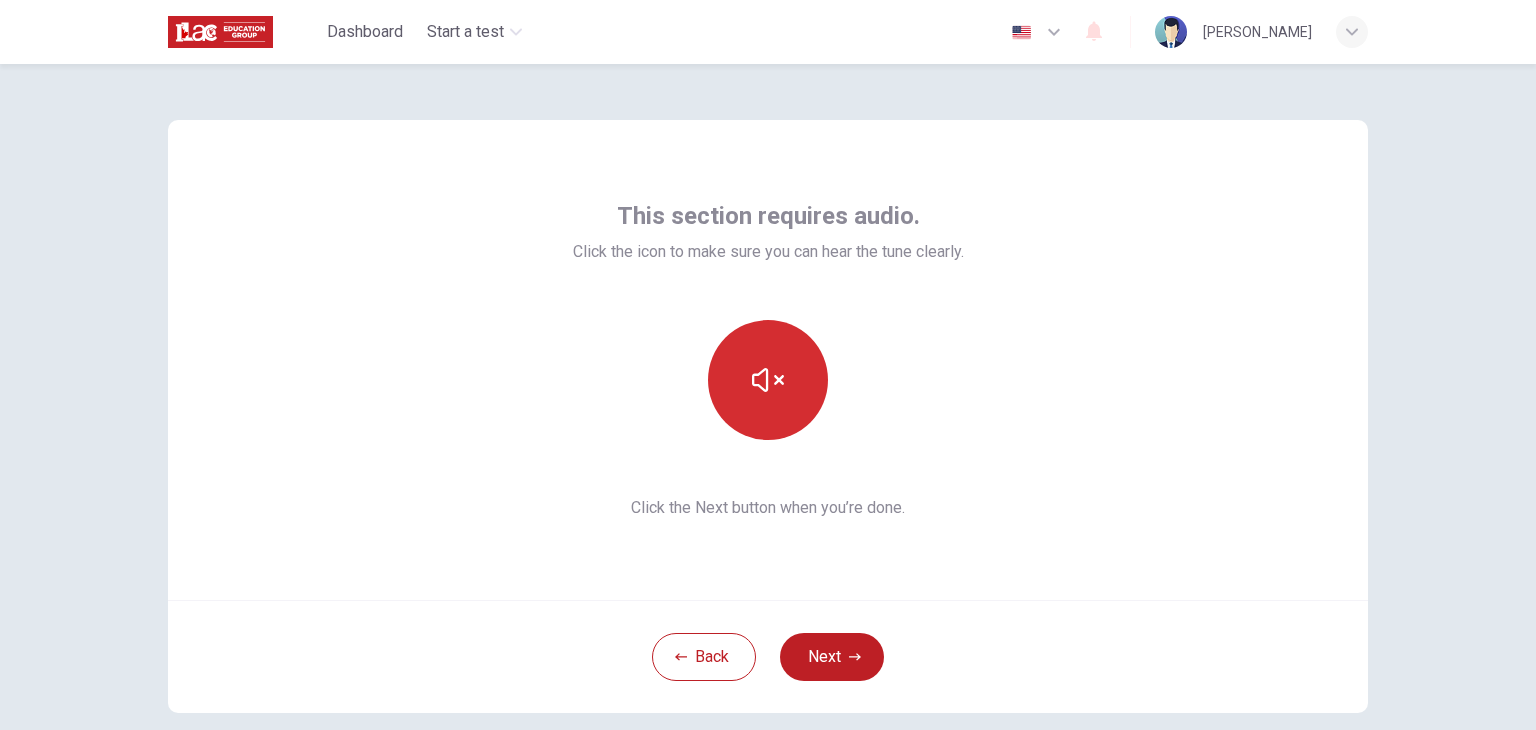 click at bounding box center [768, 380] 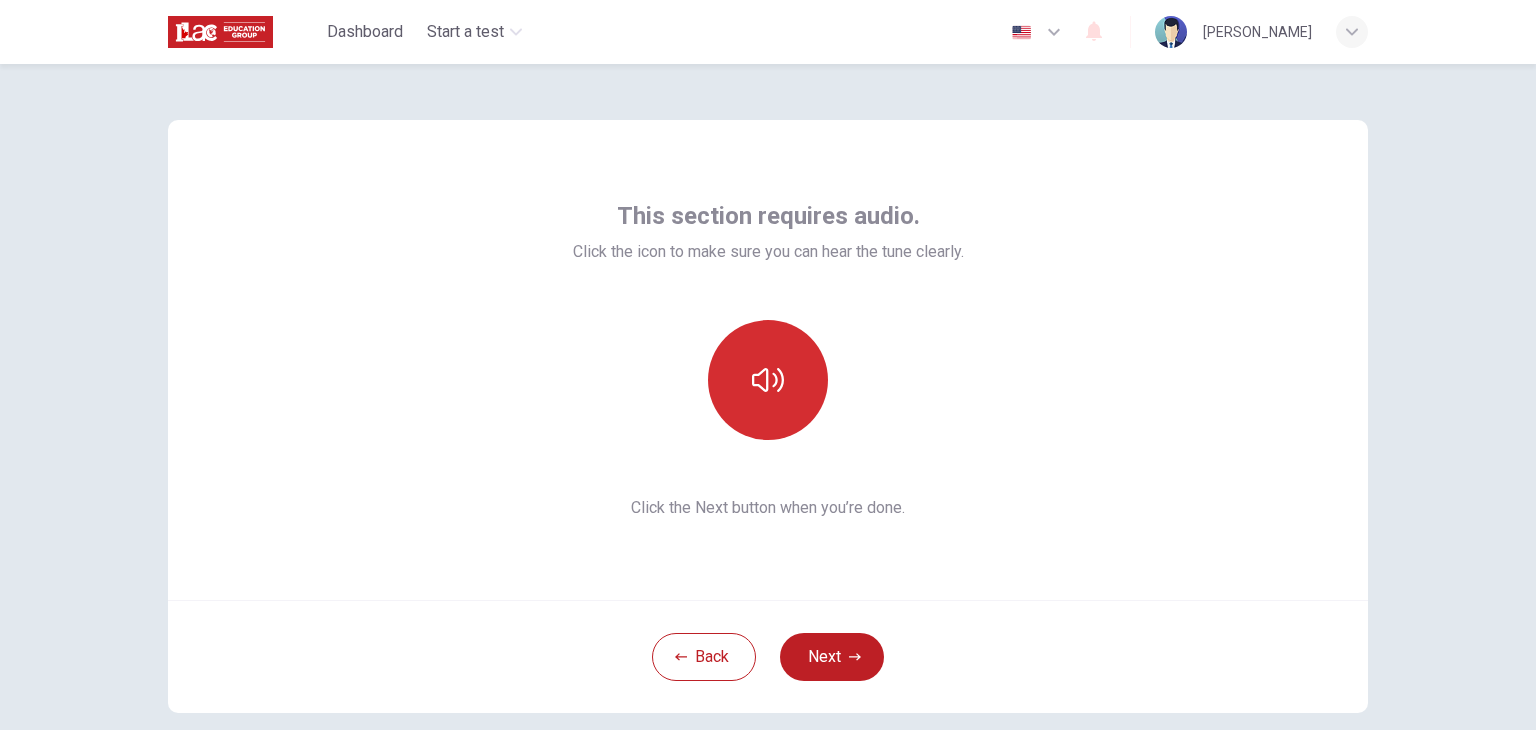 click at bounding box center [768, 380] 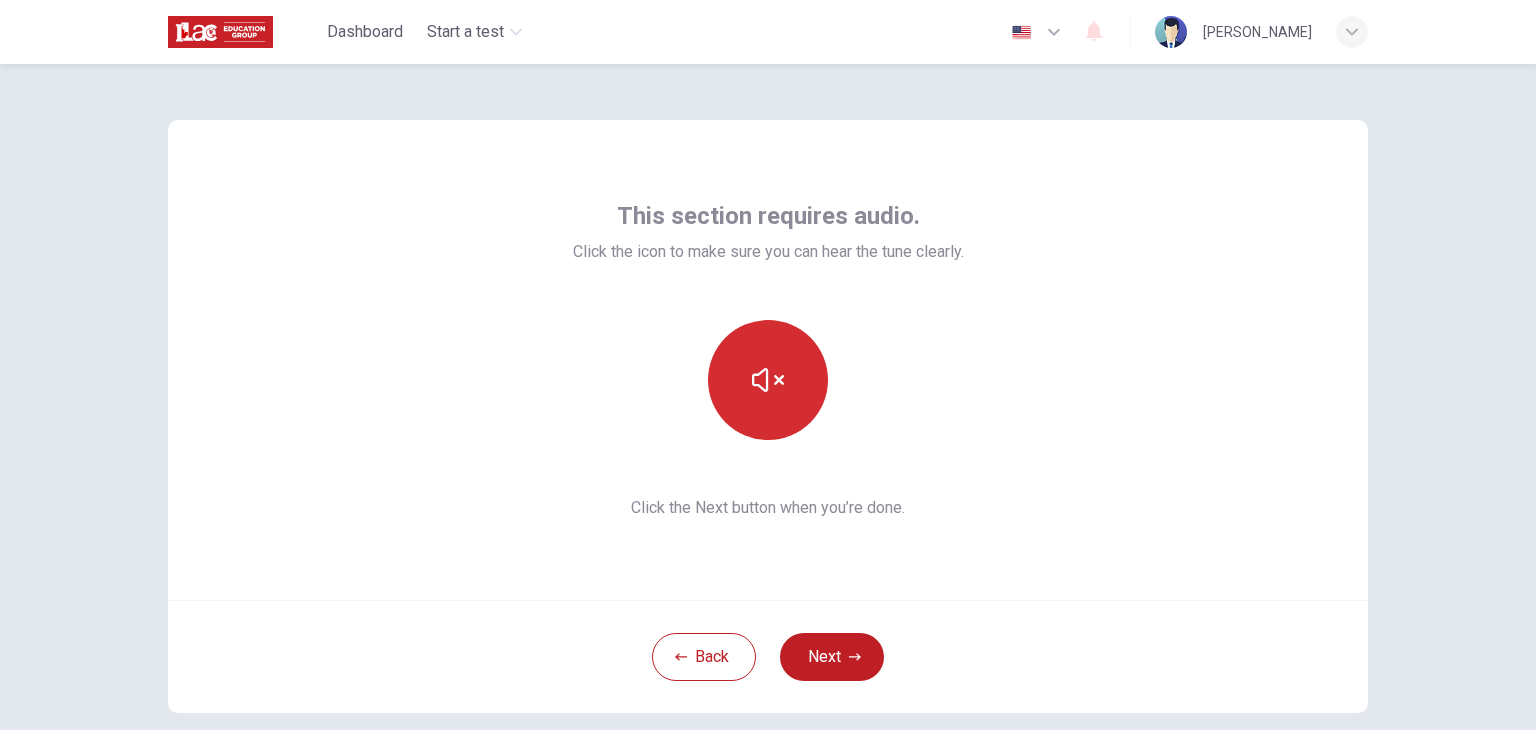 click at bounding box center [768, 380] 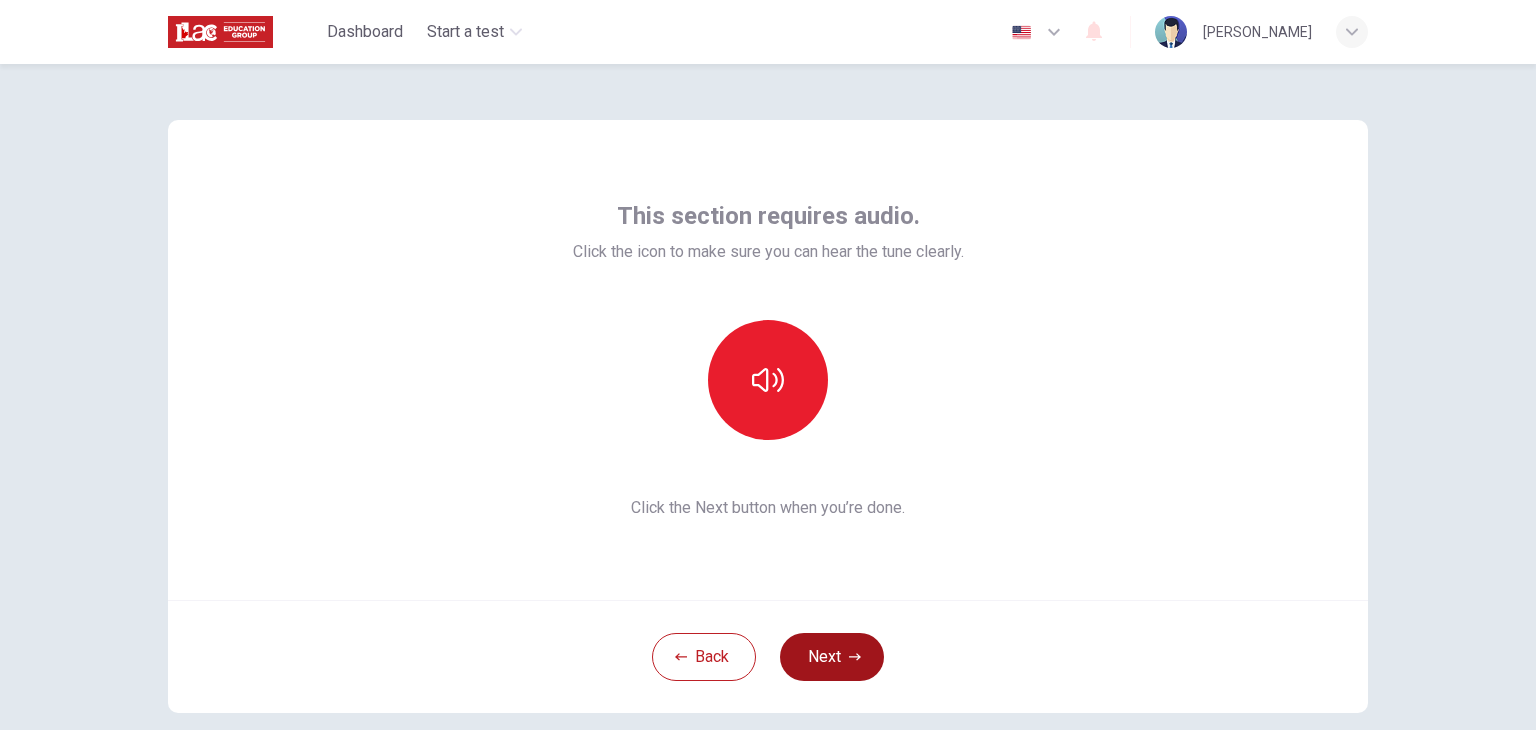 click on "Next" at bounding box center [832, 657] 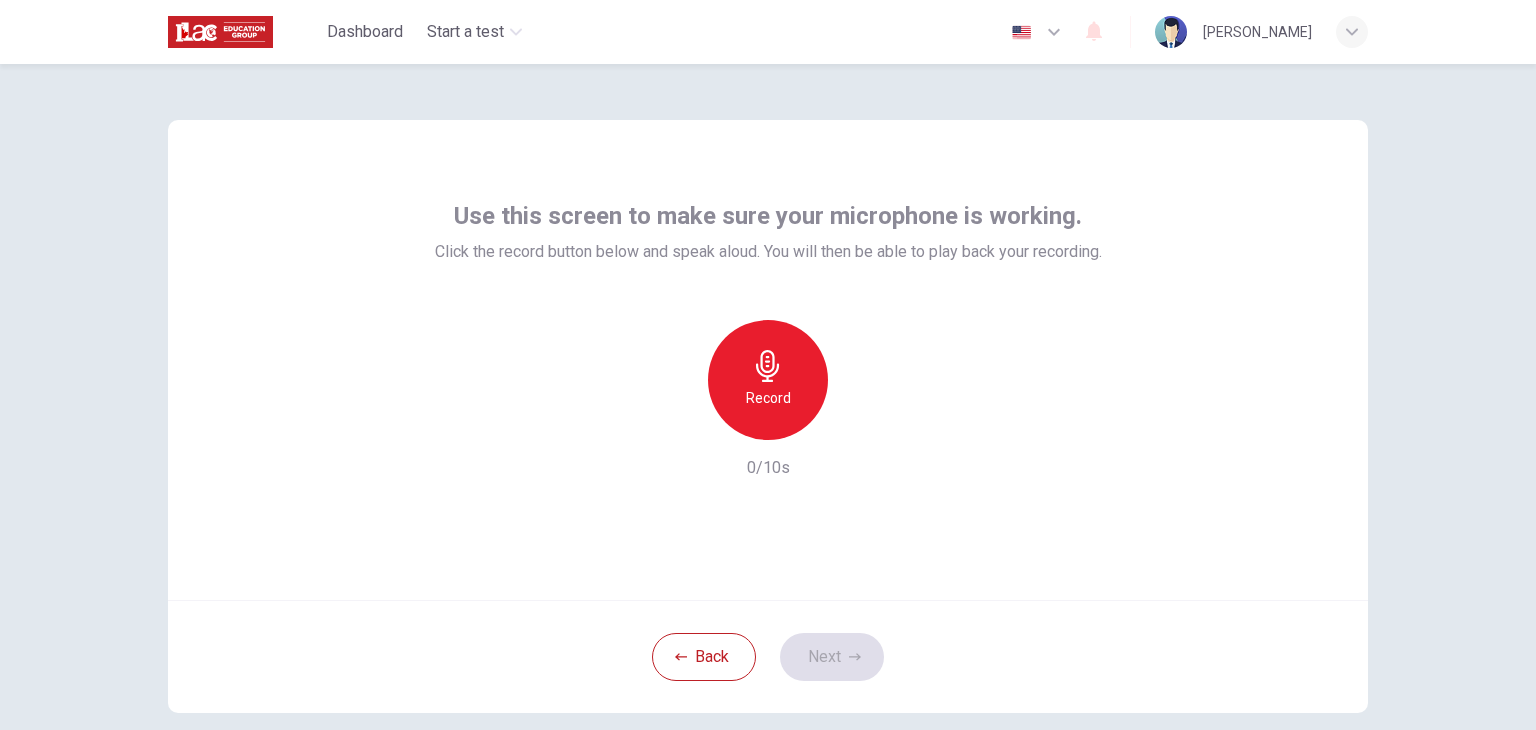 click on "Record" at bounding box center (768, 398) 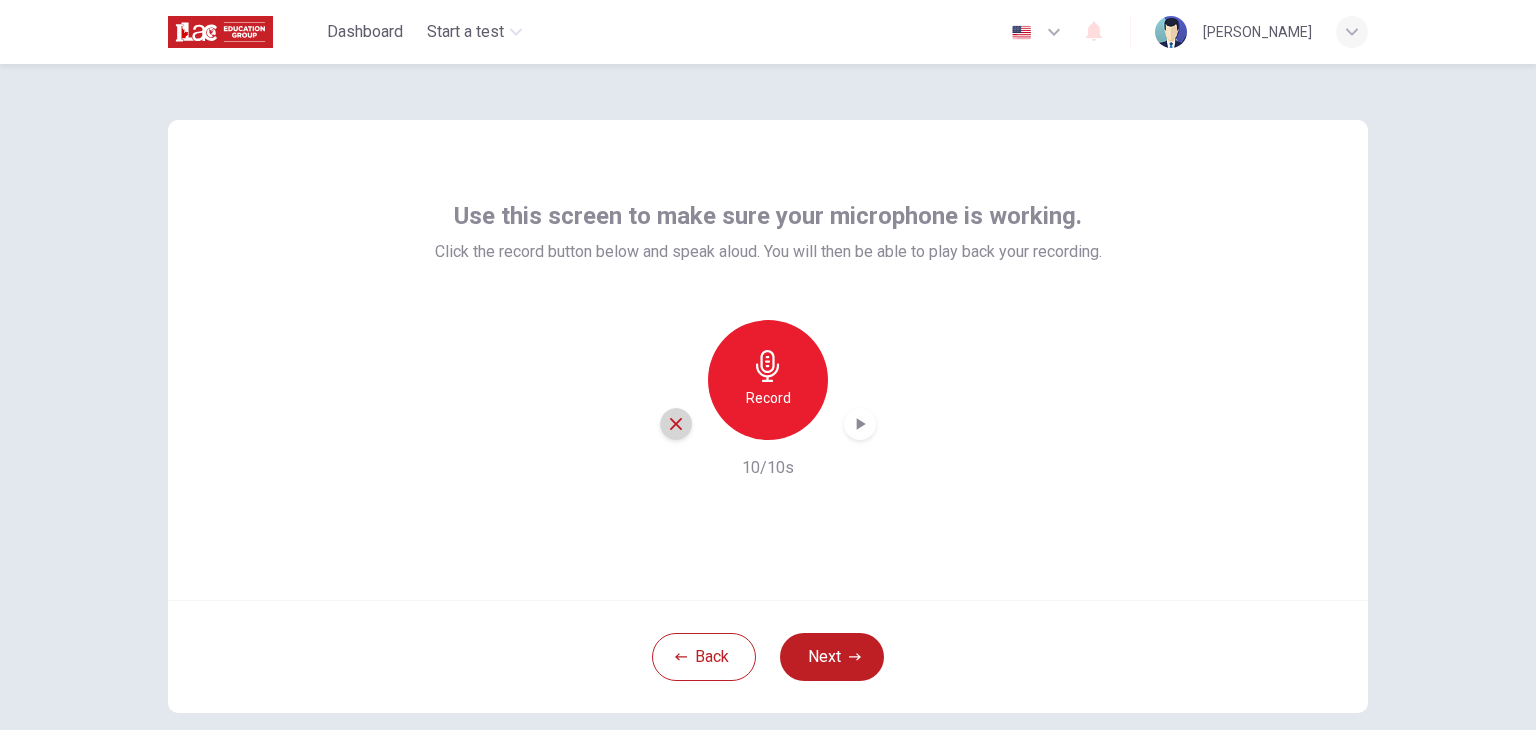 click 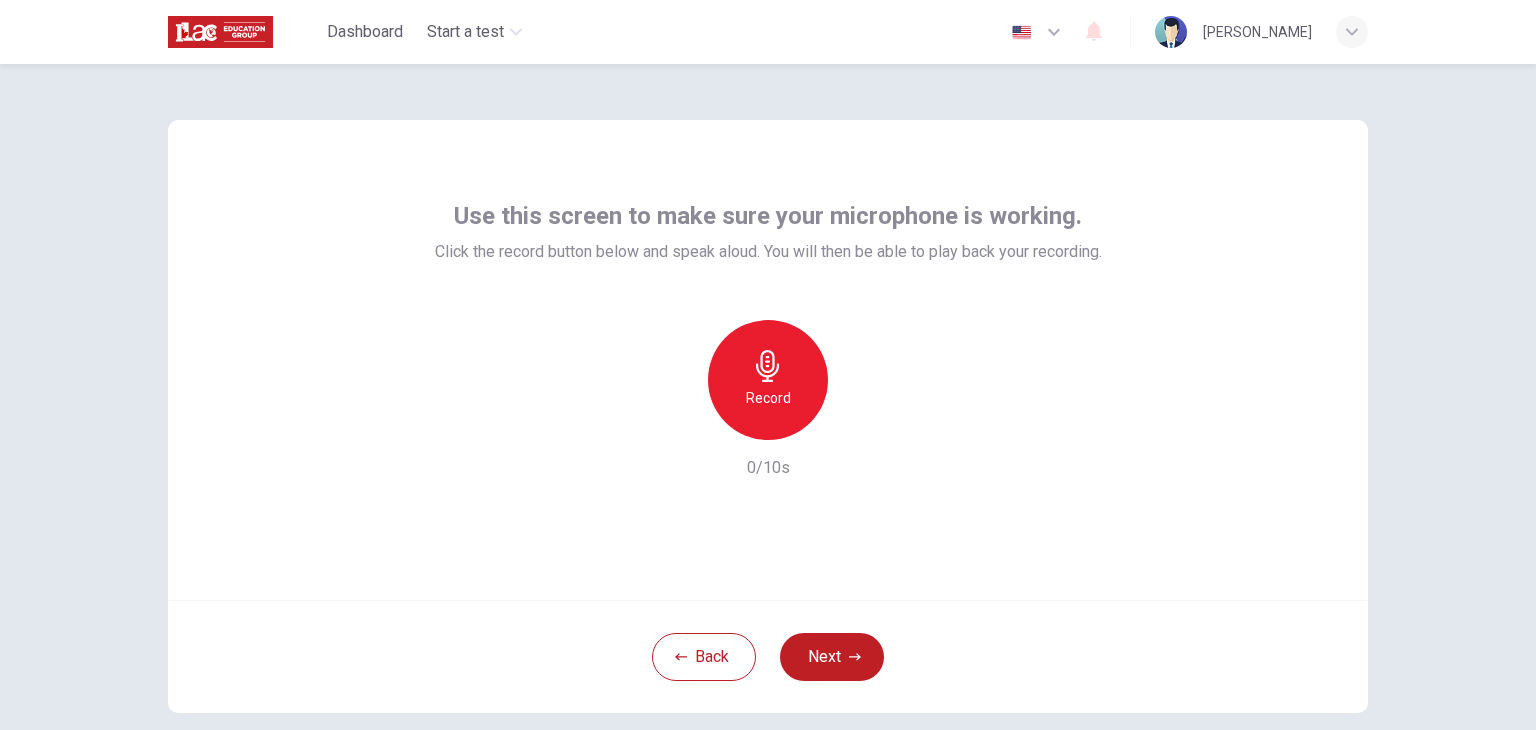 click 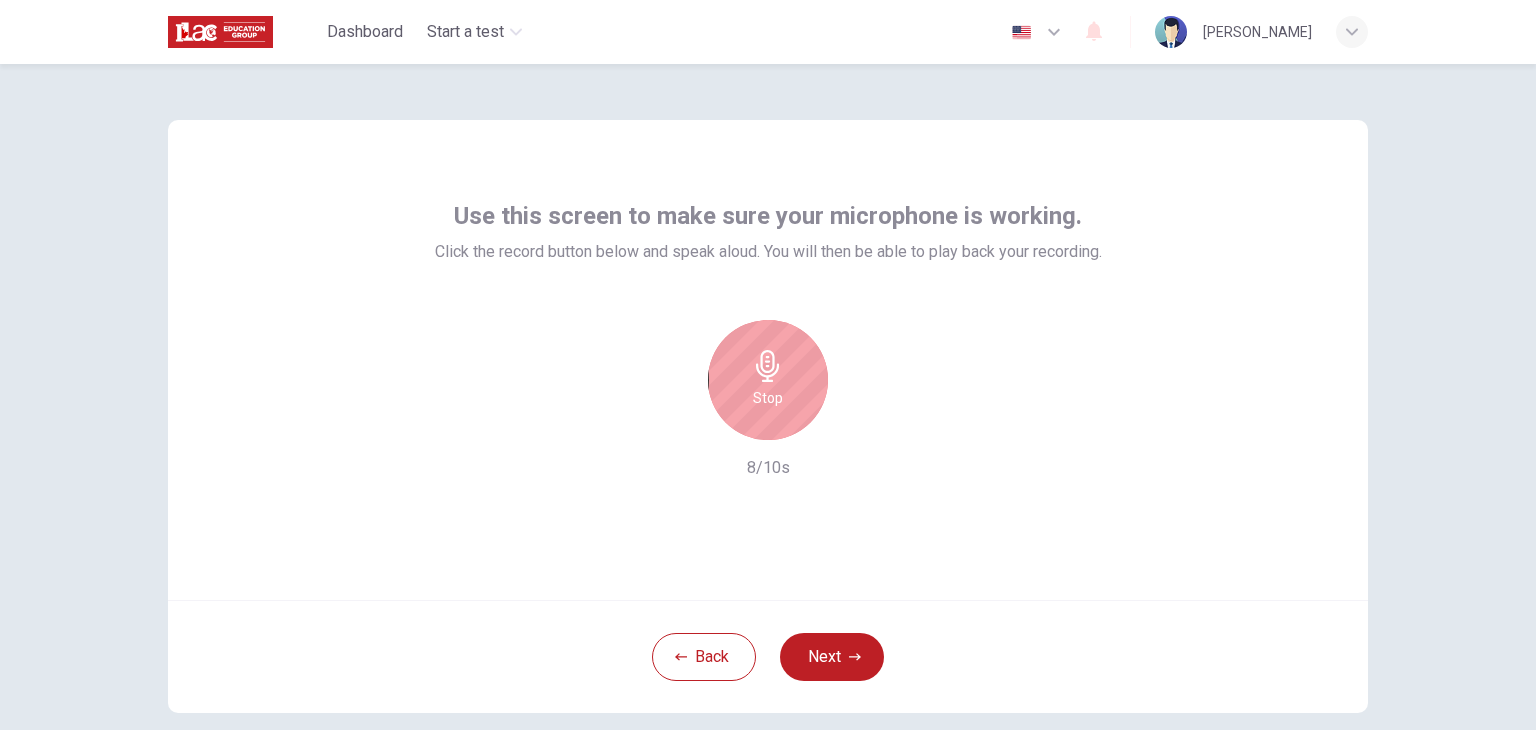 click on "Stop" at bounding box center (768, 380) 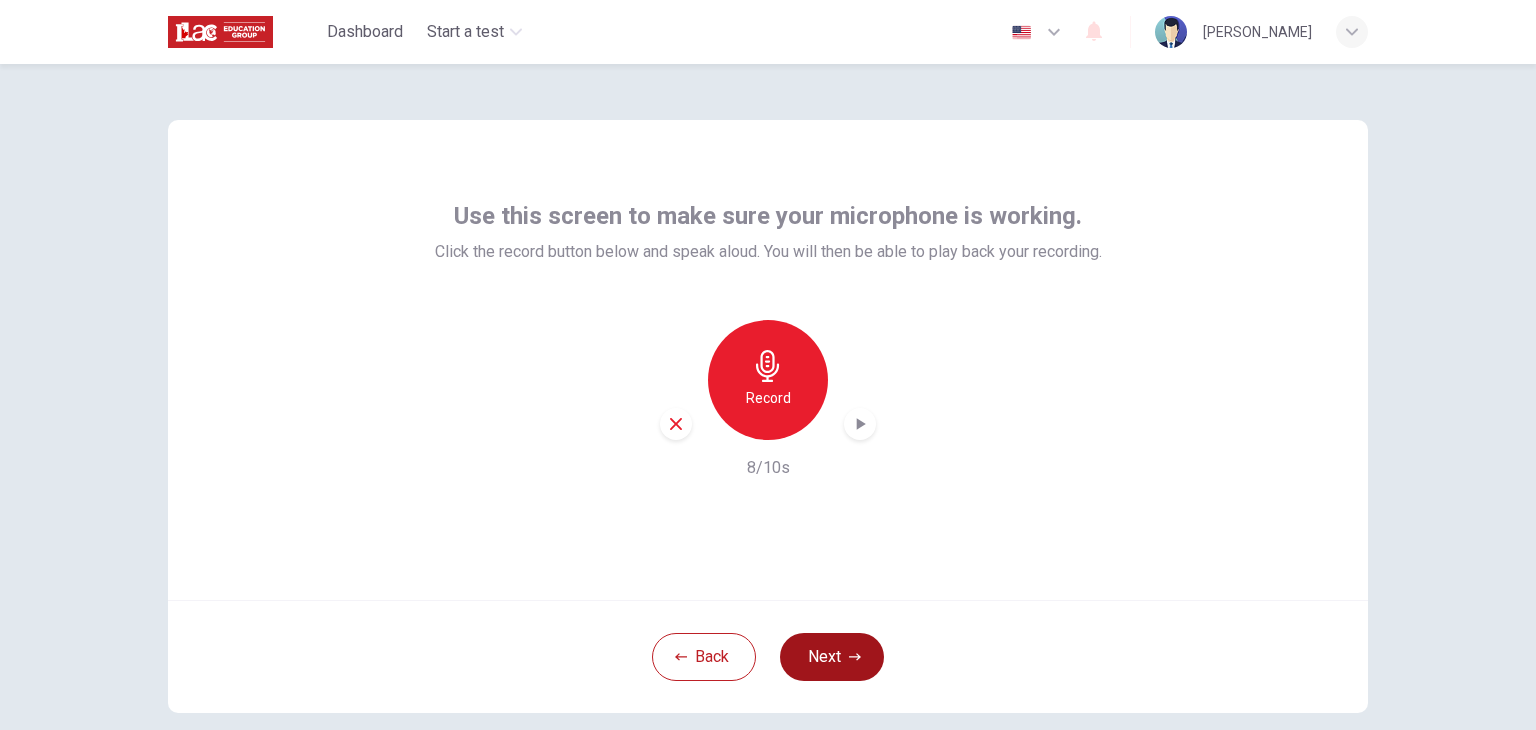 click on "Next" at bounding box center [832, 657] 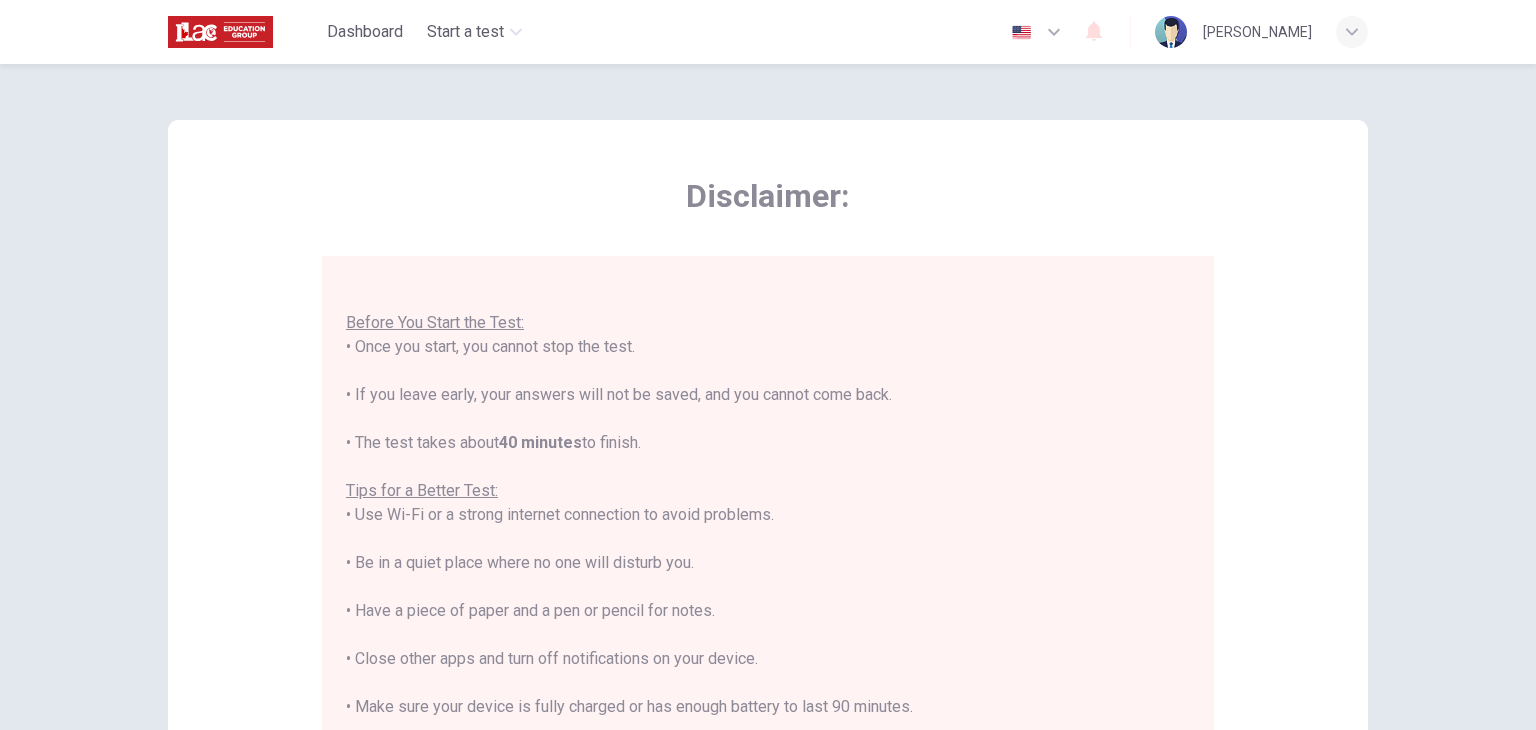 scroll, scrollTop: 23, scrollLeft: 0, axis: vertical 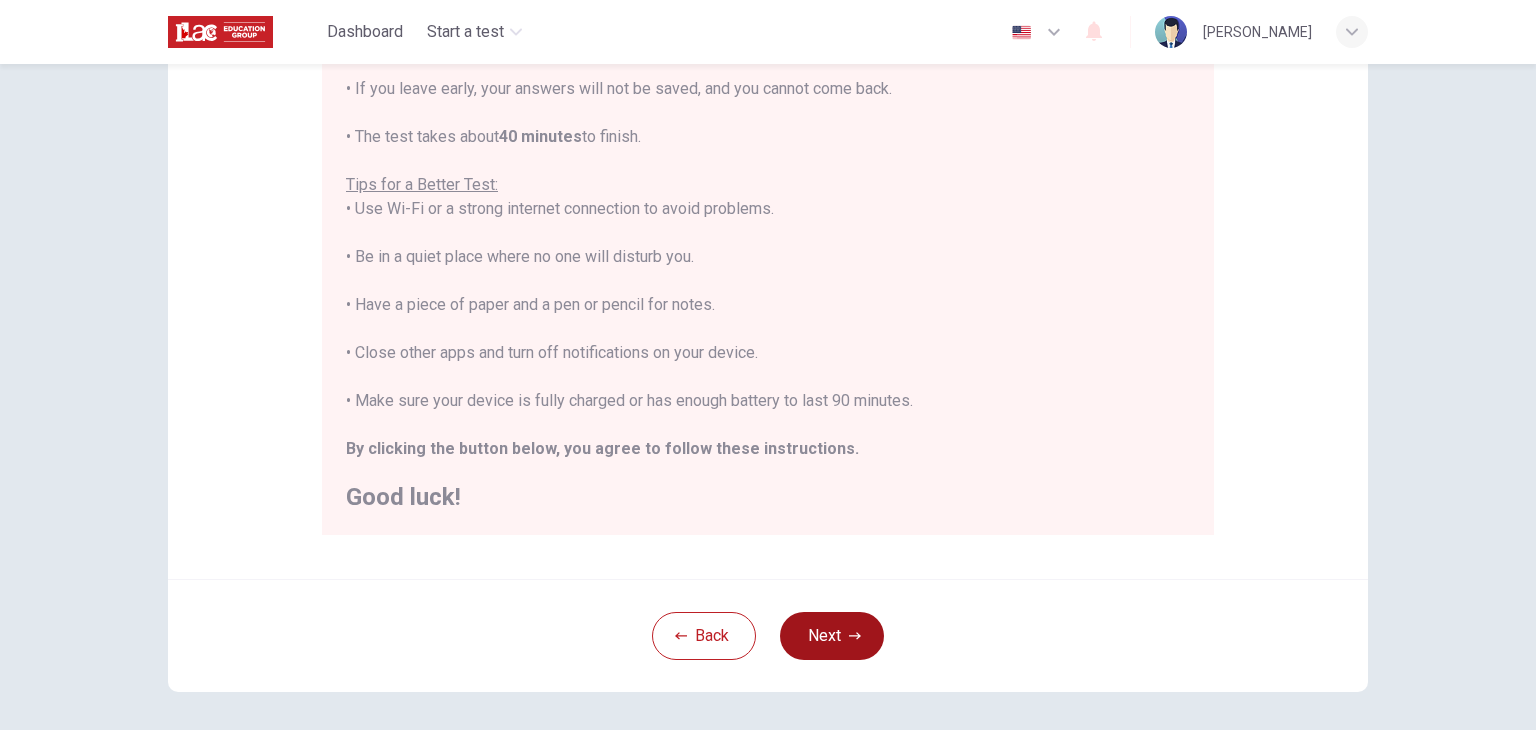 click on "Next" at bounding box center (832, 636) 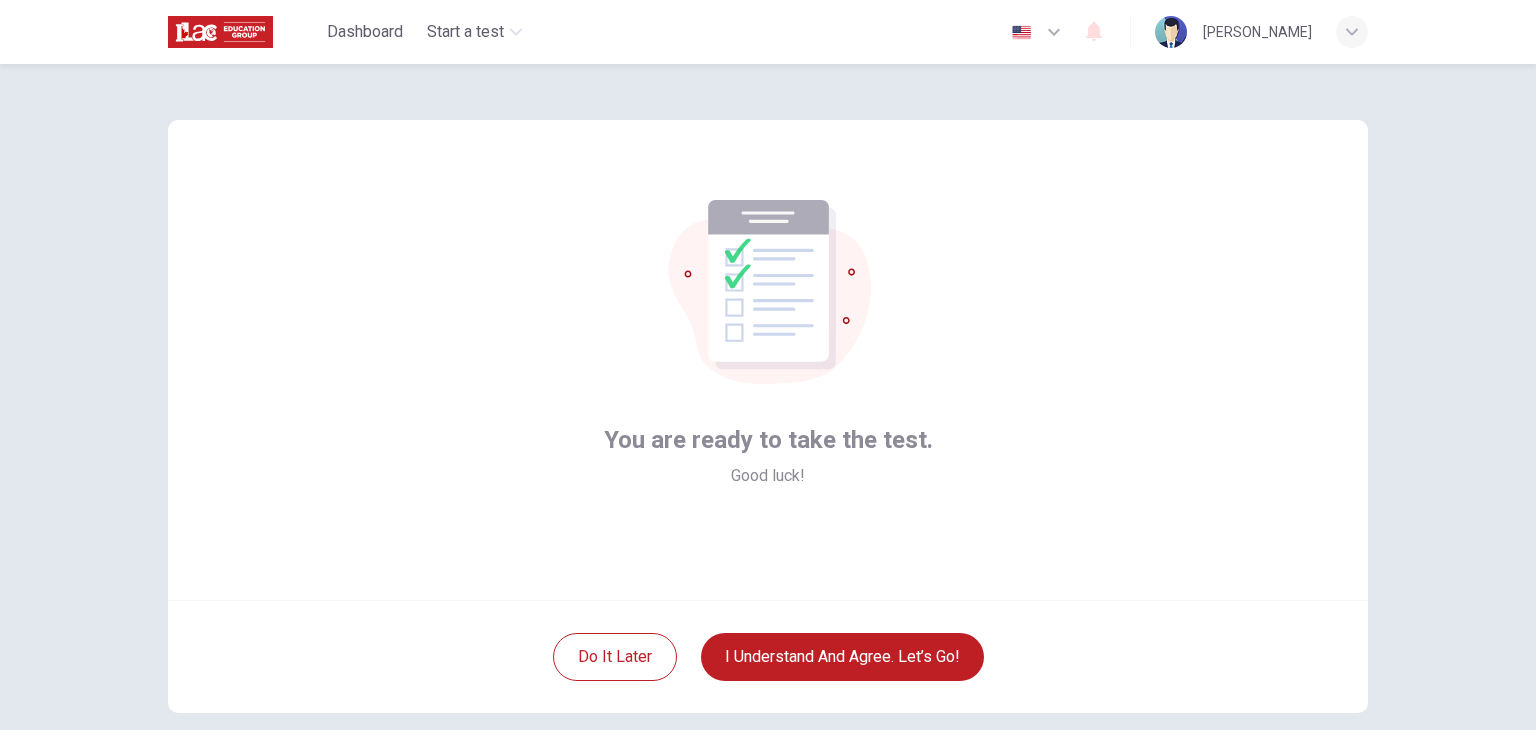 scroll, scrollTop: 0, scrollLeft: 0, axis: both 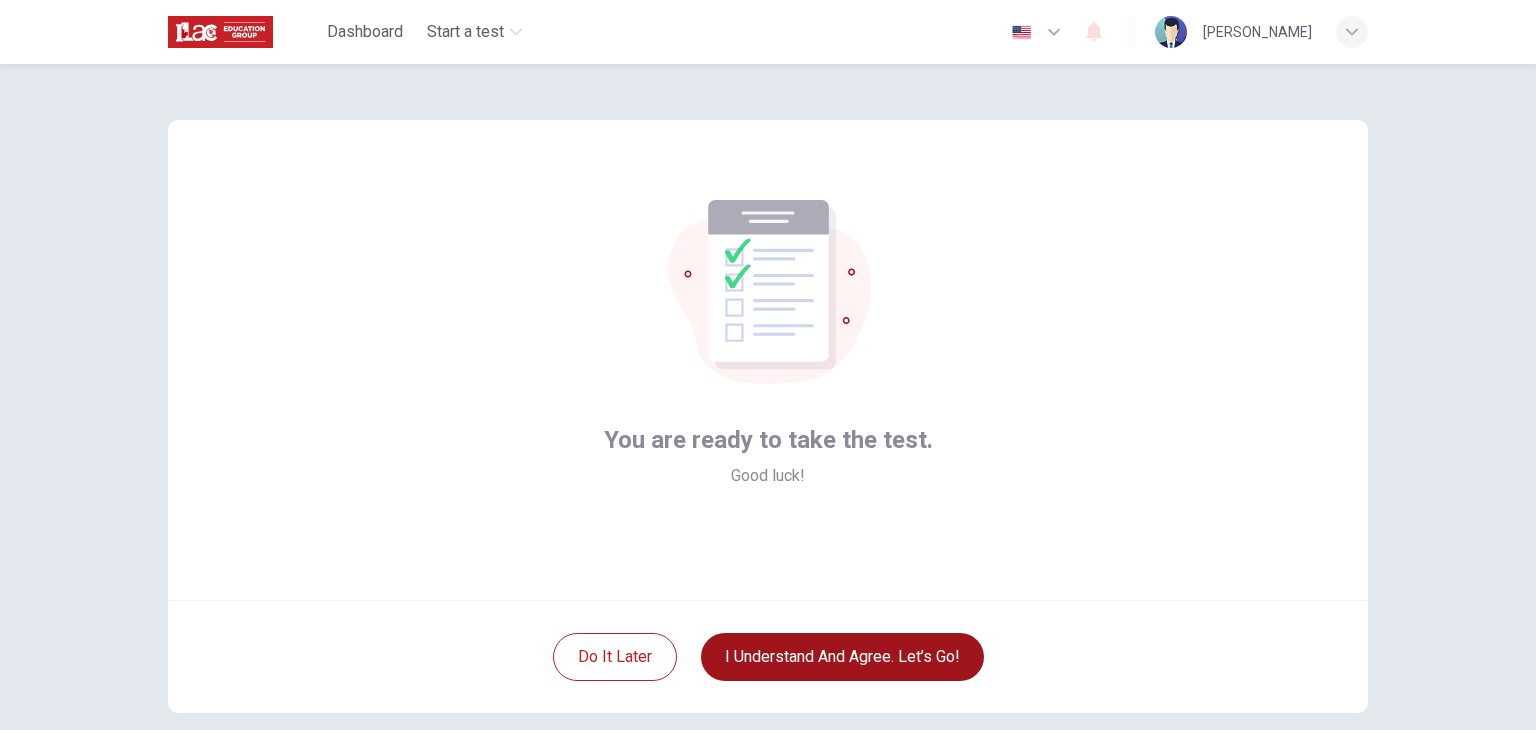 click on "I understand and agree. Let’s go!" at bounding box center (842, 657) 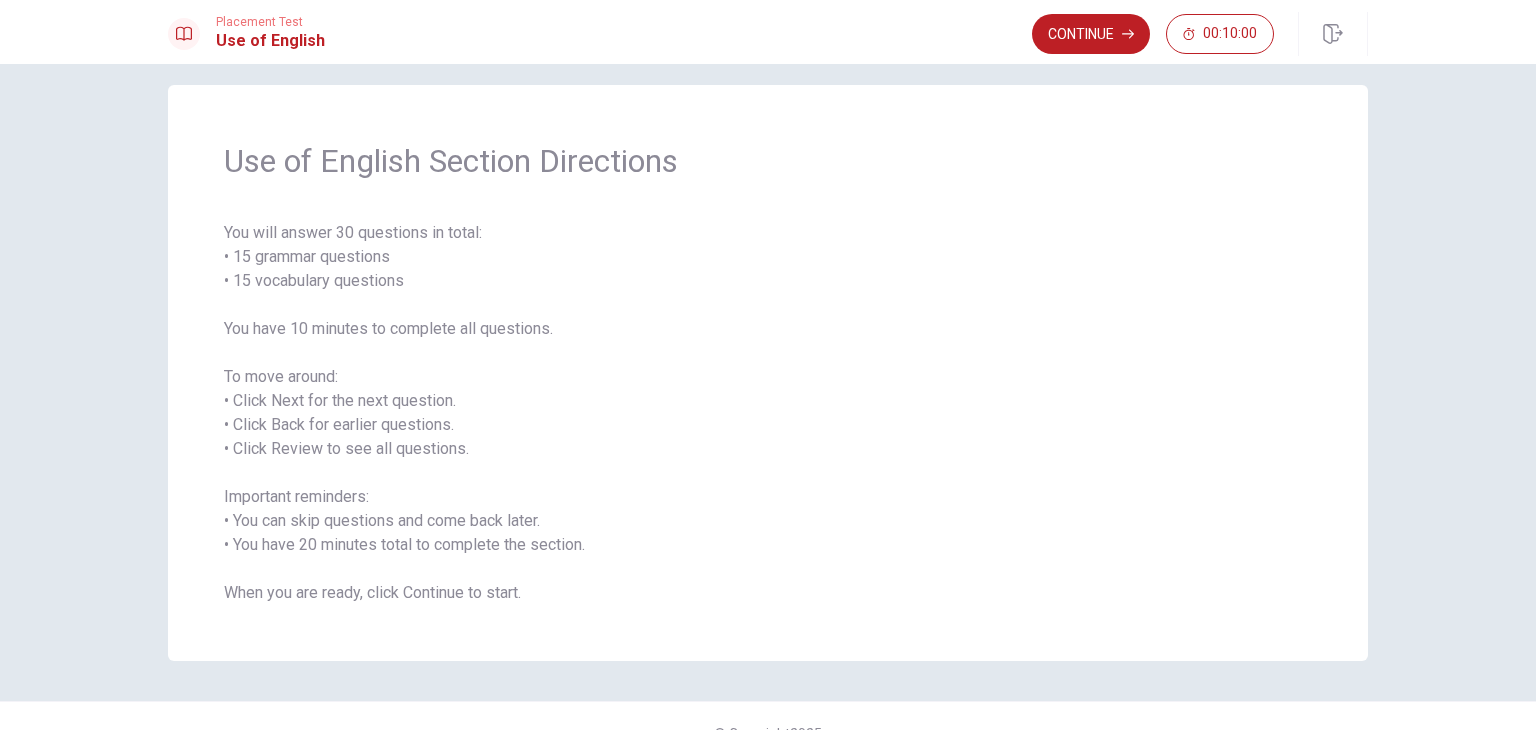 scroll, scrollTop: 0, scrollLeft: 0, axis: both 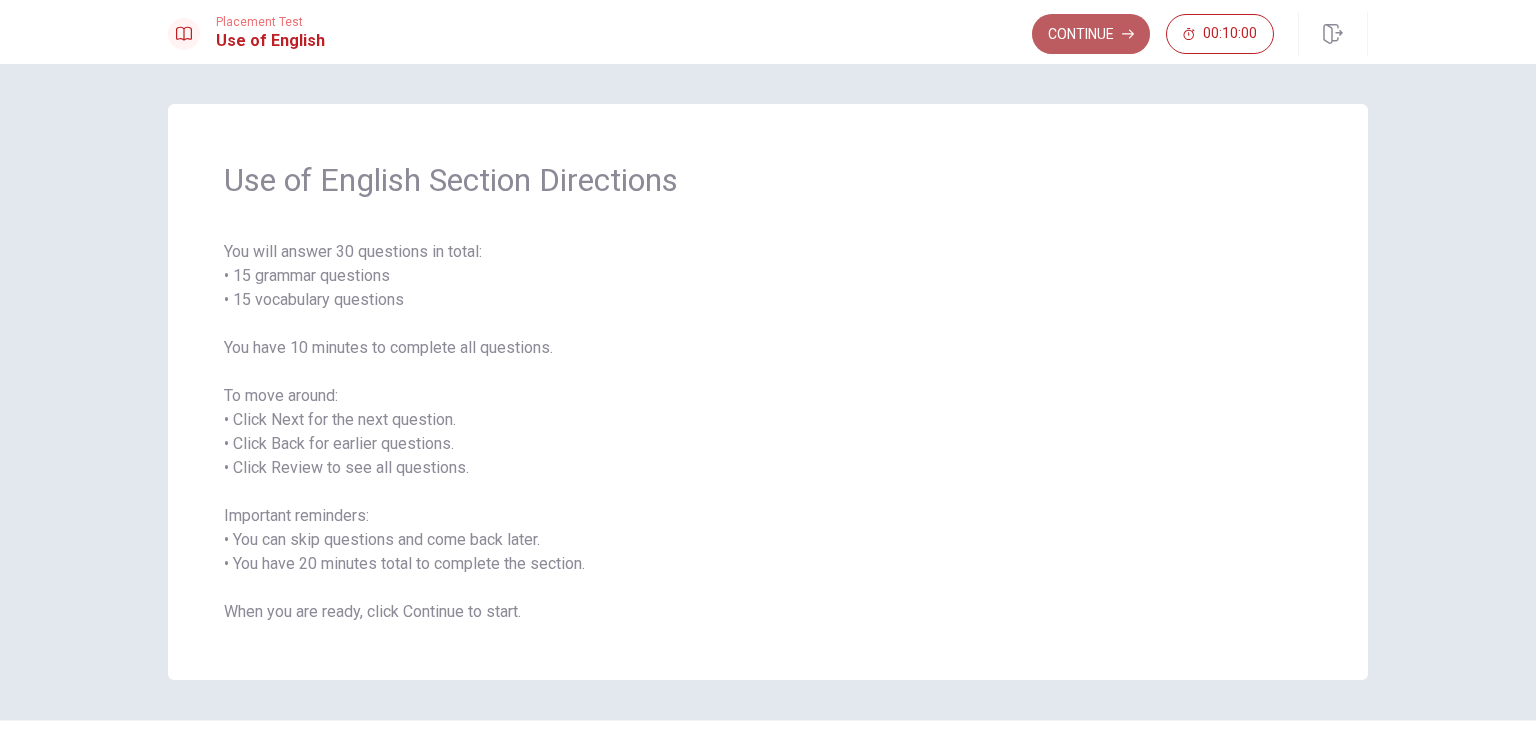 click on "Continue" at bounding box center (1091, 34) 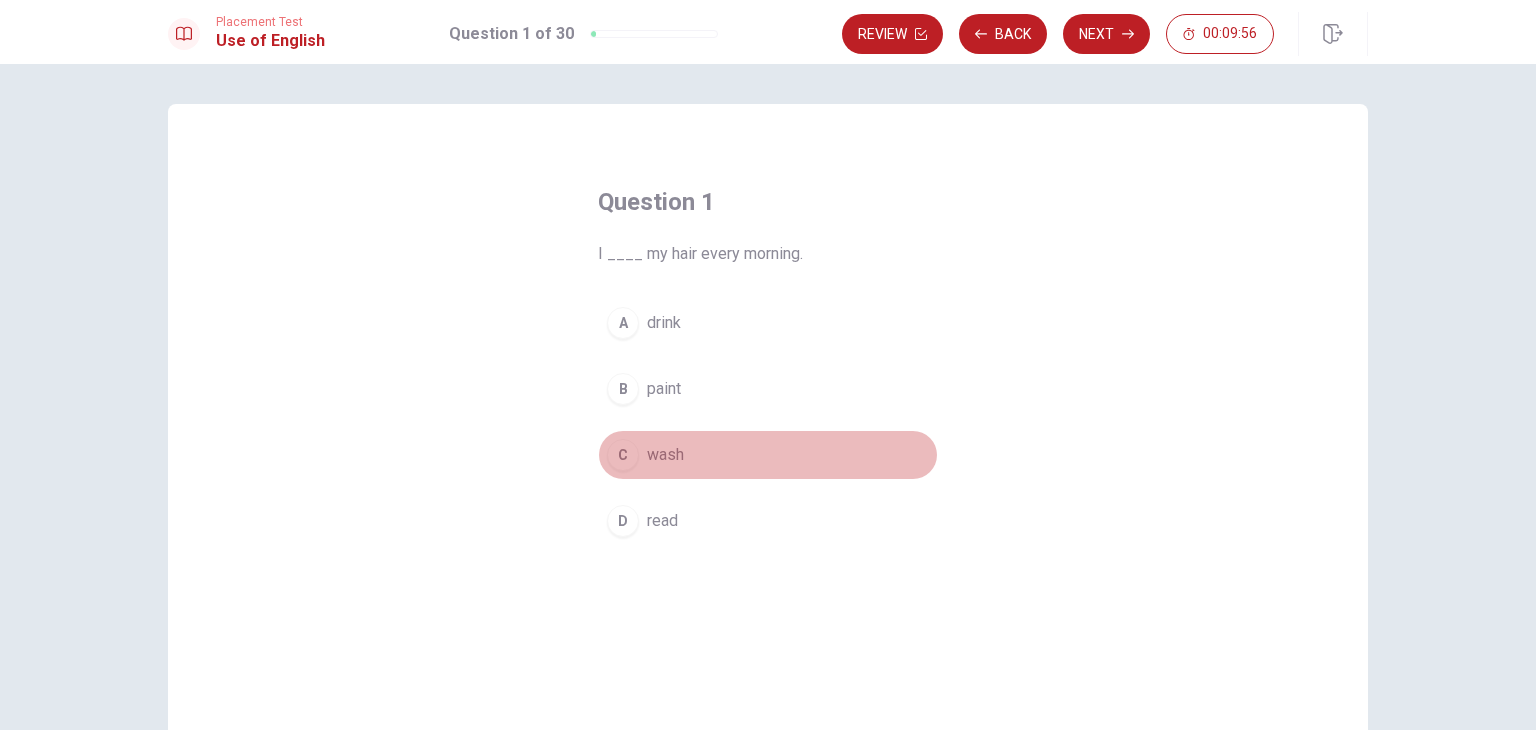 click on "wash" at bounding box center [665, 455] 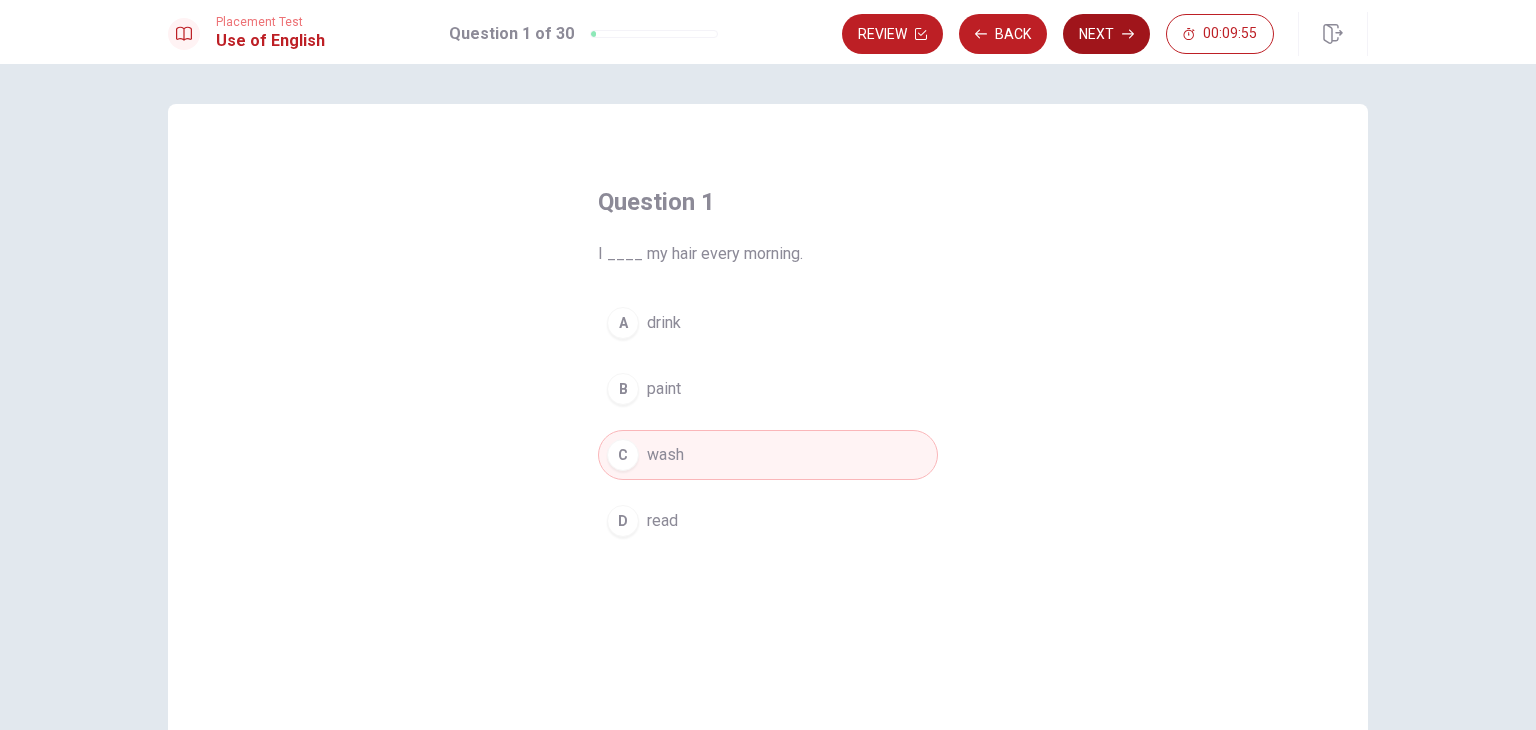 click 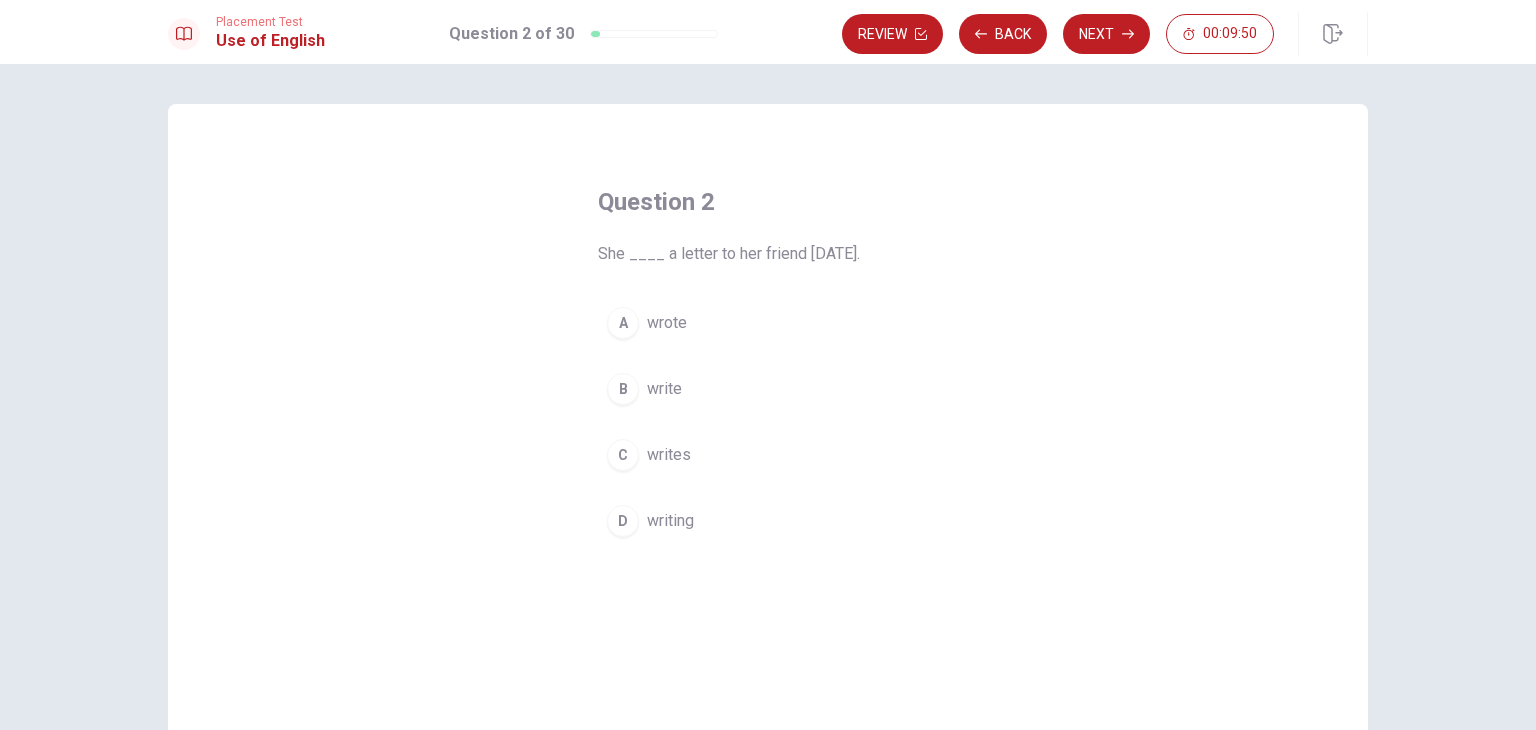 click on "A wrote" at bounding box center [768, 323] 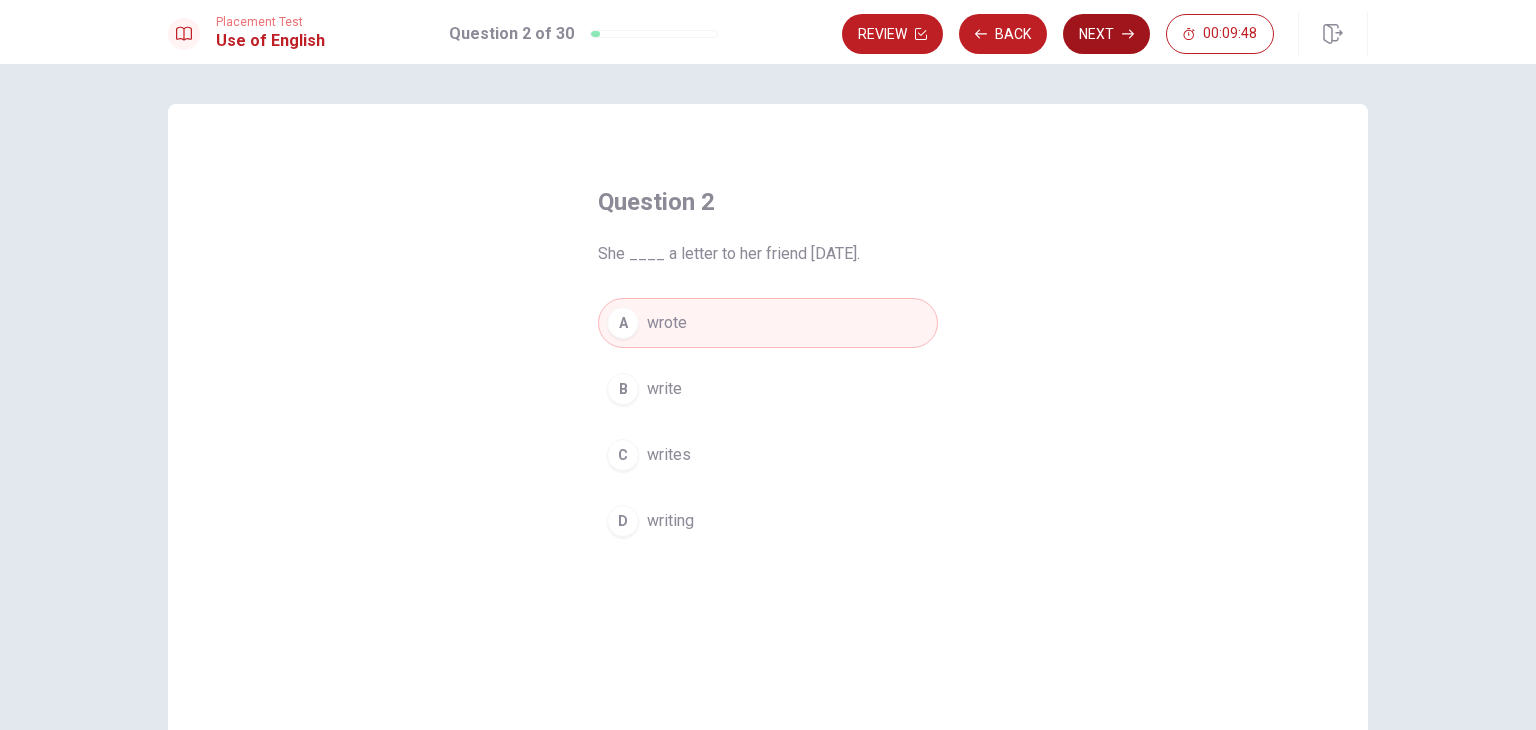 click on "Next" at bounding box center (1106, 34) 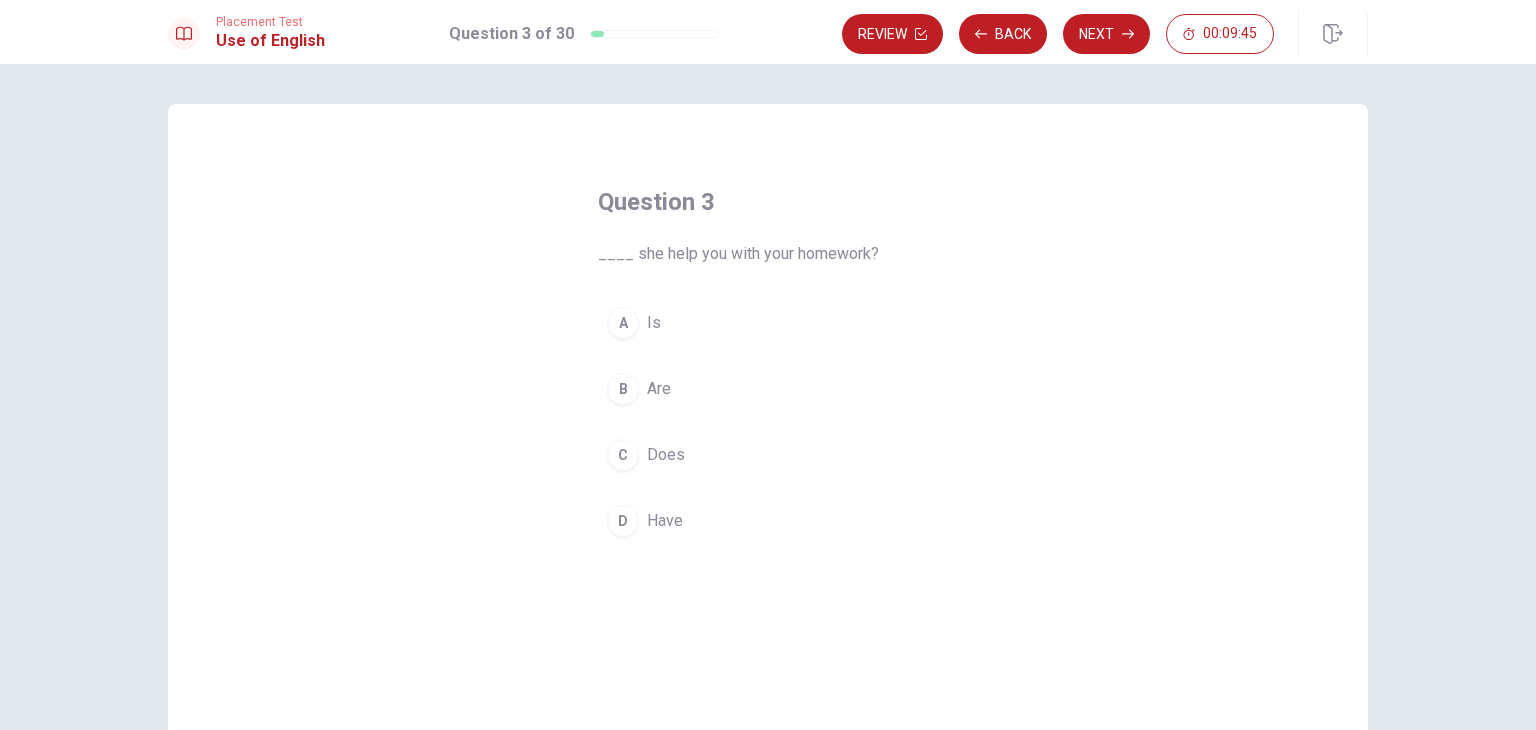 click on "Is" at bounding box center [654, 323] 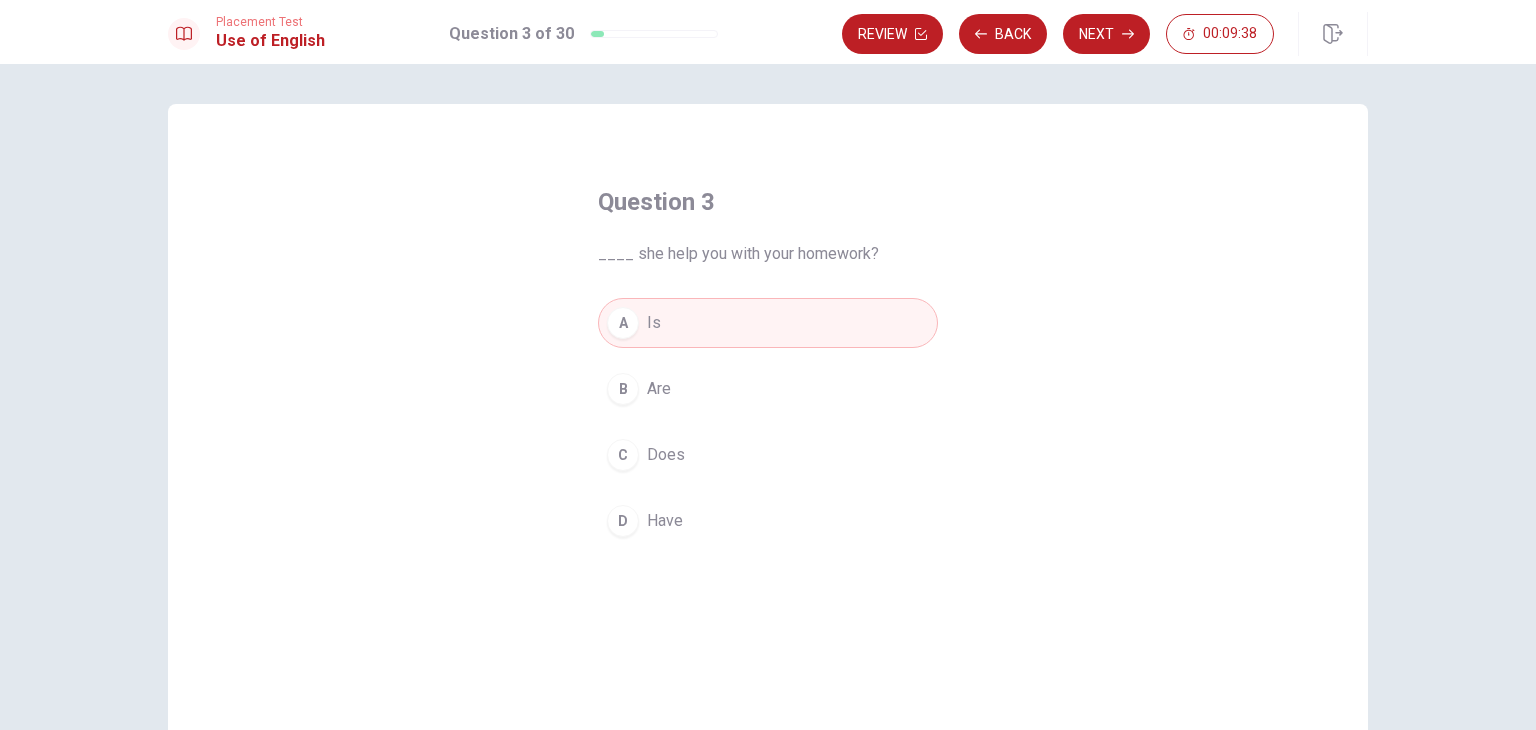 click on "C Does" at bounding box center (768, 455) 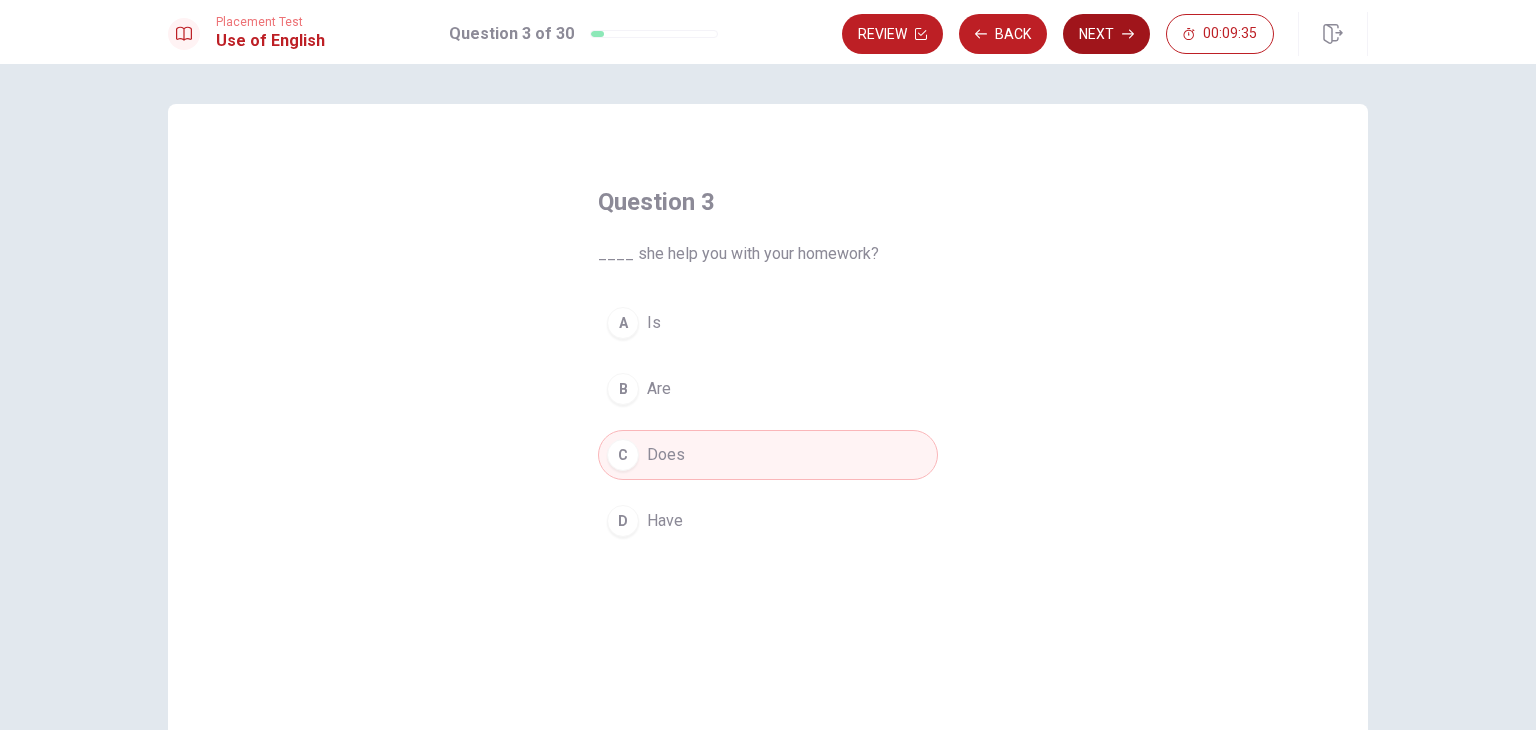 click on "Next" at bounding box center [1106, 34] 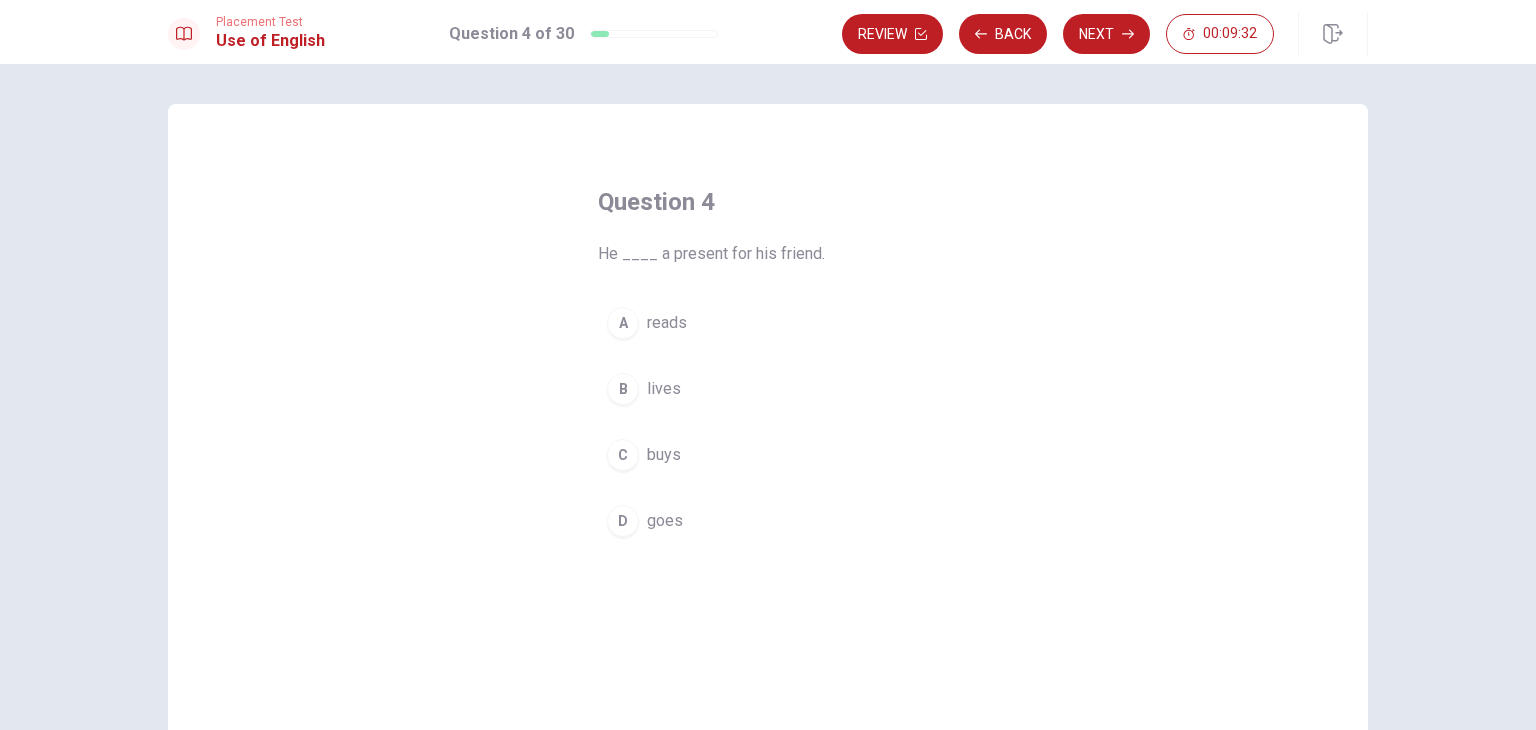 click on "reads" at bounding box center [667, 323] 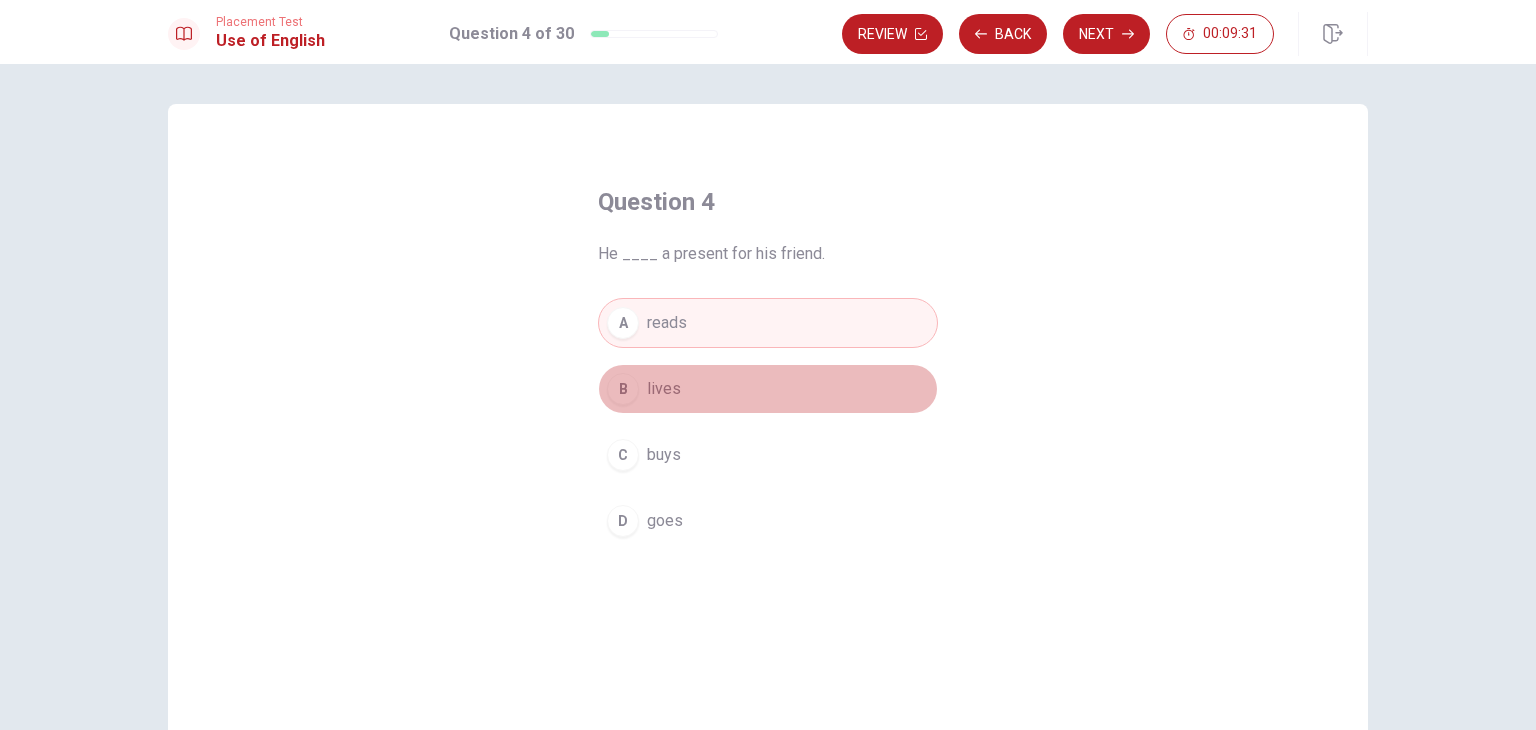 click on "lives" at bounding box center [664, 389] 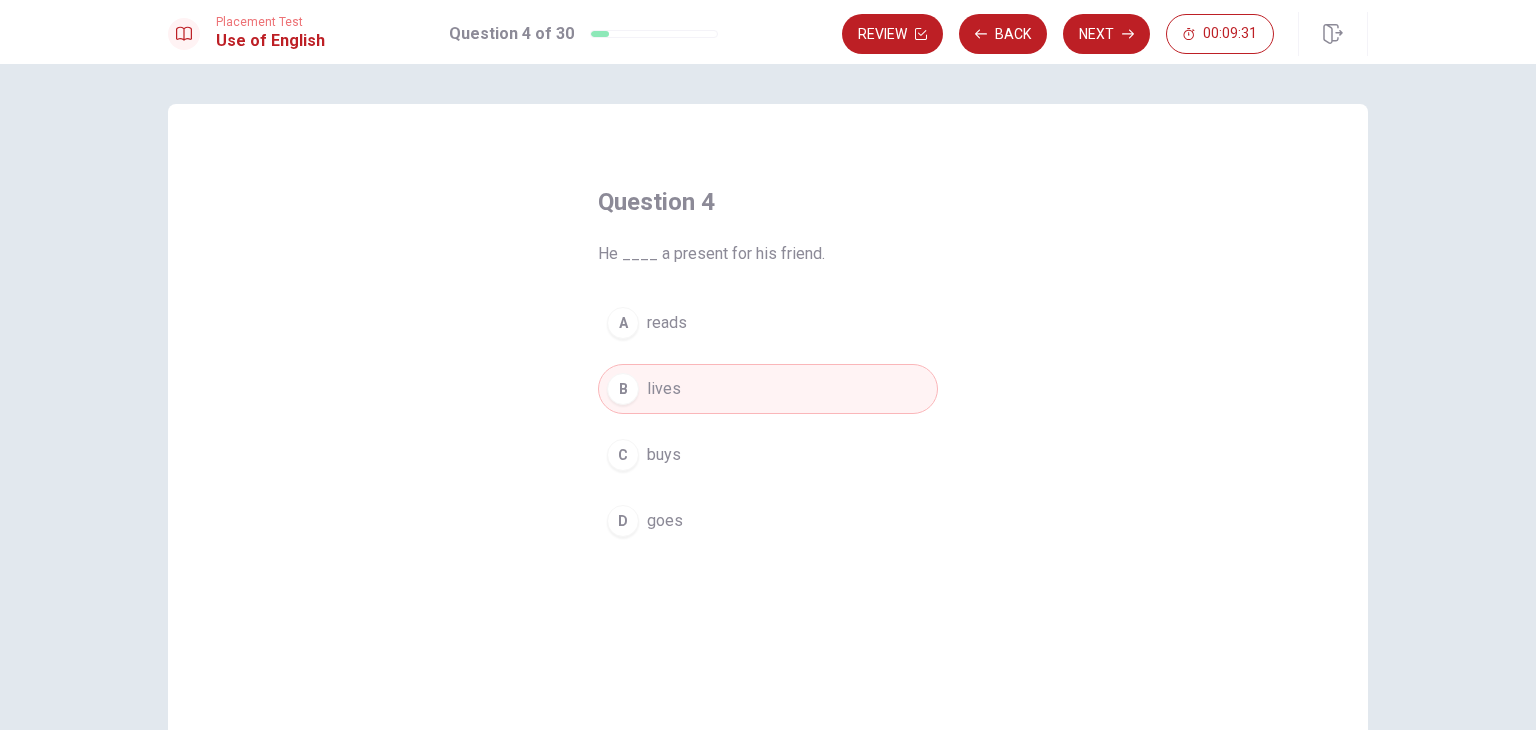 click on "C buys" at bounding box center [768, 455] 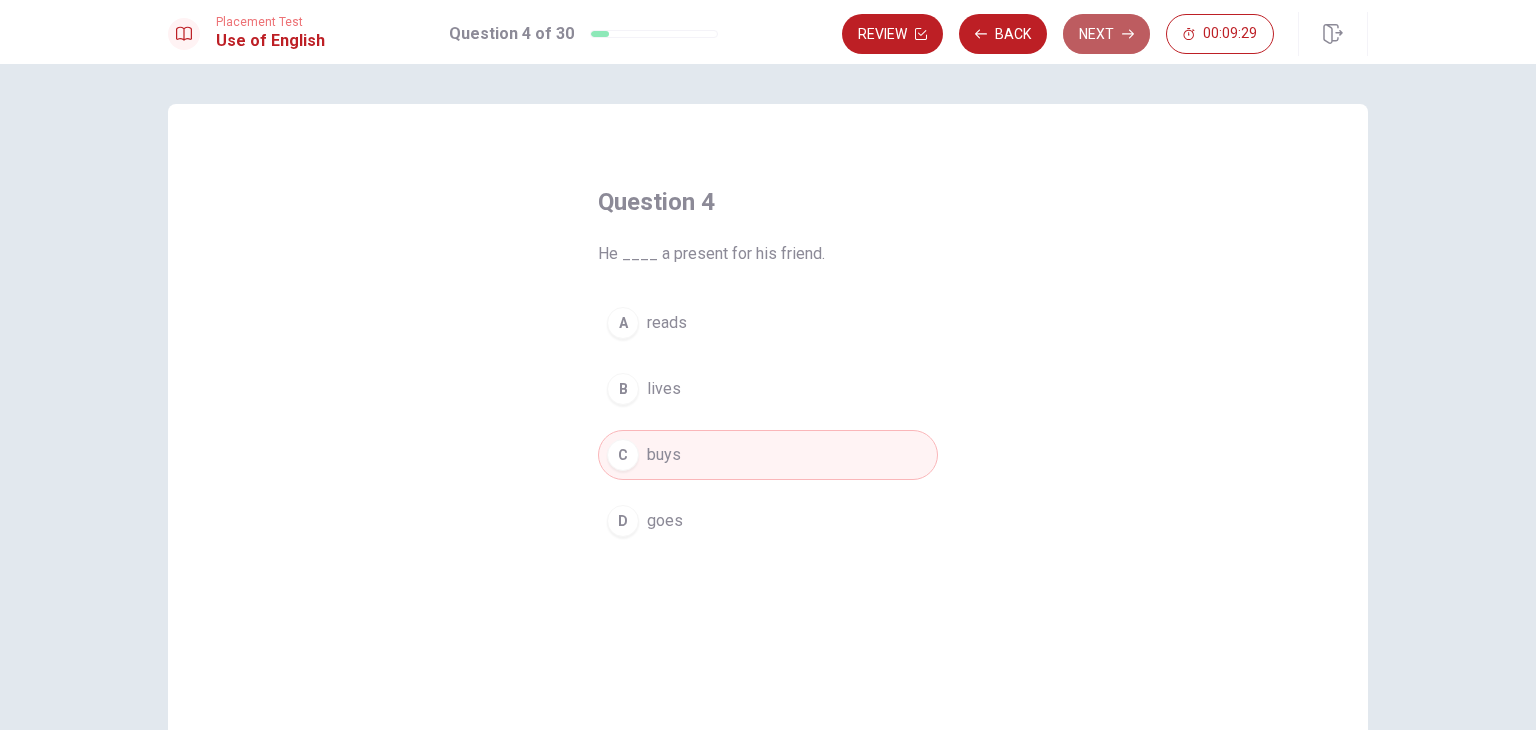 click on "Next" at bounding box center [1106, 34] 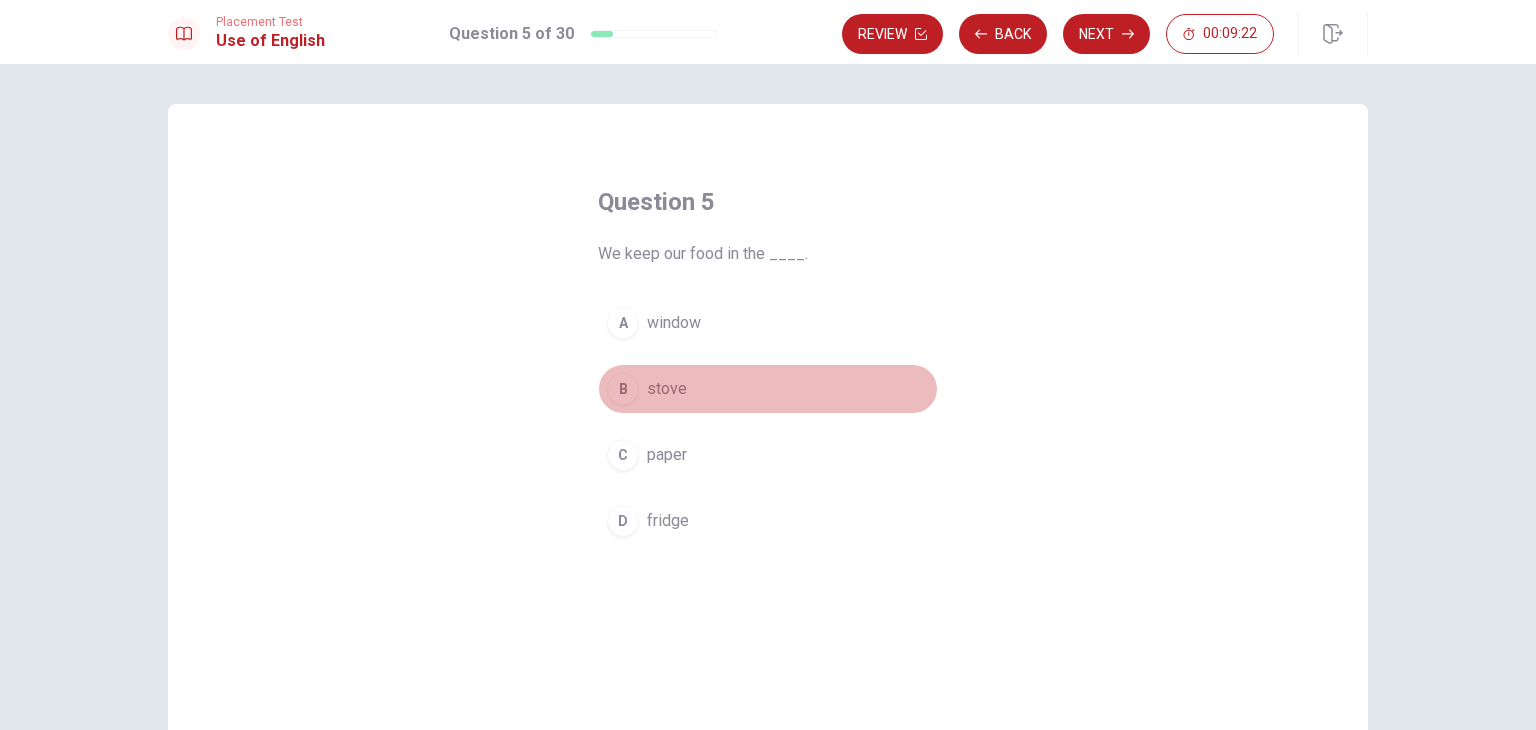 click on "stove" at bounding box center [667, 389] 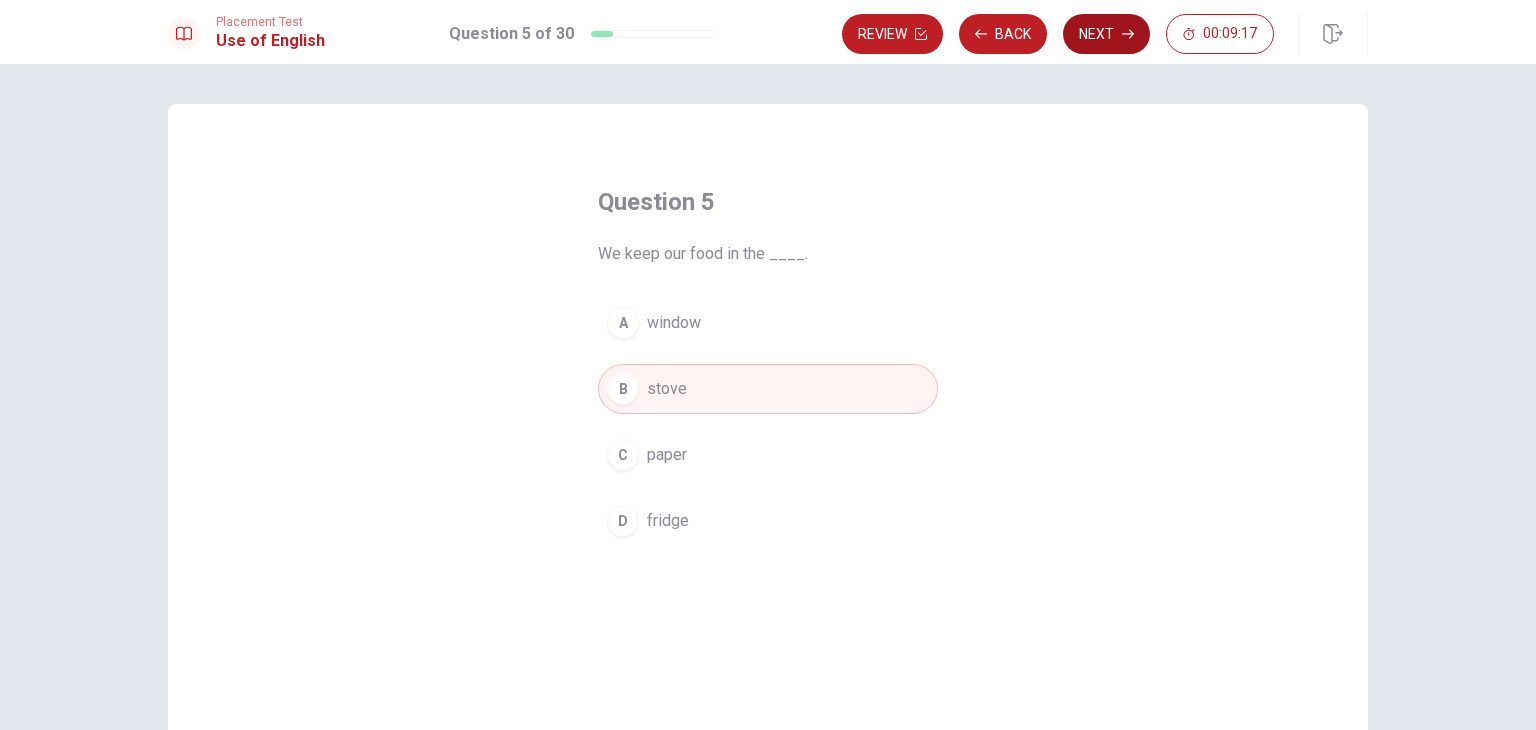 click on "Next" at bounding box center (1106, 34) 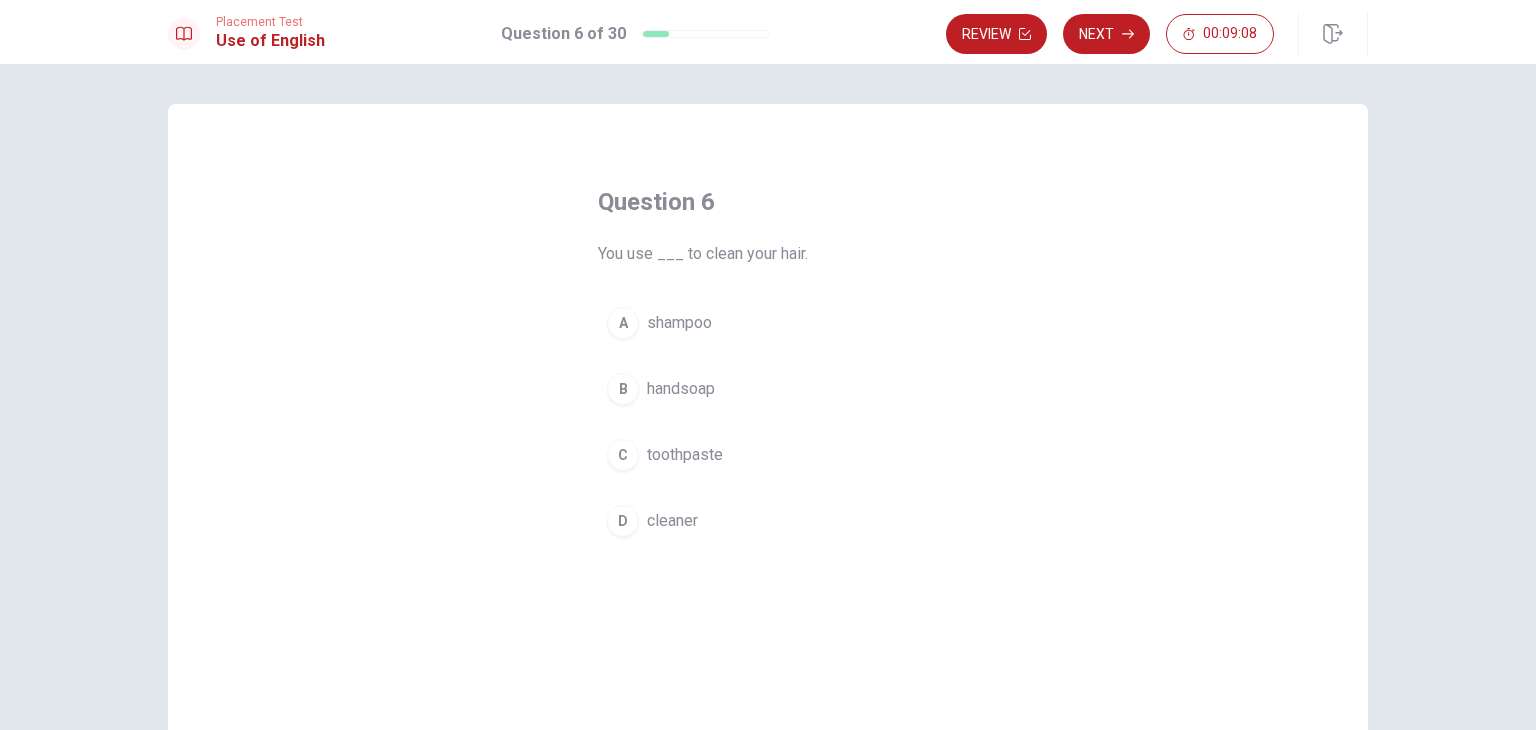 click on "shampoo" at bounding box center [679, 323] 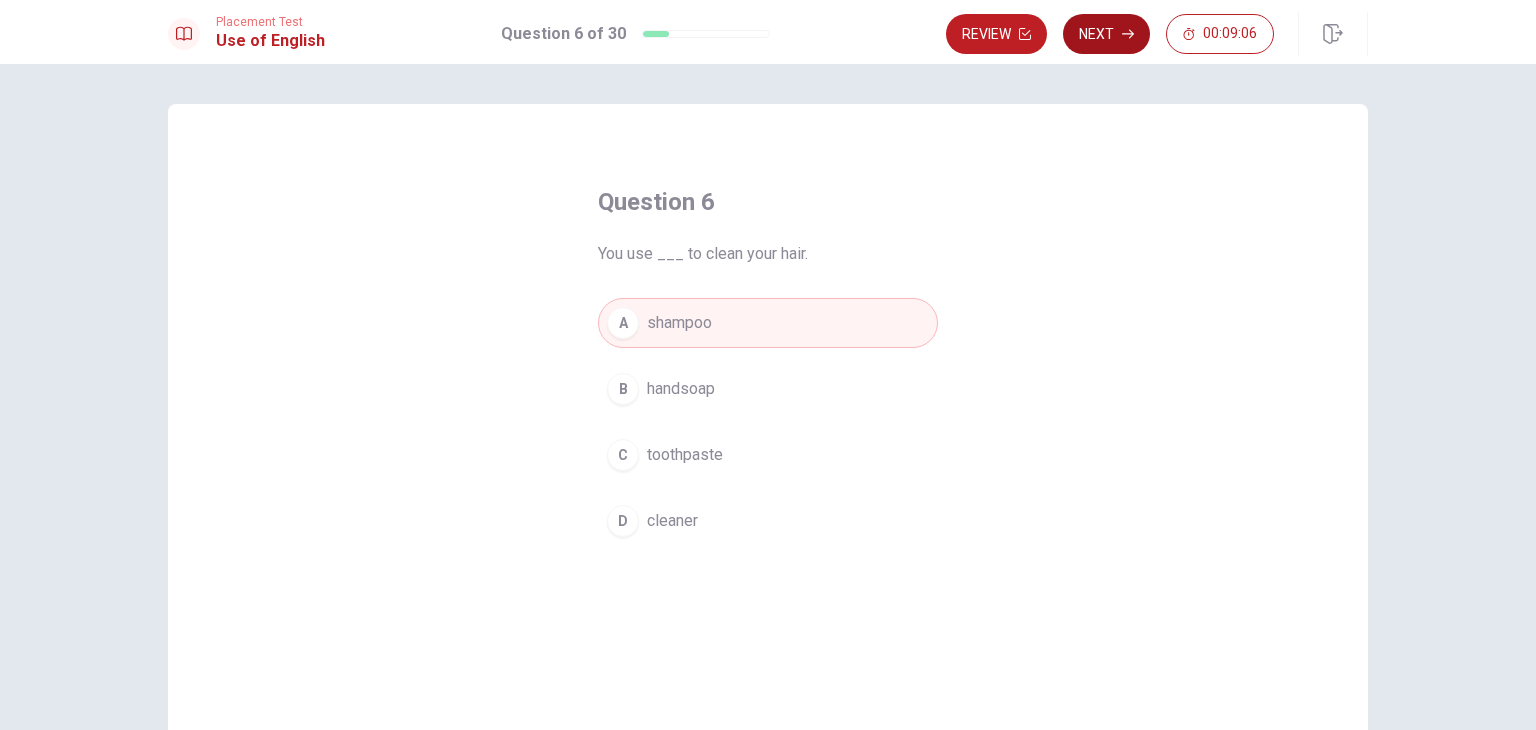 click on "Next" at bounding box center [1106, 34] 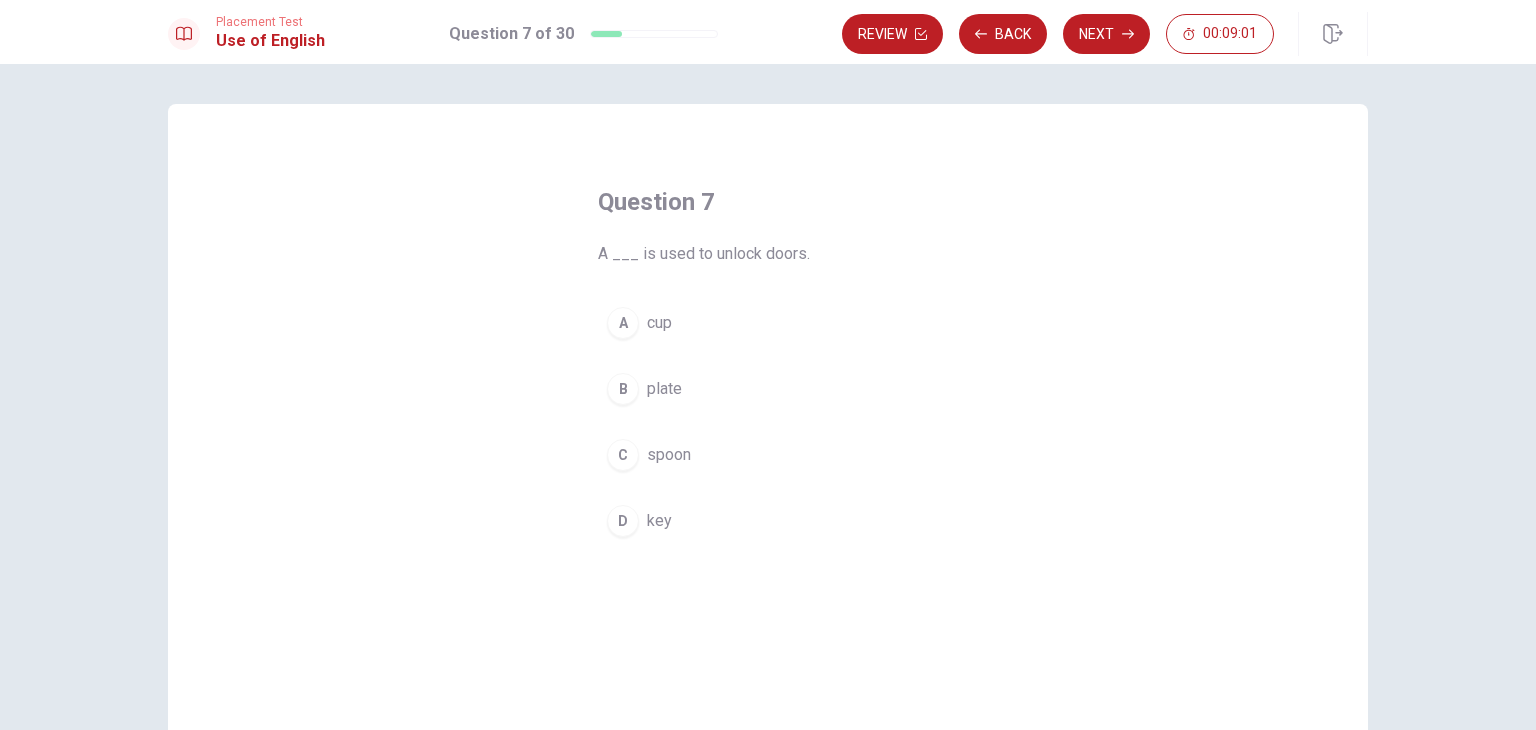 click on "key" at bounding box center [659, 521] 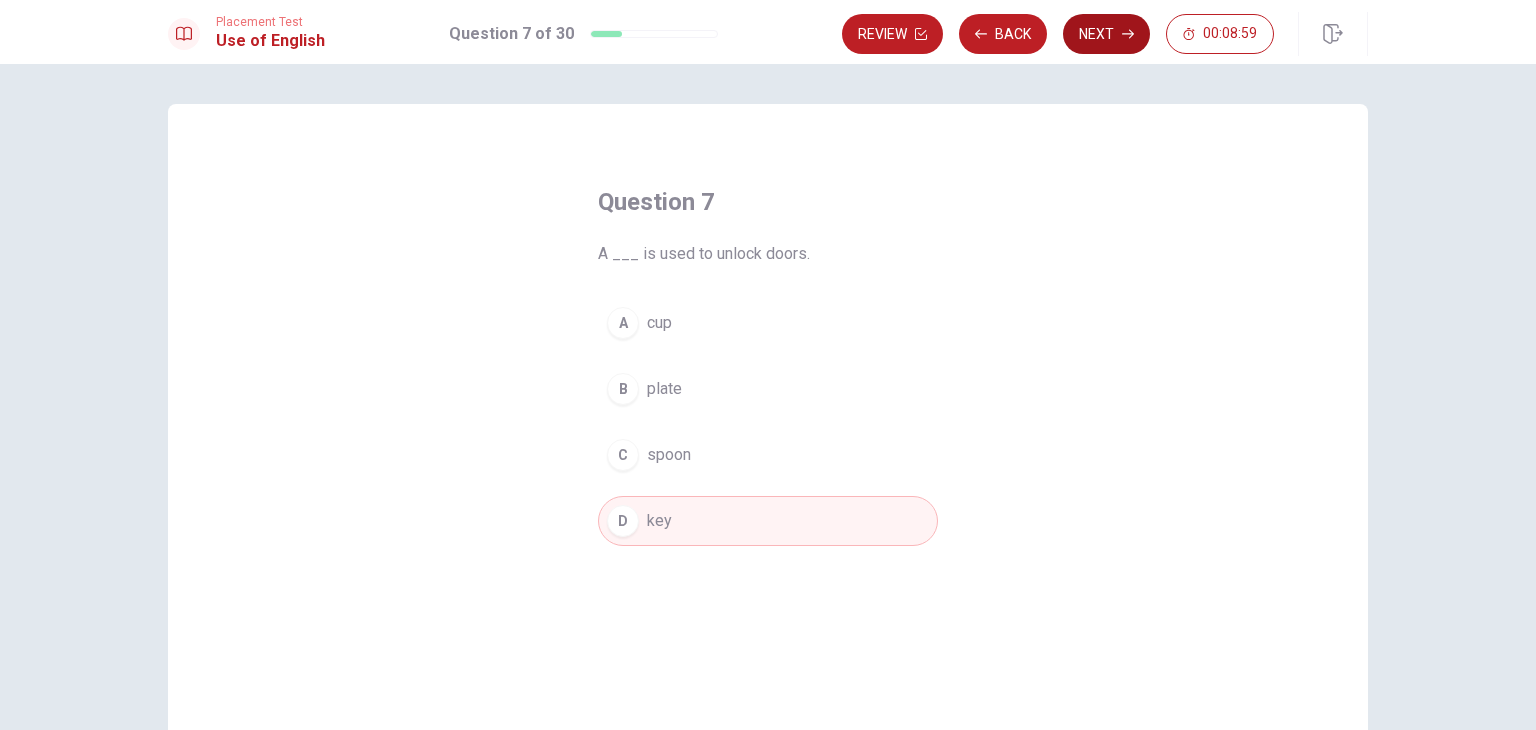 click on "Next" at bounding box center [1106, 34] 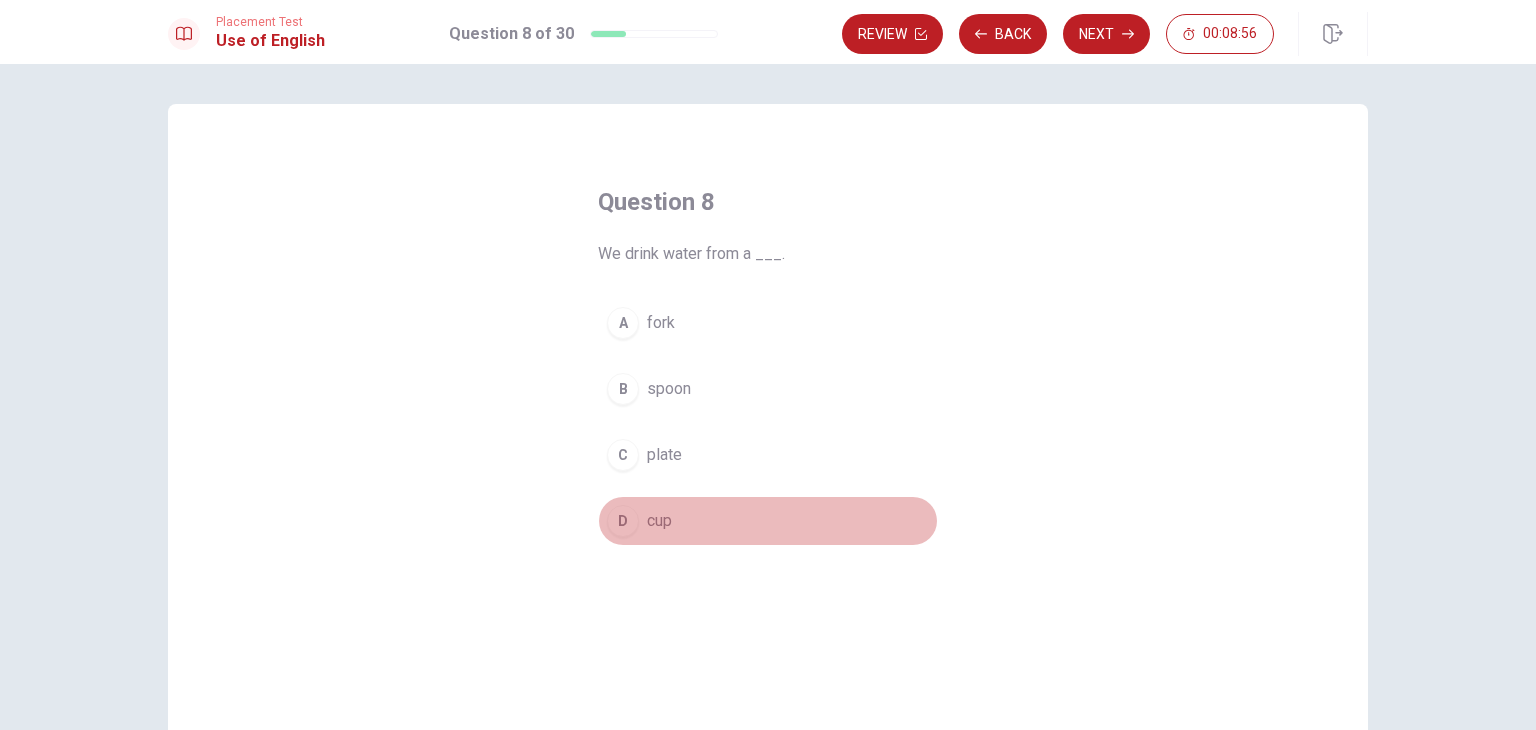 click on "cup" at bounding box center (659, 521) 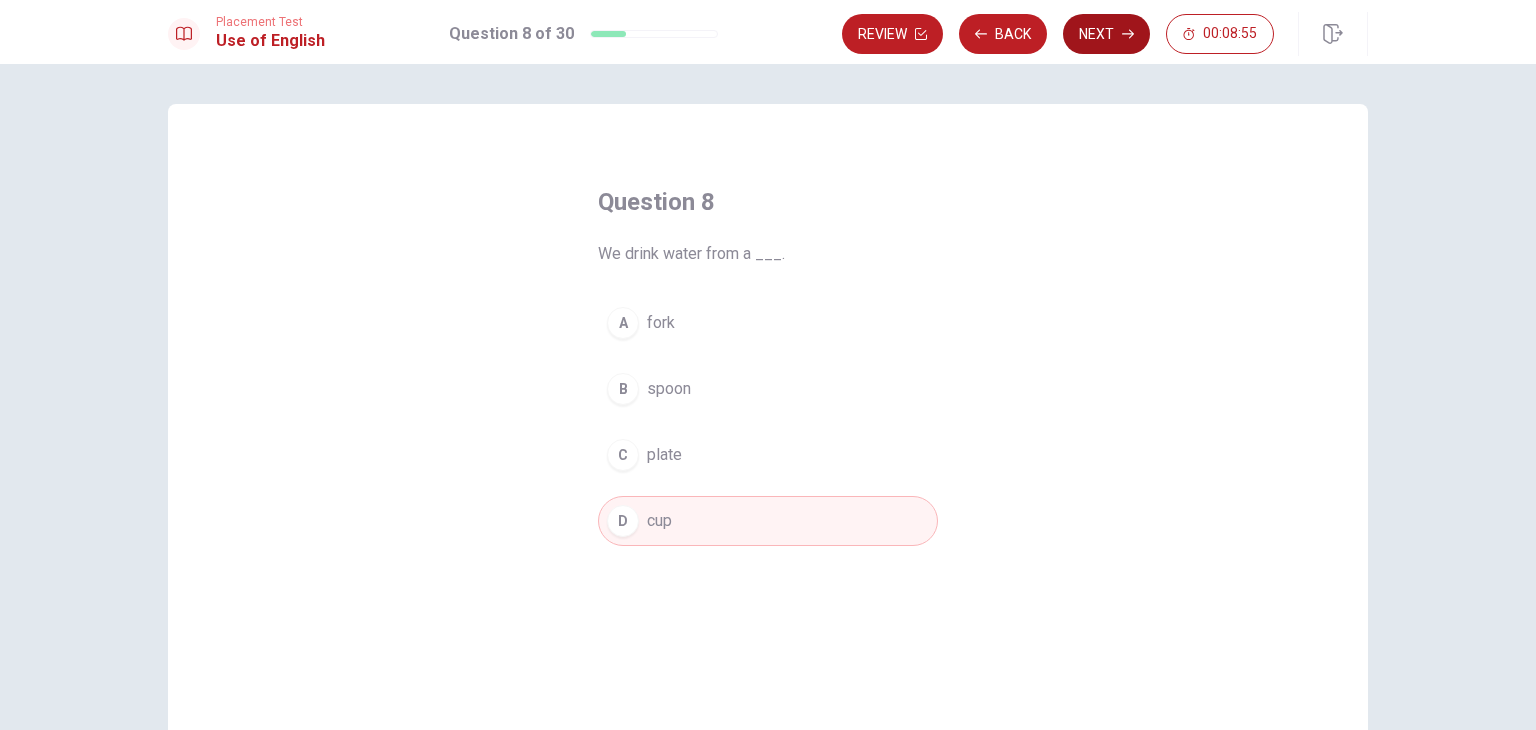 click 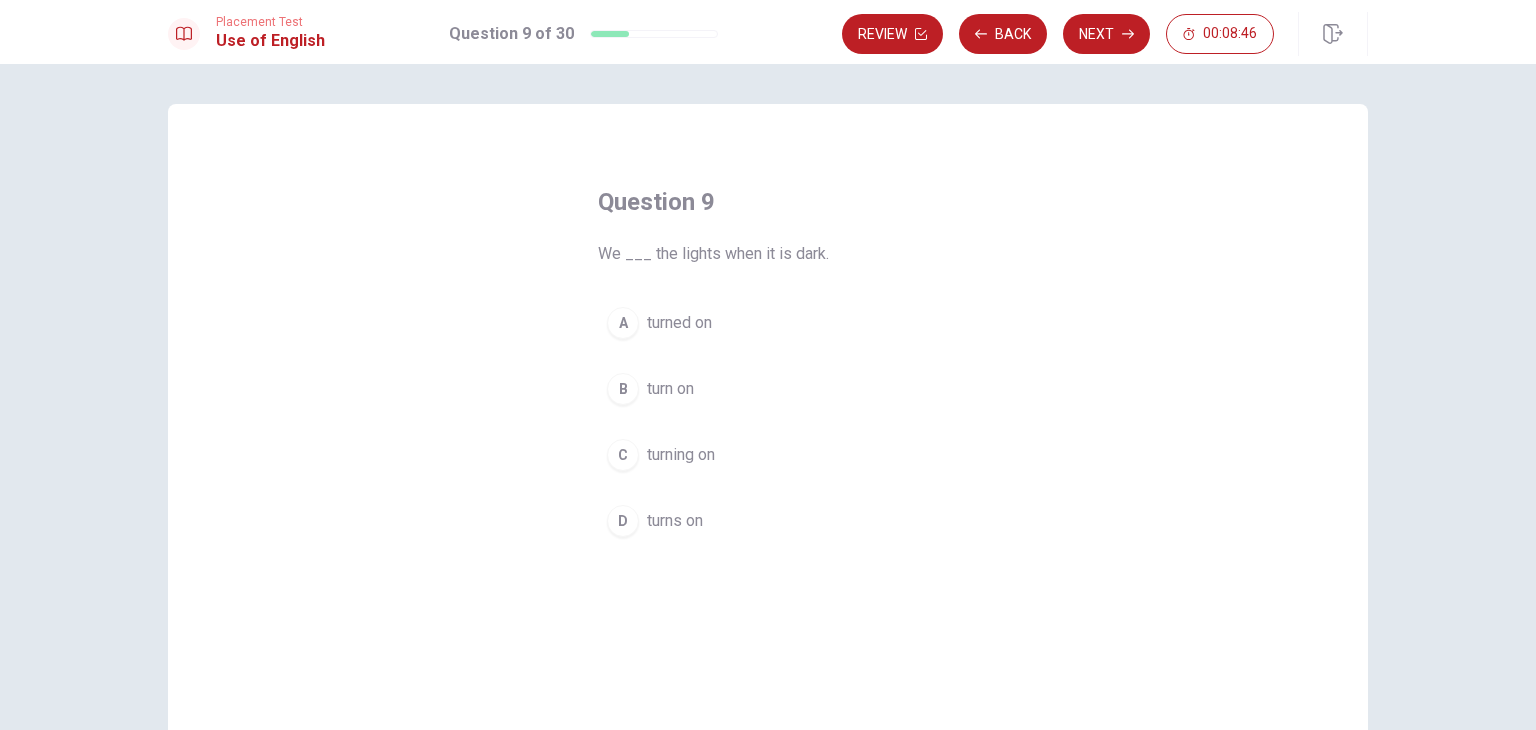 click on "turn on" at bounding box center (670, 389) 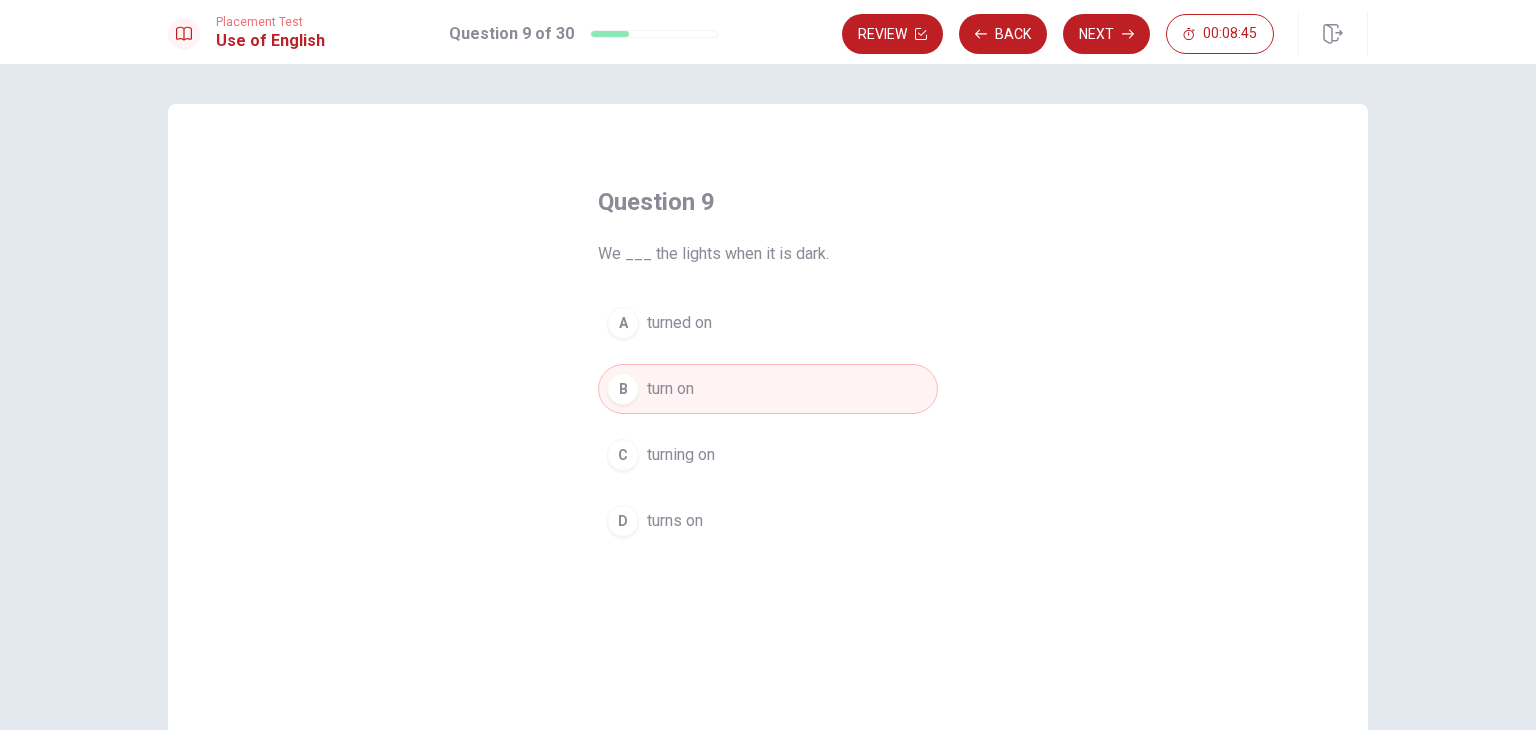 click on "Review Back Next 00:08:45" at bounding box center (1058, 34) 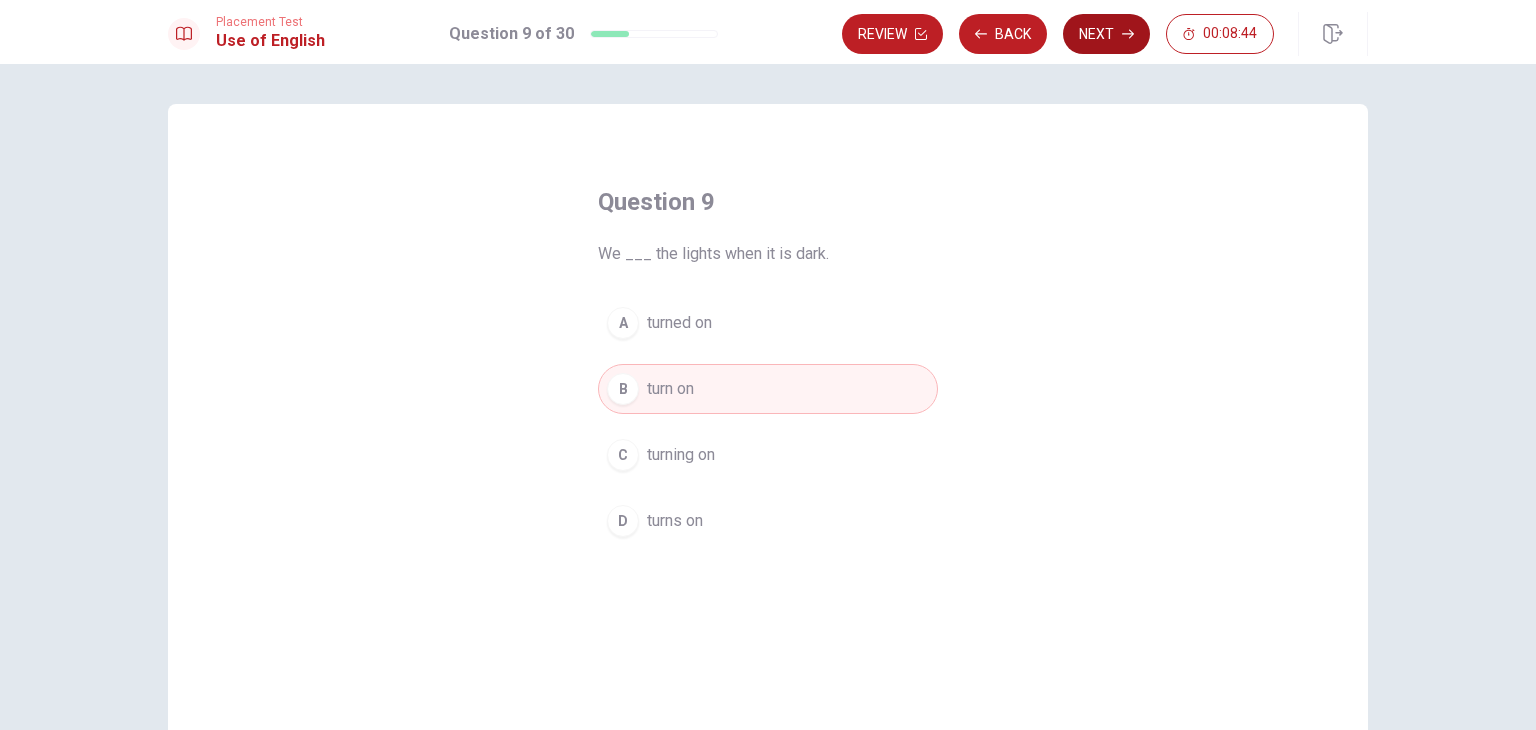 click on "Next" at bounding box center (1106, 34) 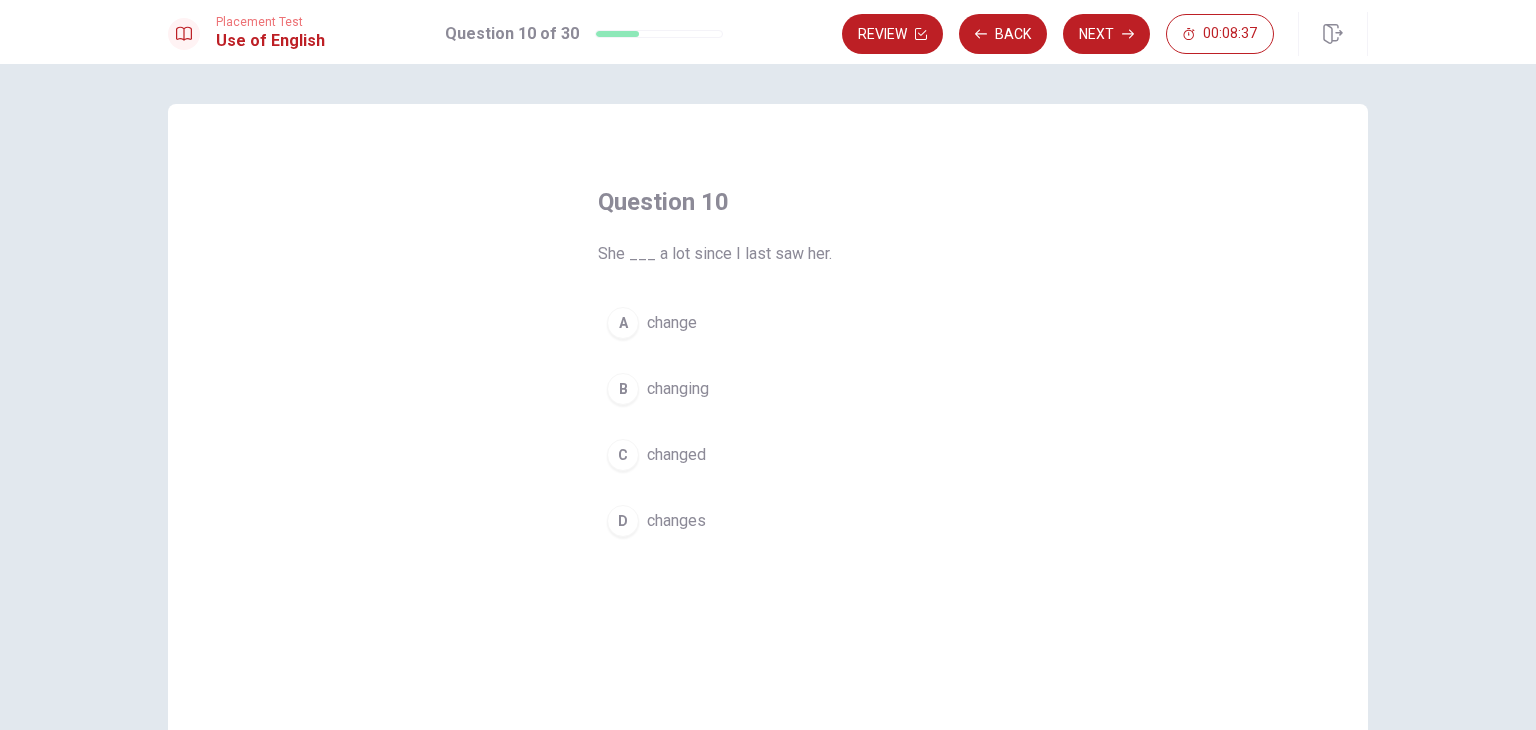 click on "changes" at bounding box center (676, 521) 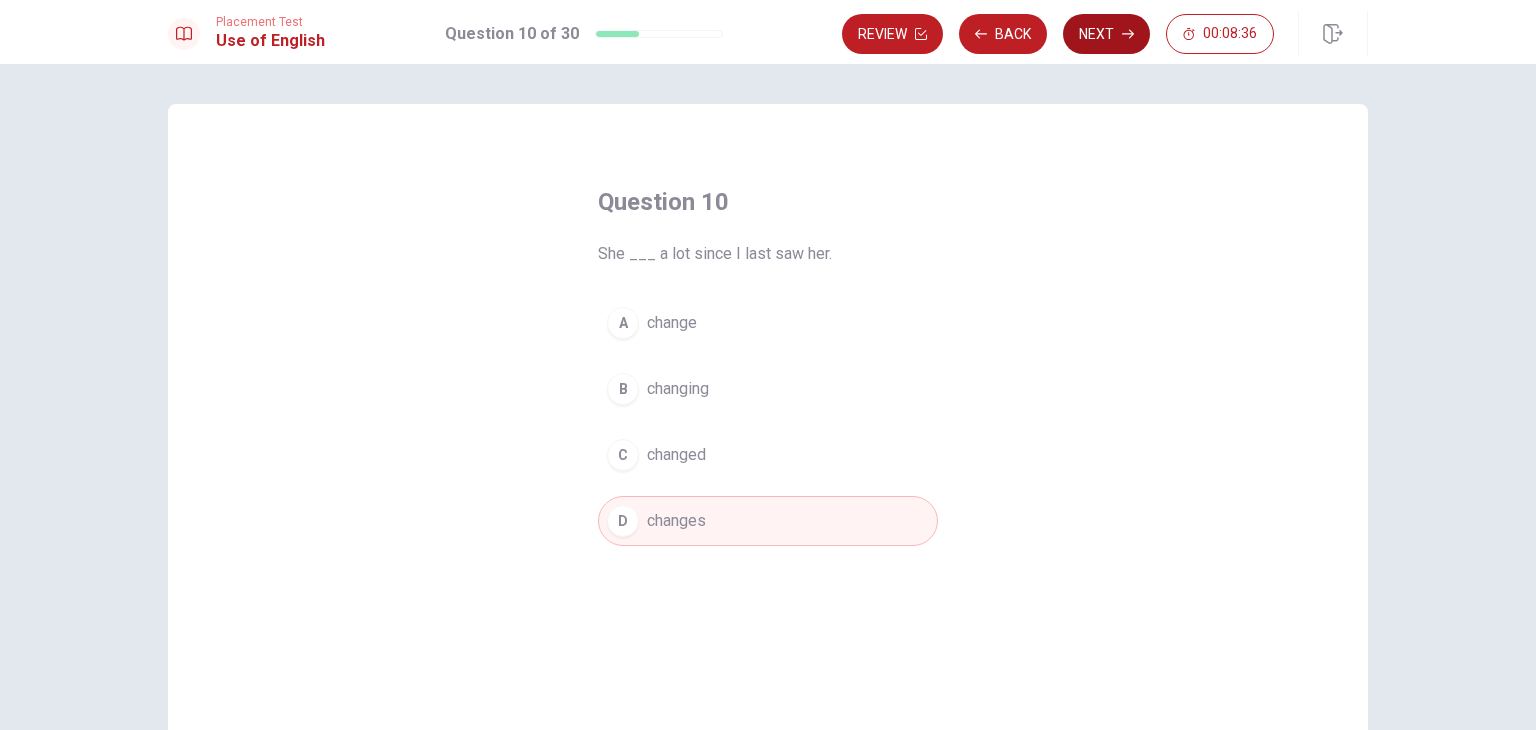 click on "Next" at bounding box center [1106, 34] 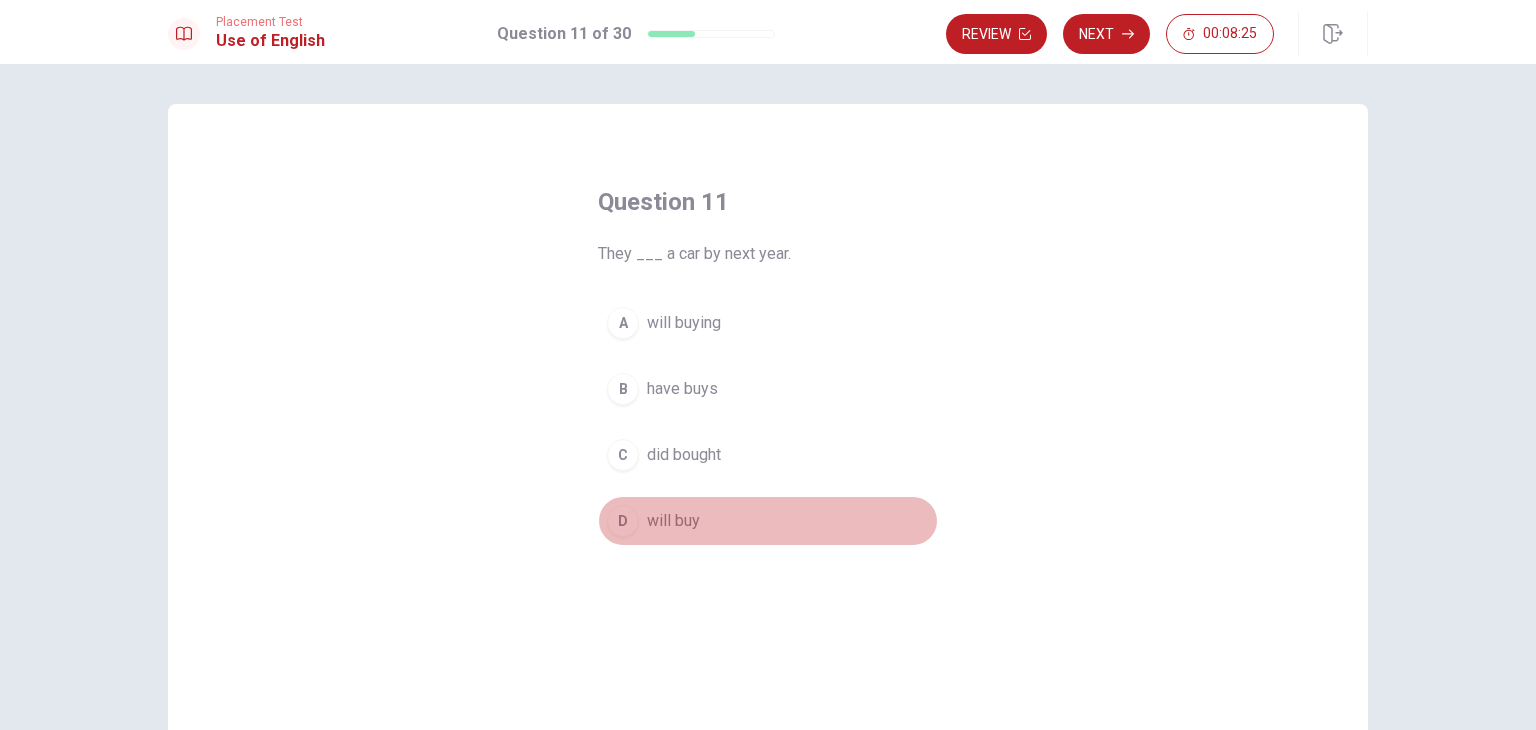 click on "will buy" at bounding box center [673, 521] 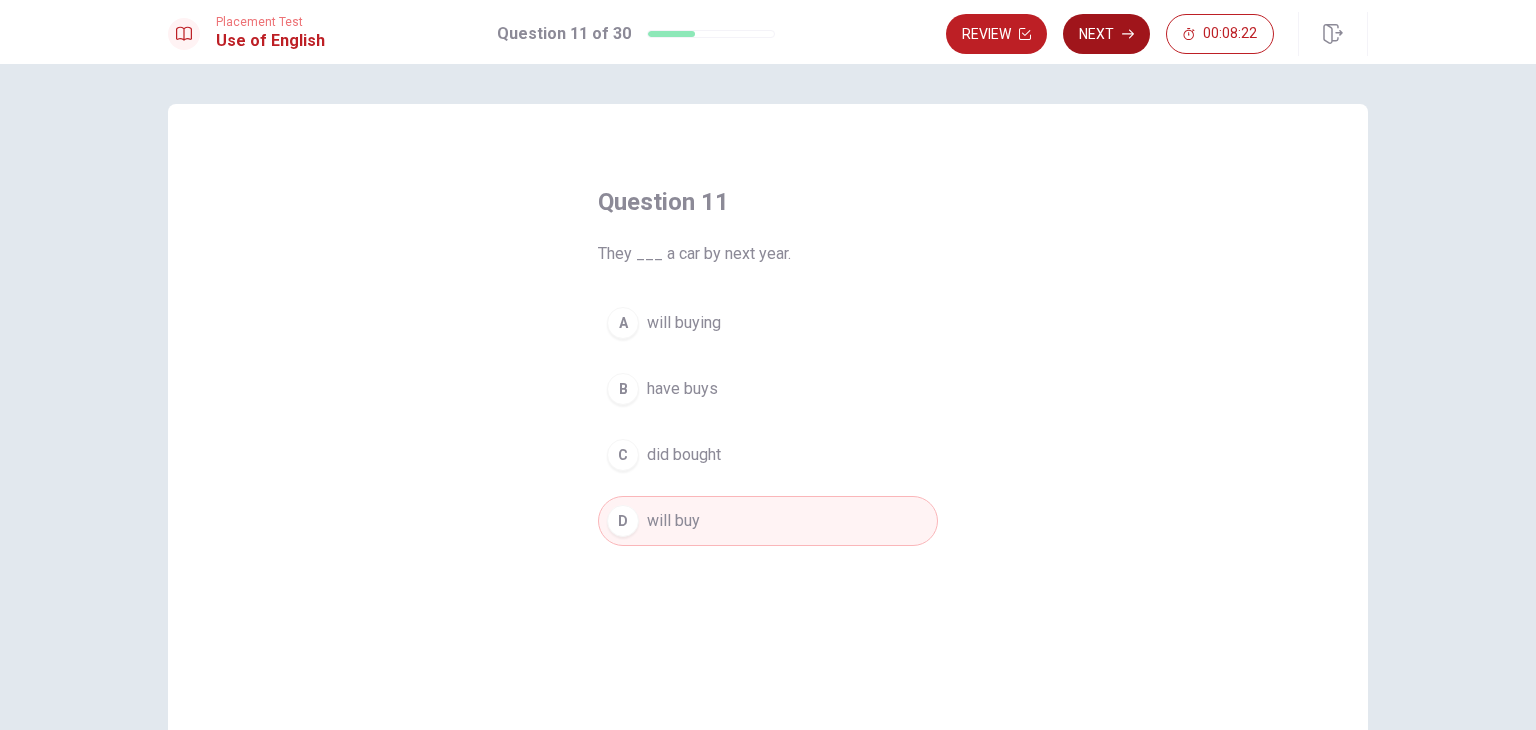 click on "Next" at bounding box center (1106, 34) 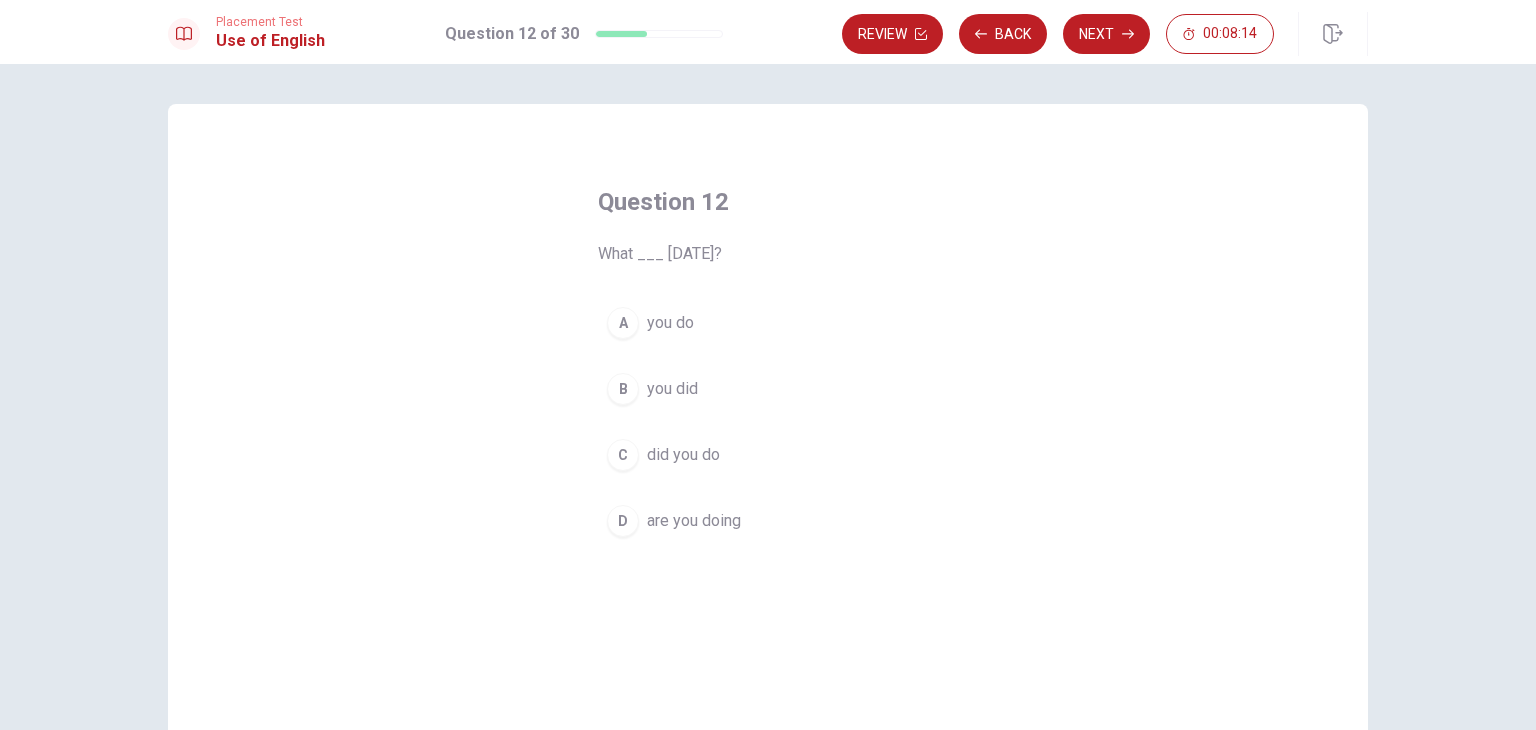 click on "you did" at bounding box center [672, 389] 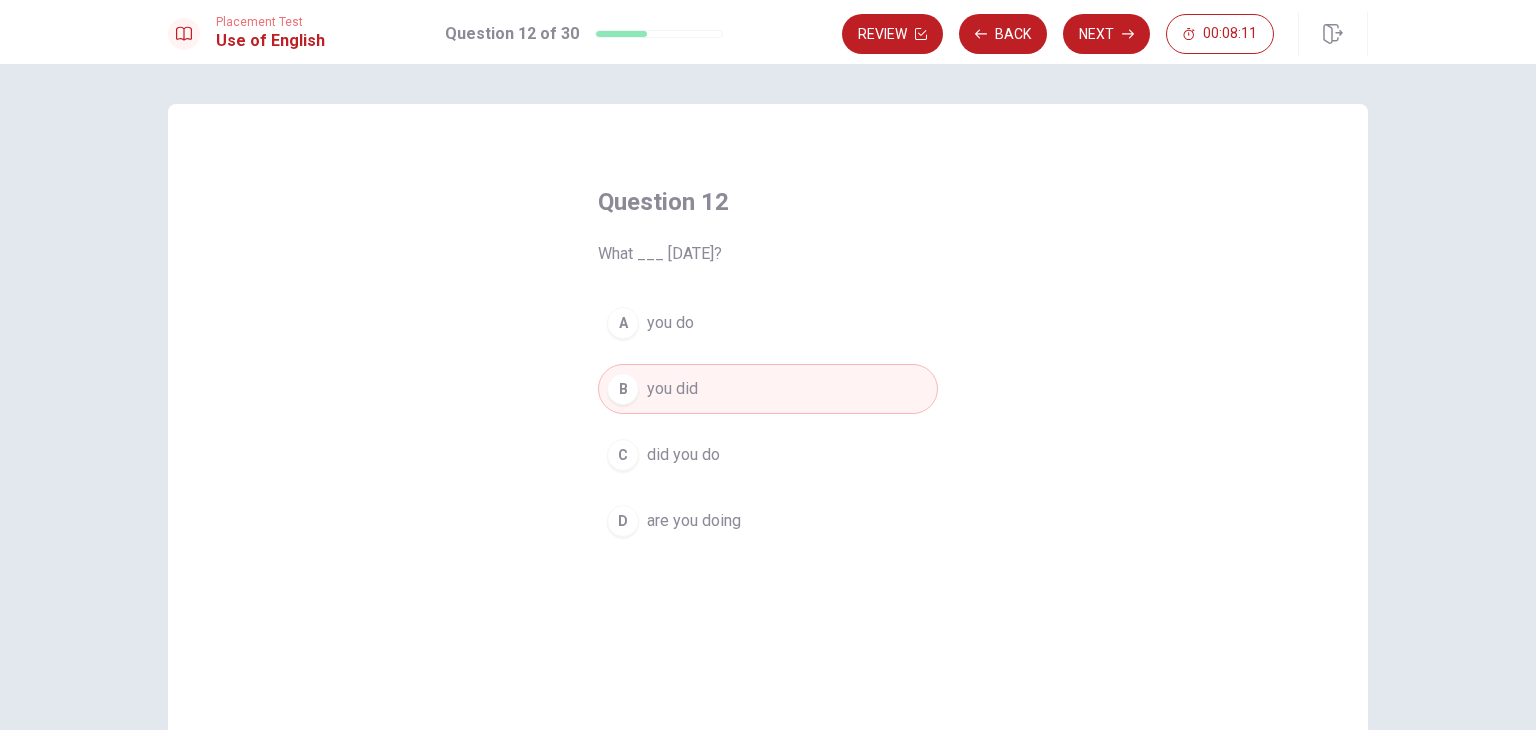 click on "did you do" at bounding box center (683, 455) 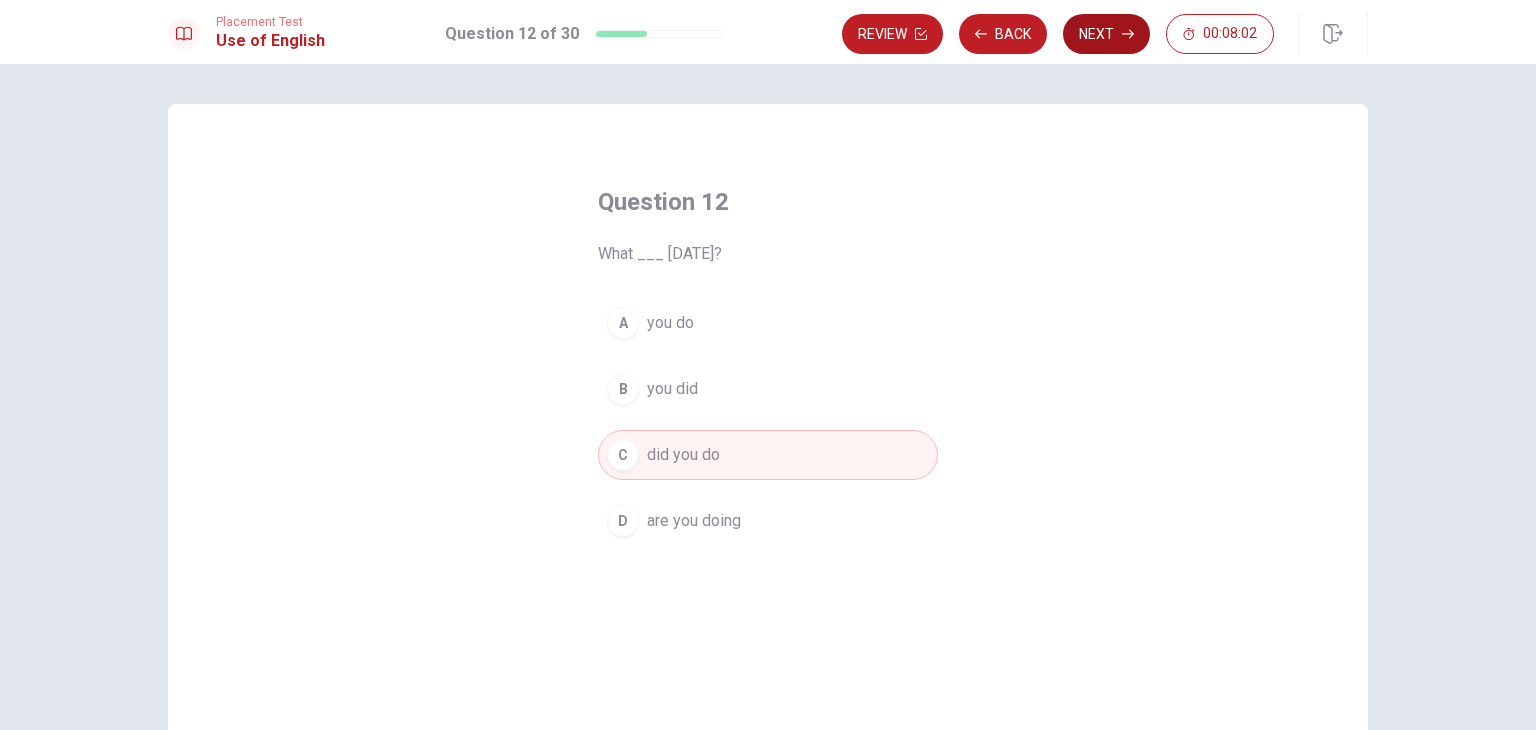 click on "Next" at bounding box center [1106, 34] 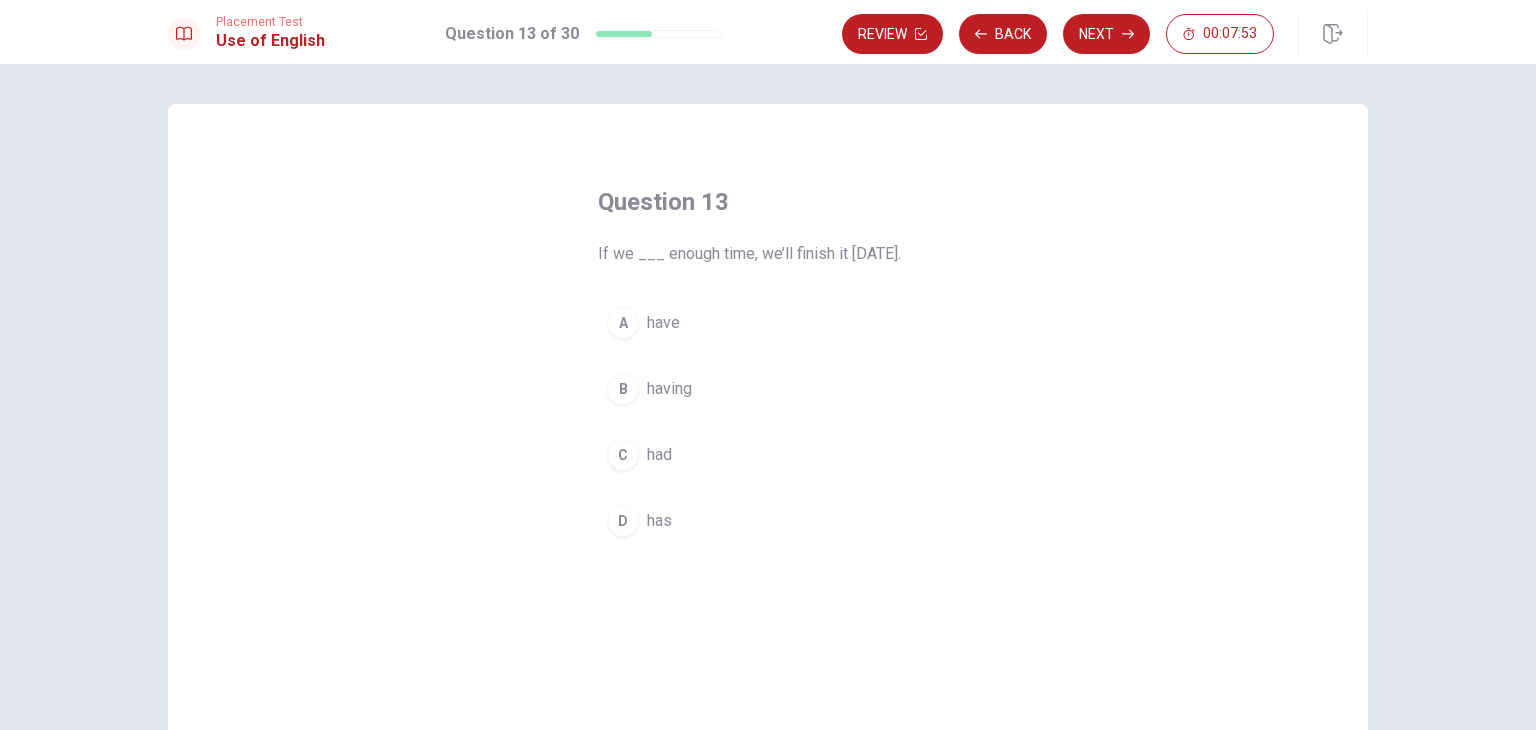 click on "A have" at bounding box center [768, 323] 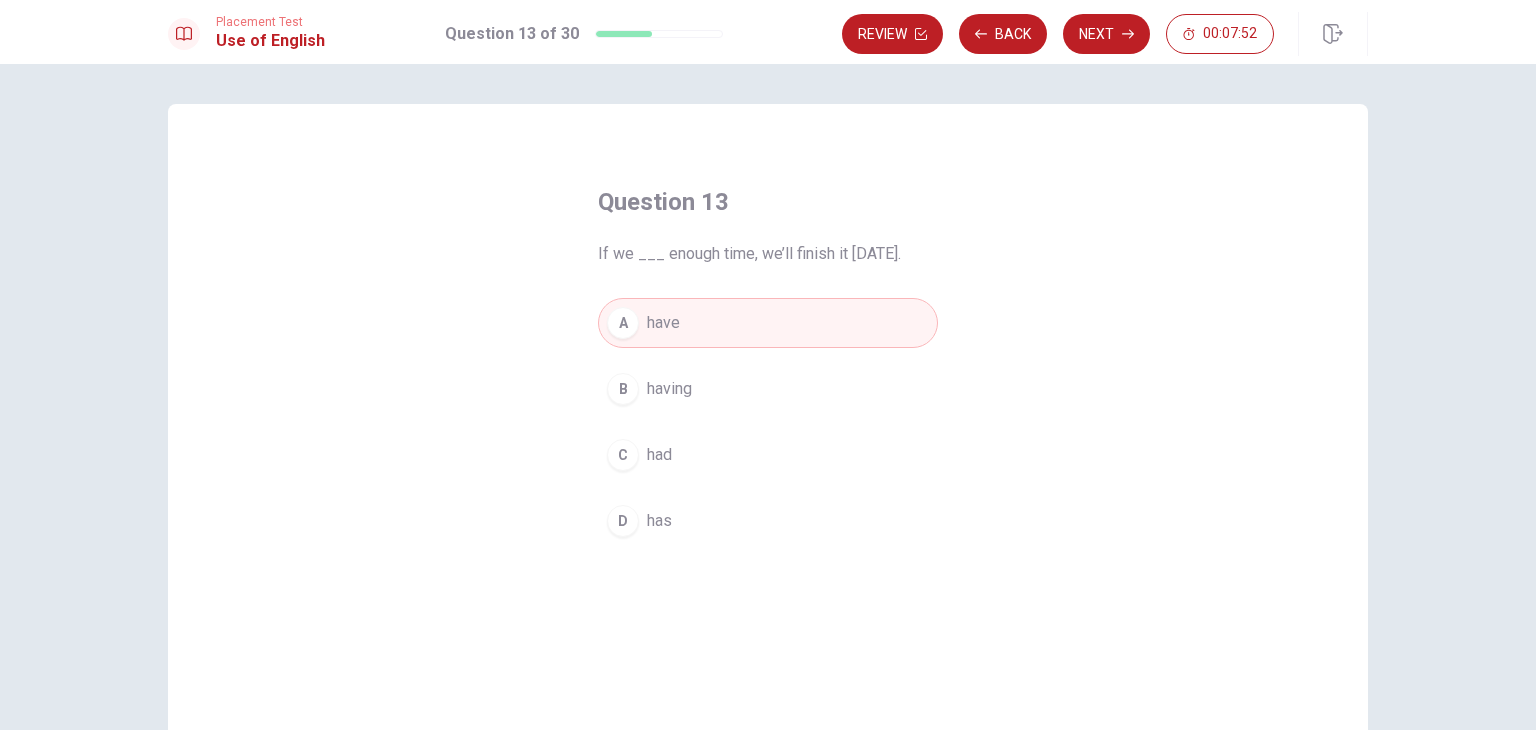 click on "Next" at bounding box center (1106, 34) 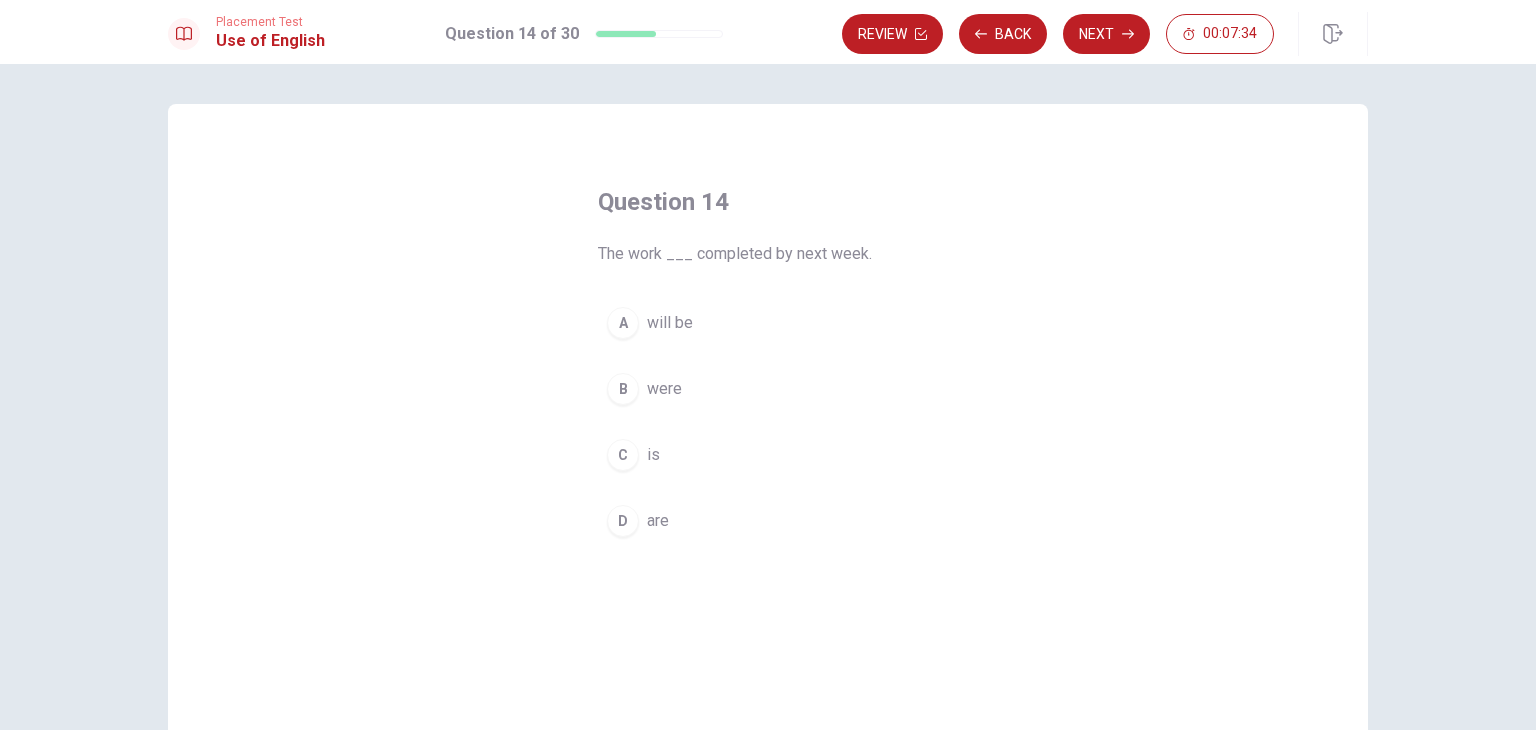 click on "were" at bounding box center (664, 389) 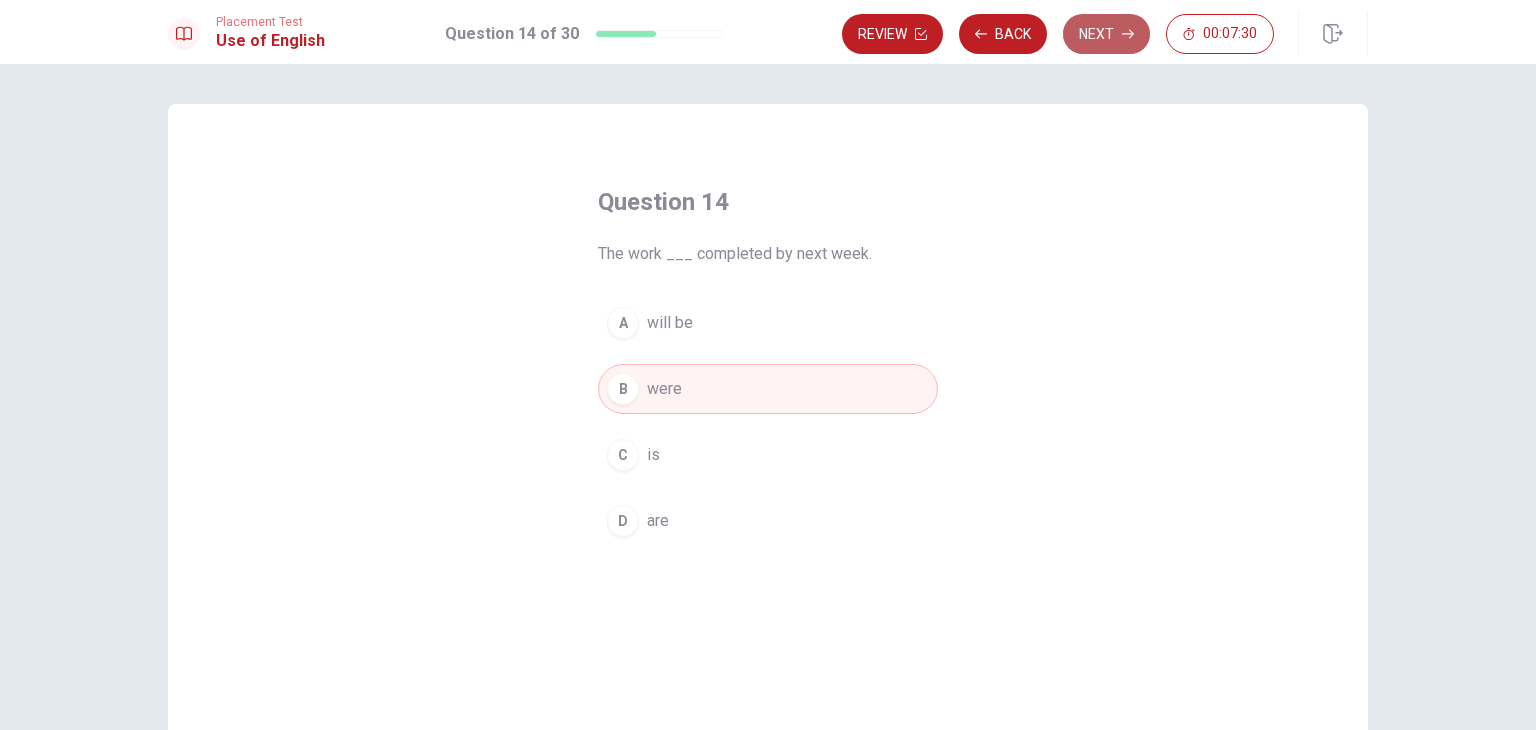 click on "Next" at bounding box center [1106, 34] 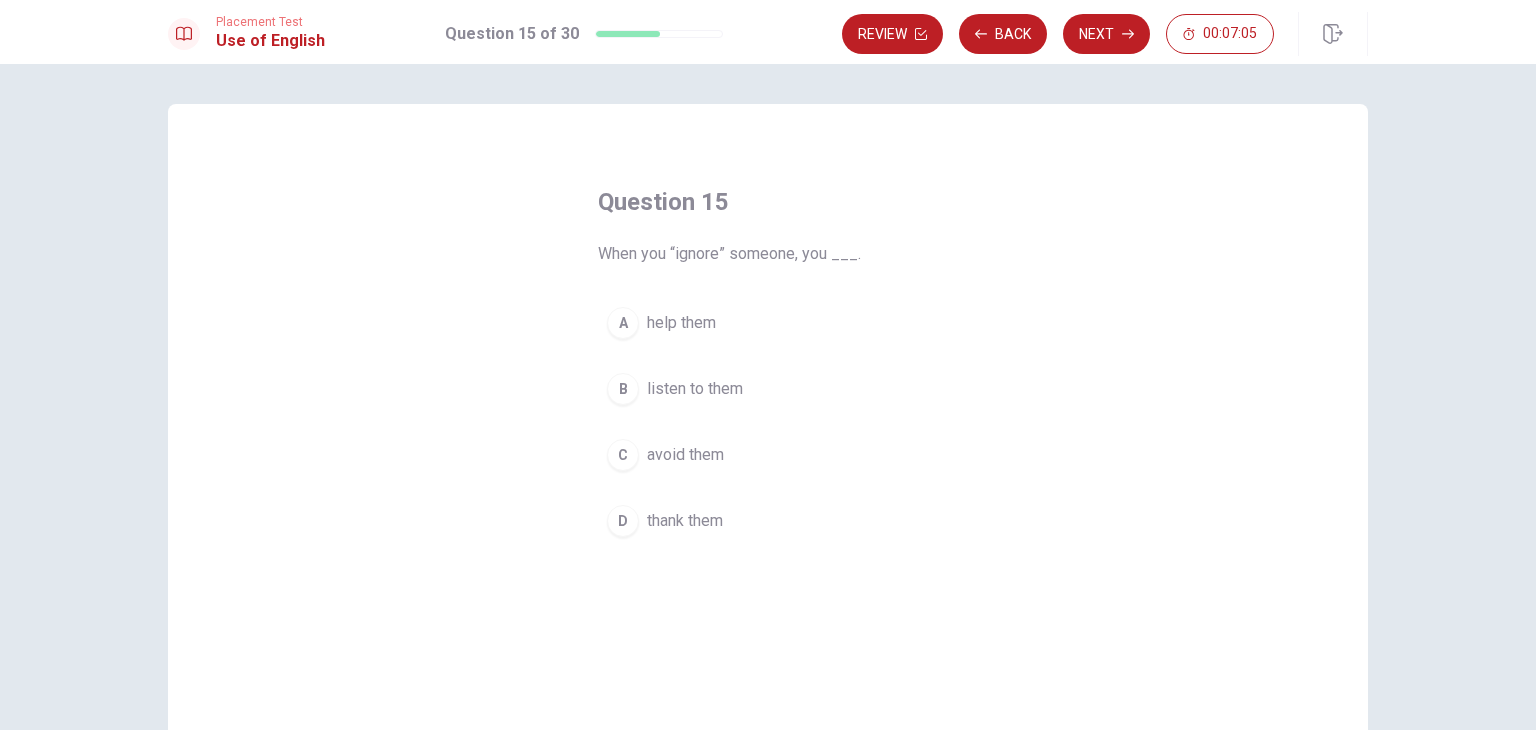 click on "thank them" at bounding box center [685, 521] 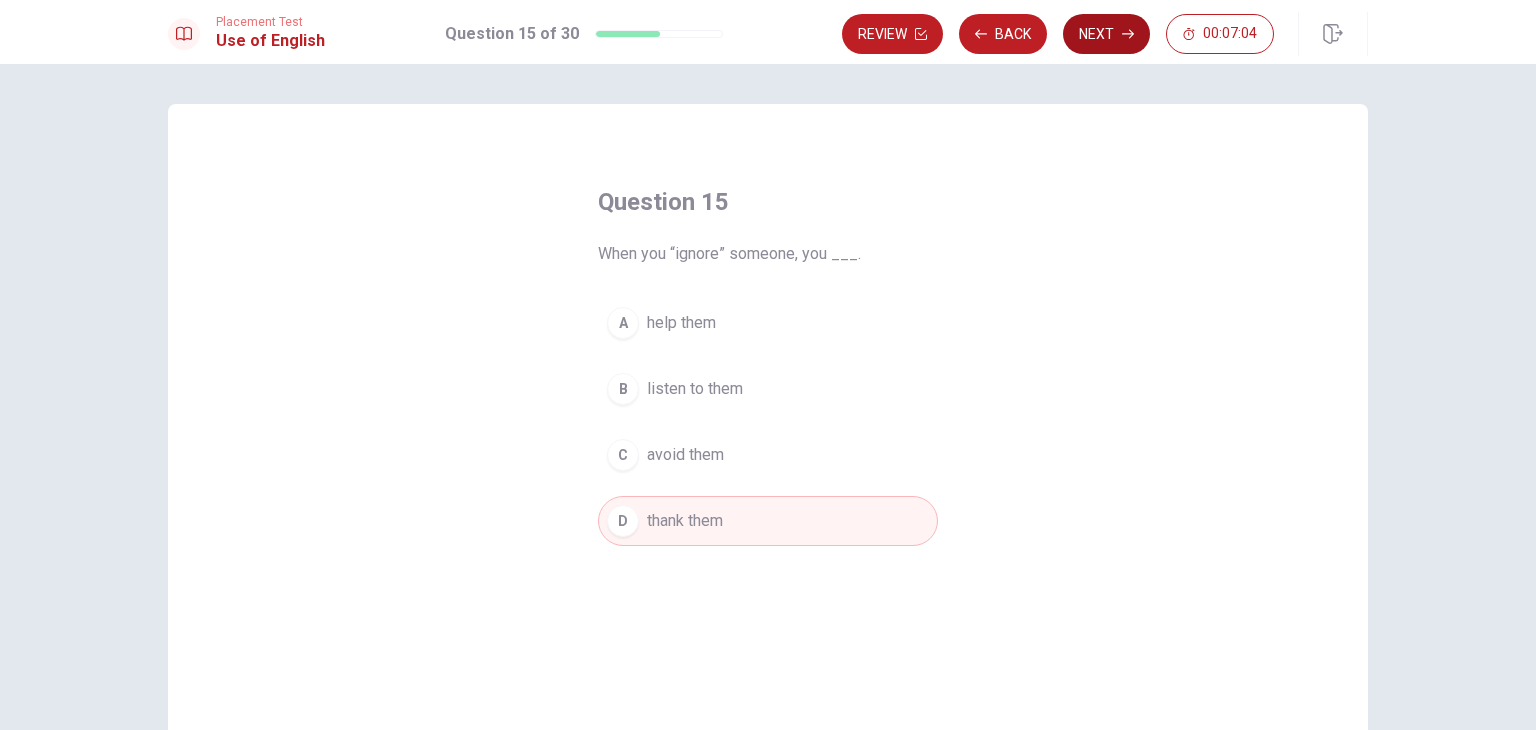 click on "Next" at bounding box center (1106, 34) 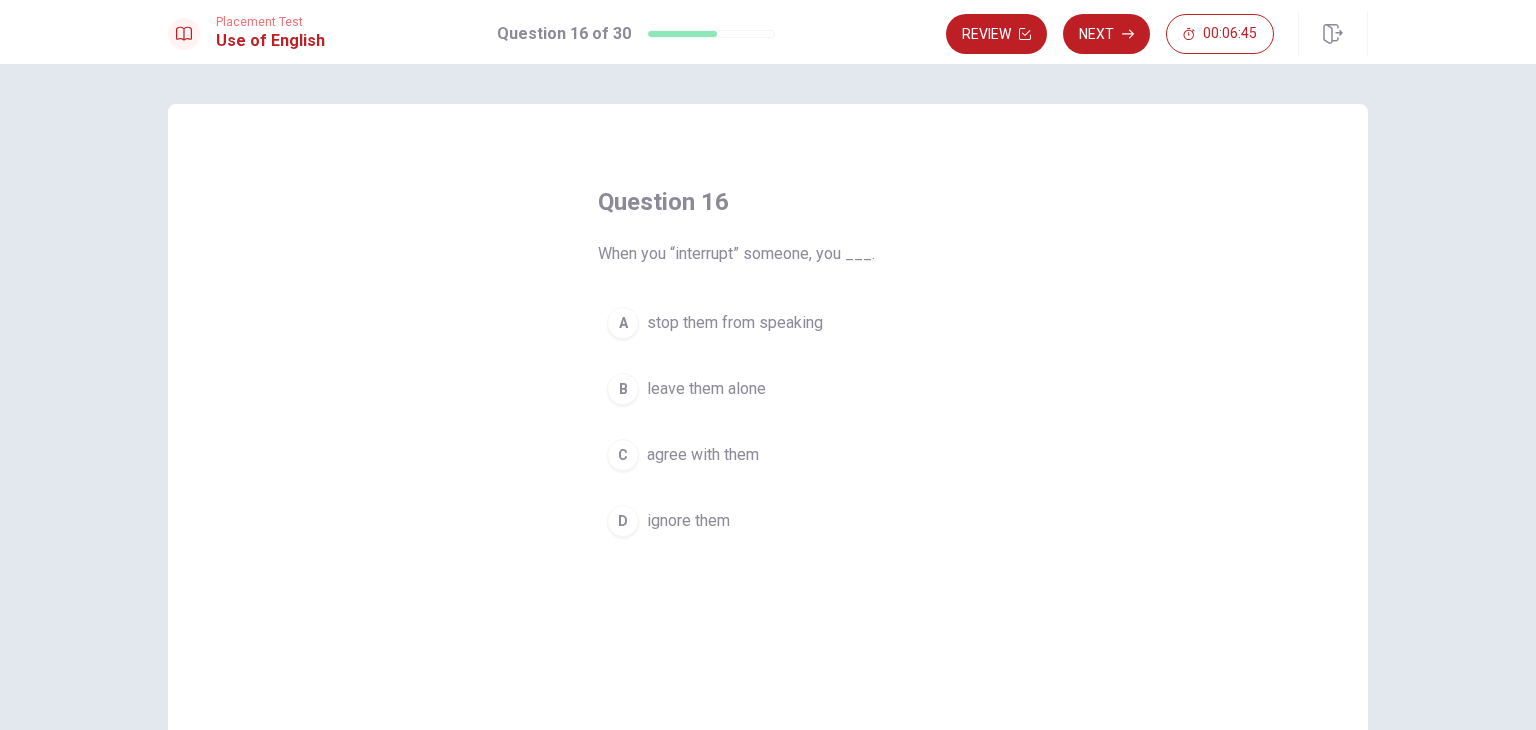 click on "leave them alone" at bounding box center [706, 389] 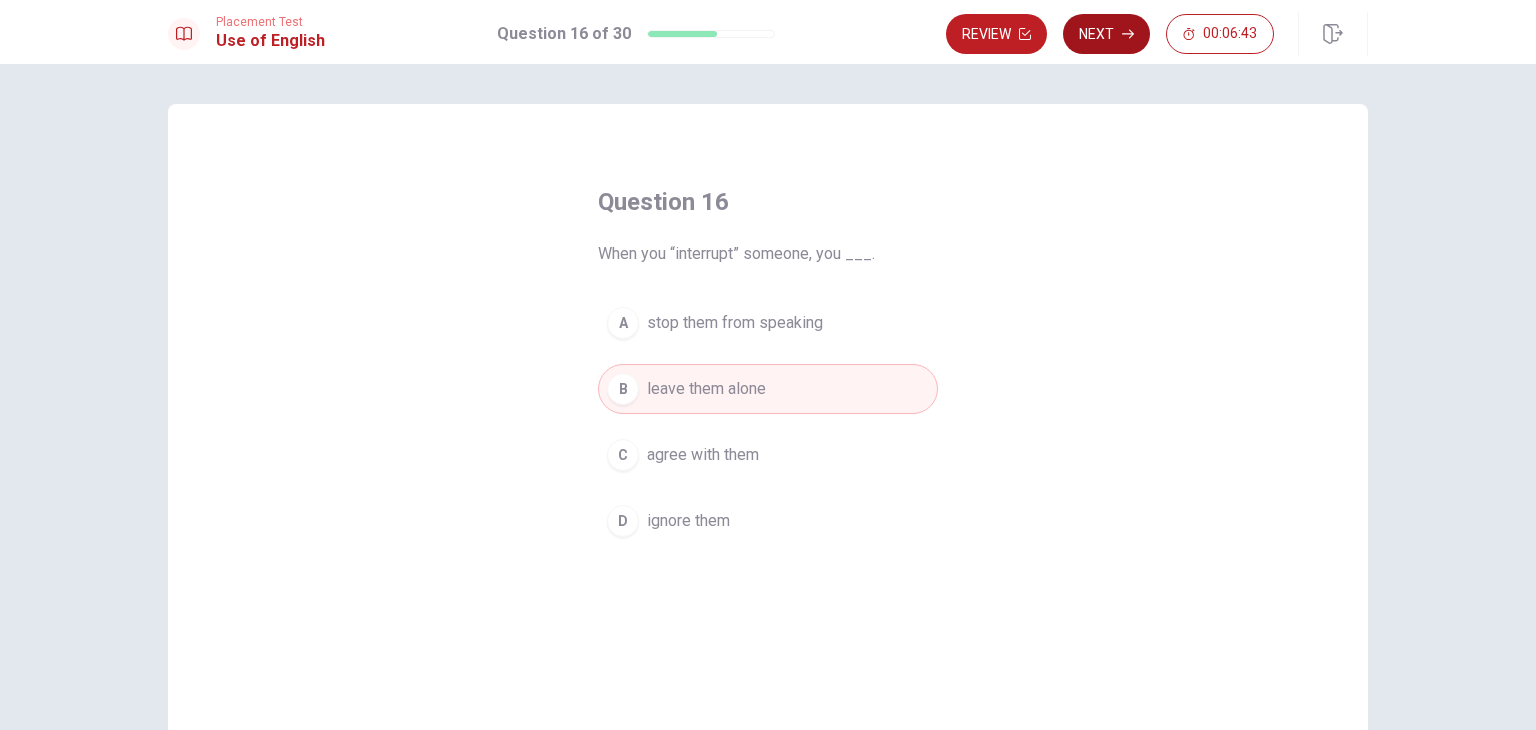 click on "Next" at bounding box center [1106, 34] 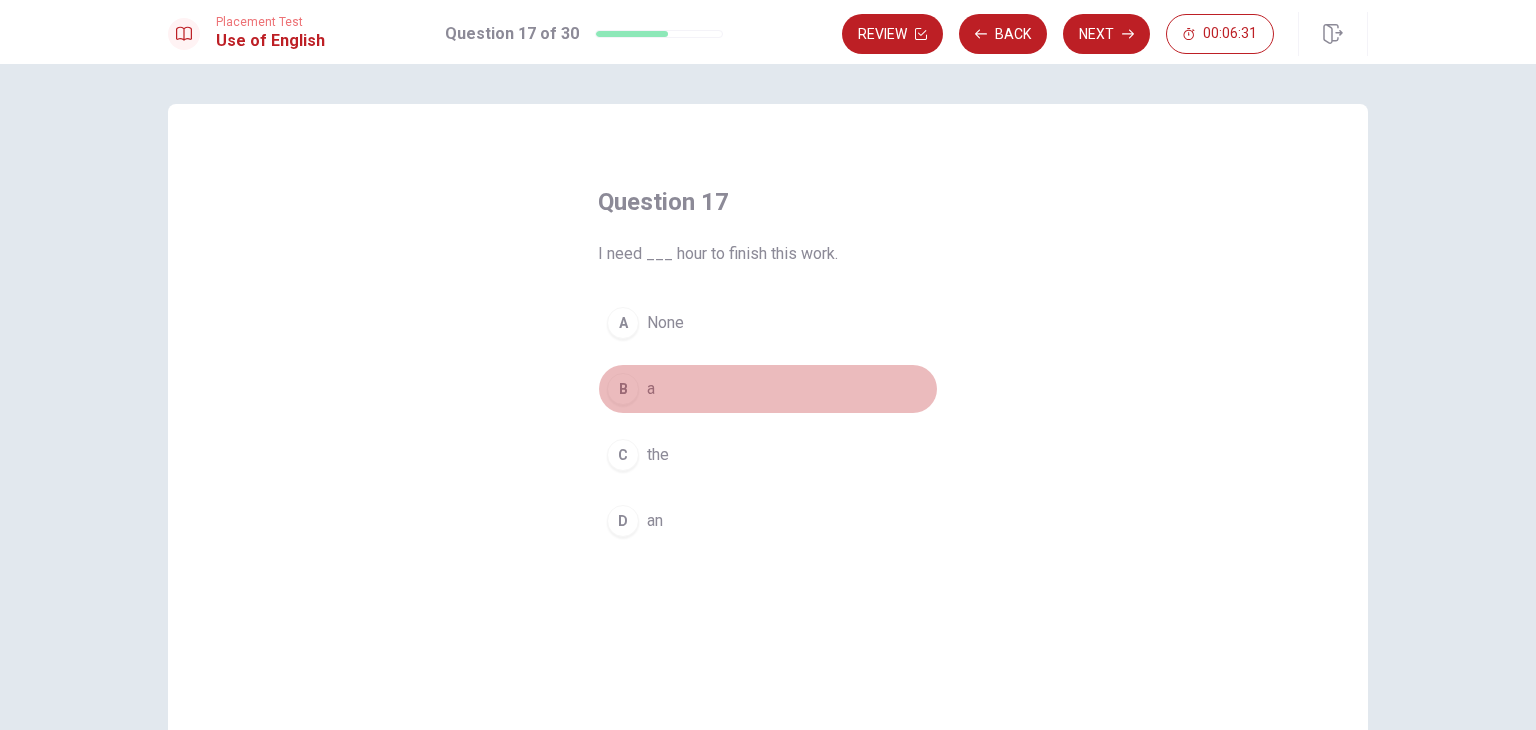 click on "B a" at bounding box center (768, 389) 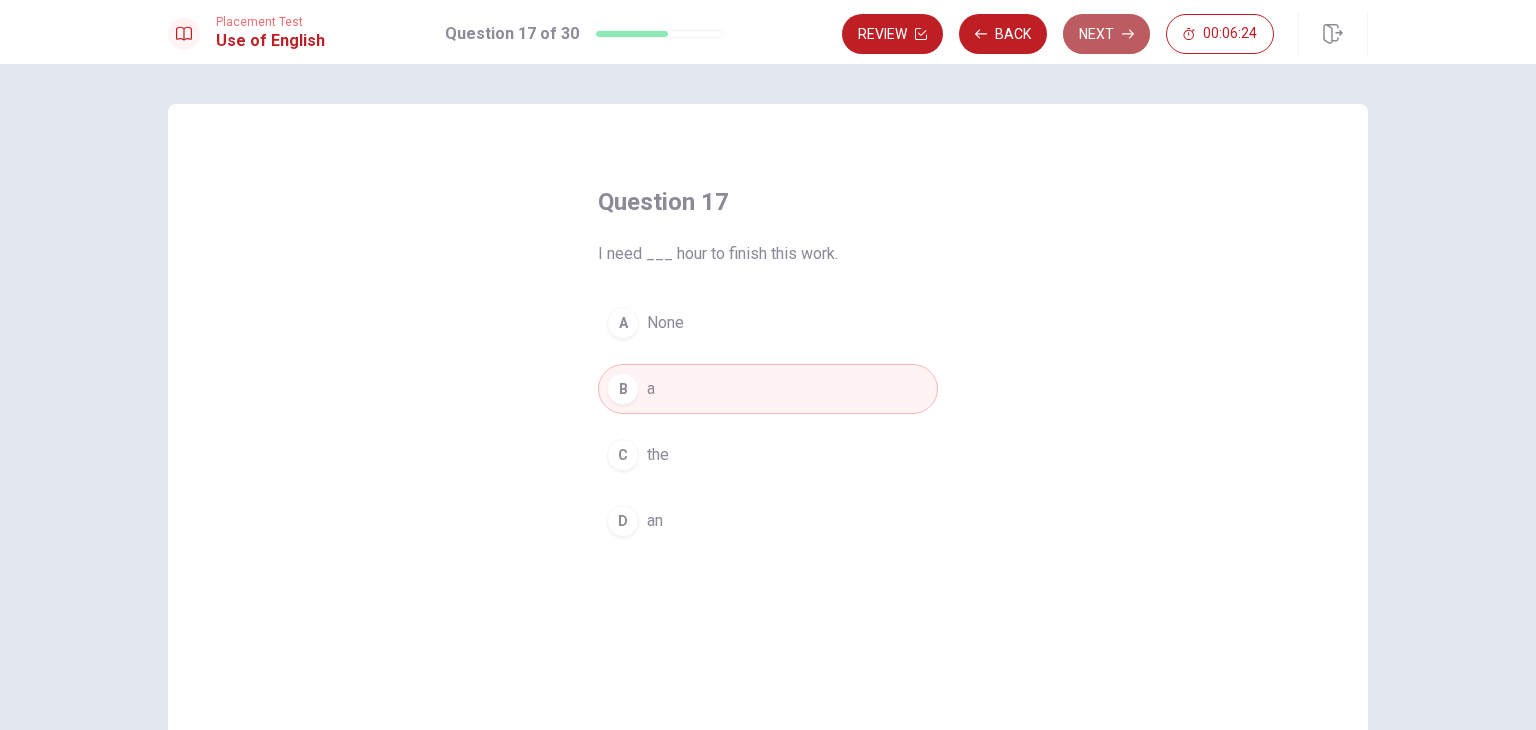click on "Next" at bounding box center (1106, 34) 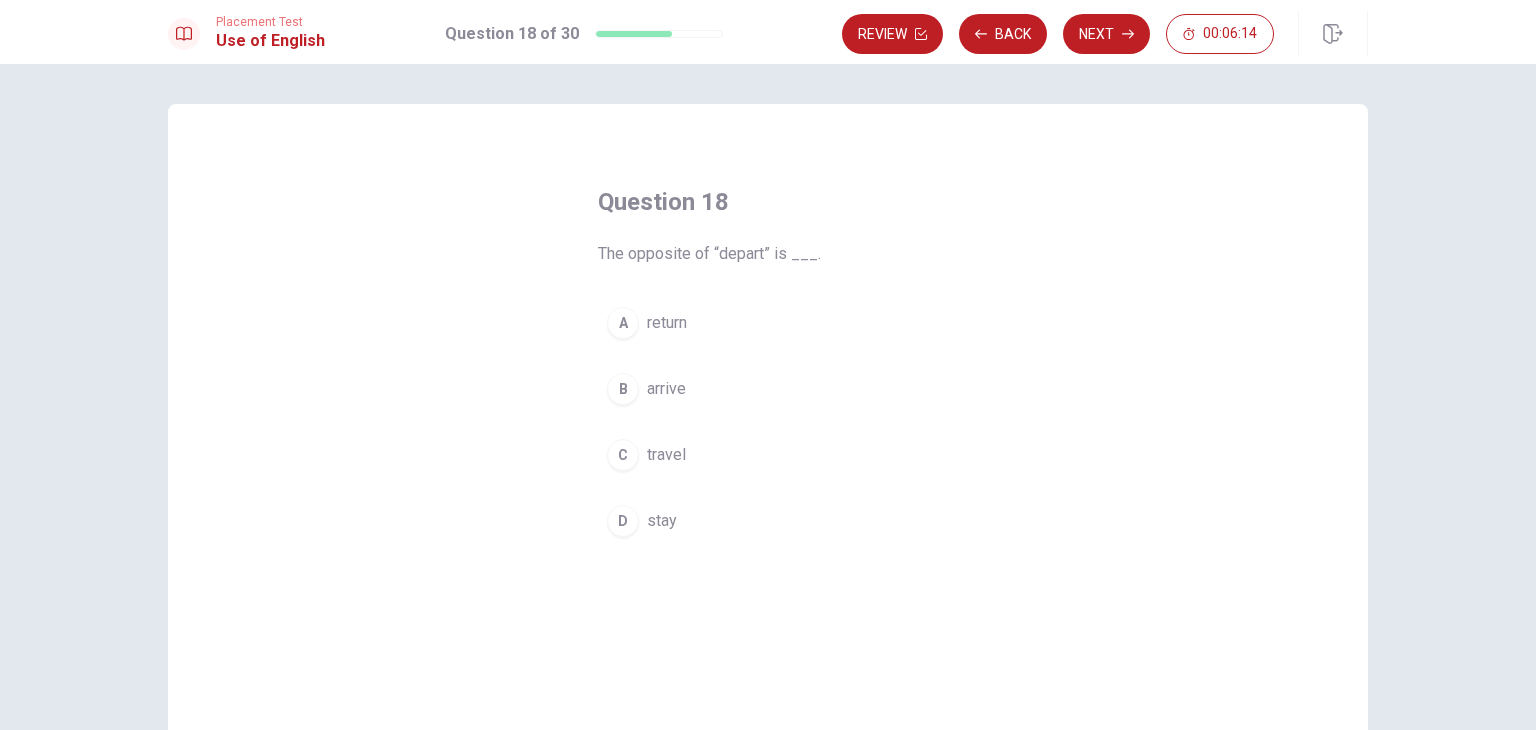 click on "return" at bounding box center [667, 323] 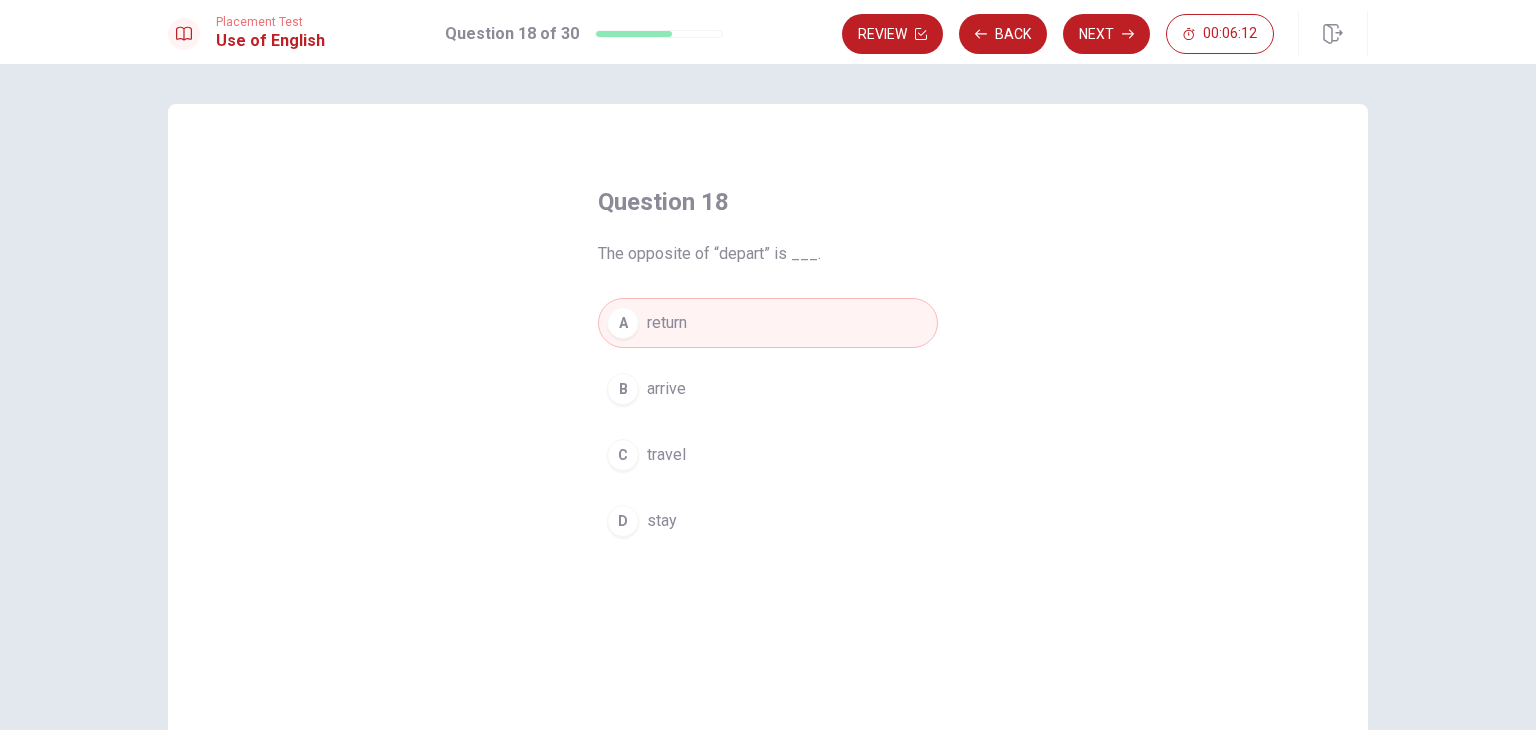 click on "stay" at bounding box center [662, 521] 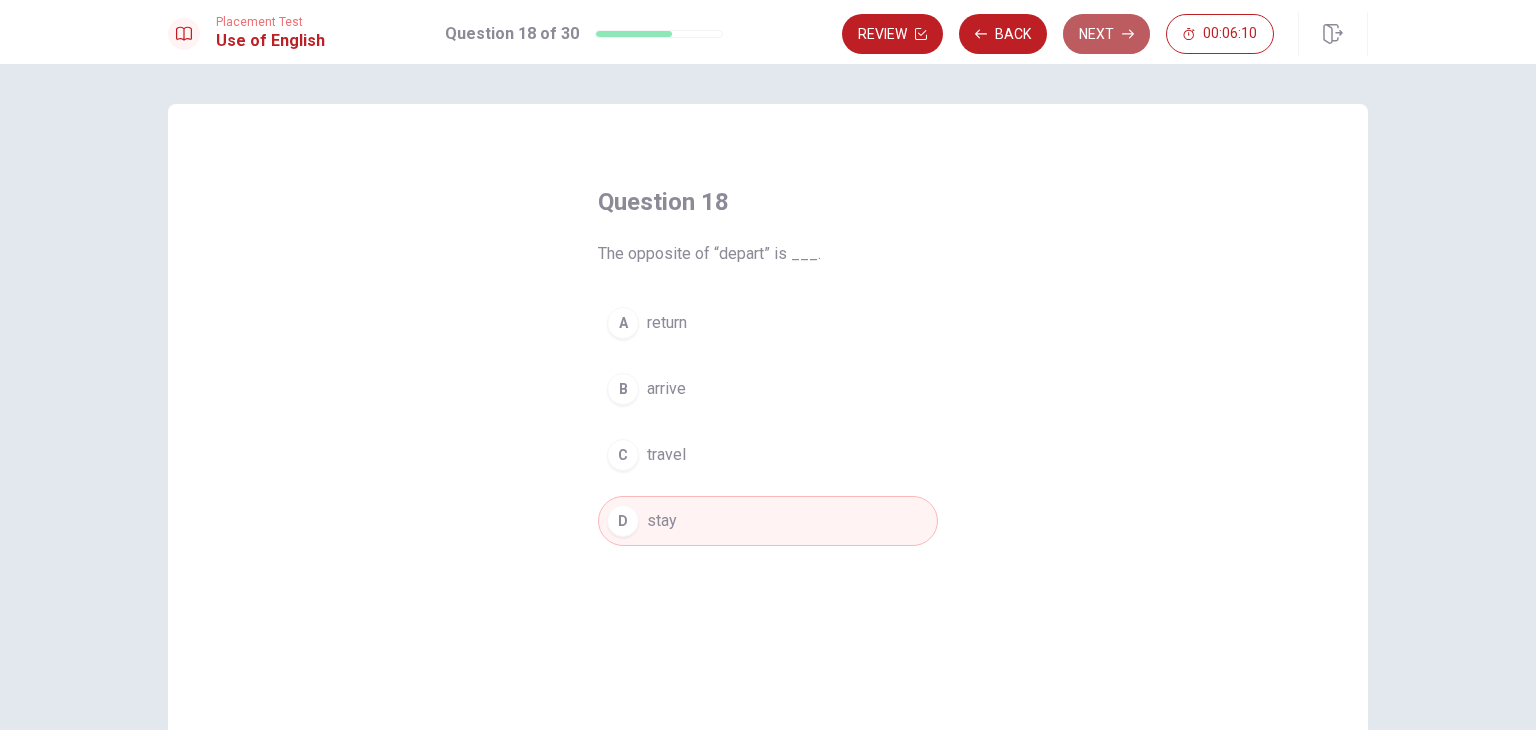 click on "Next" at bounding box center [1106, 34] 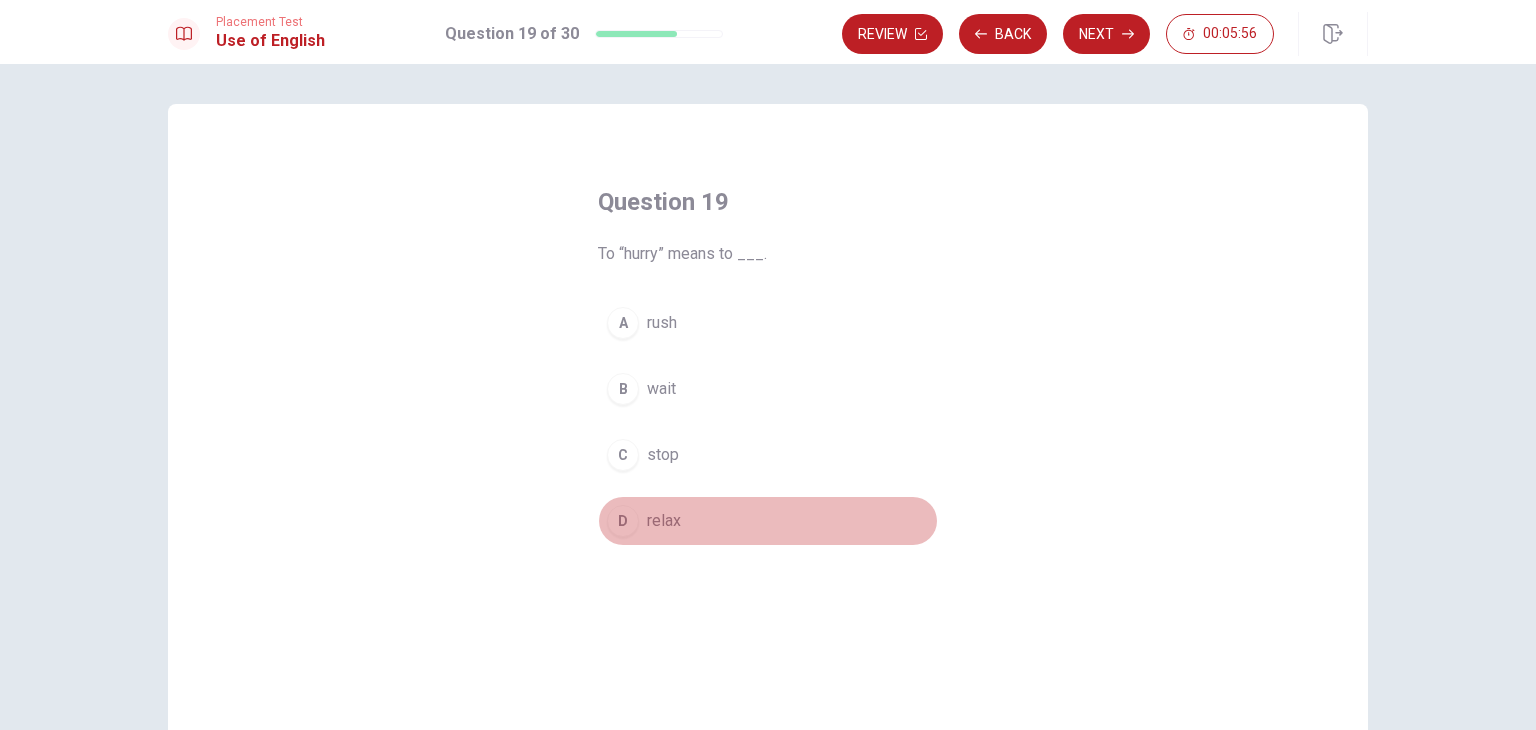 click on "relax" at bounding box center [664, 521] 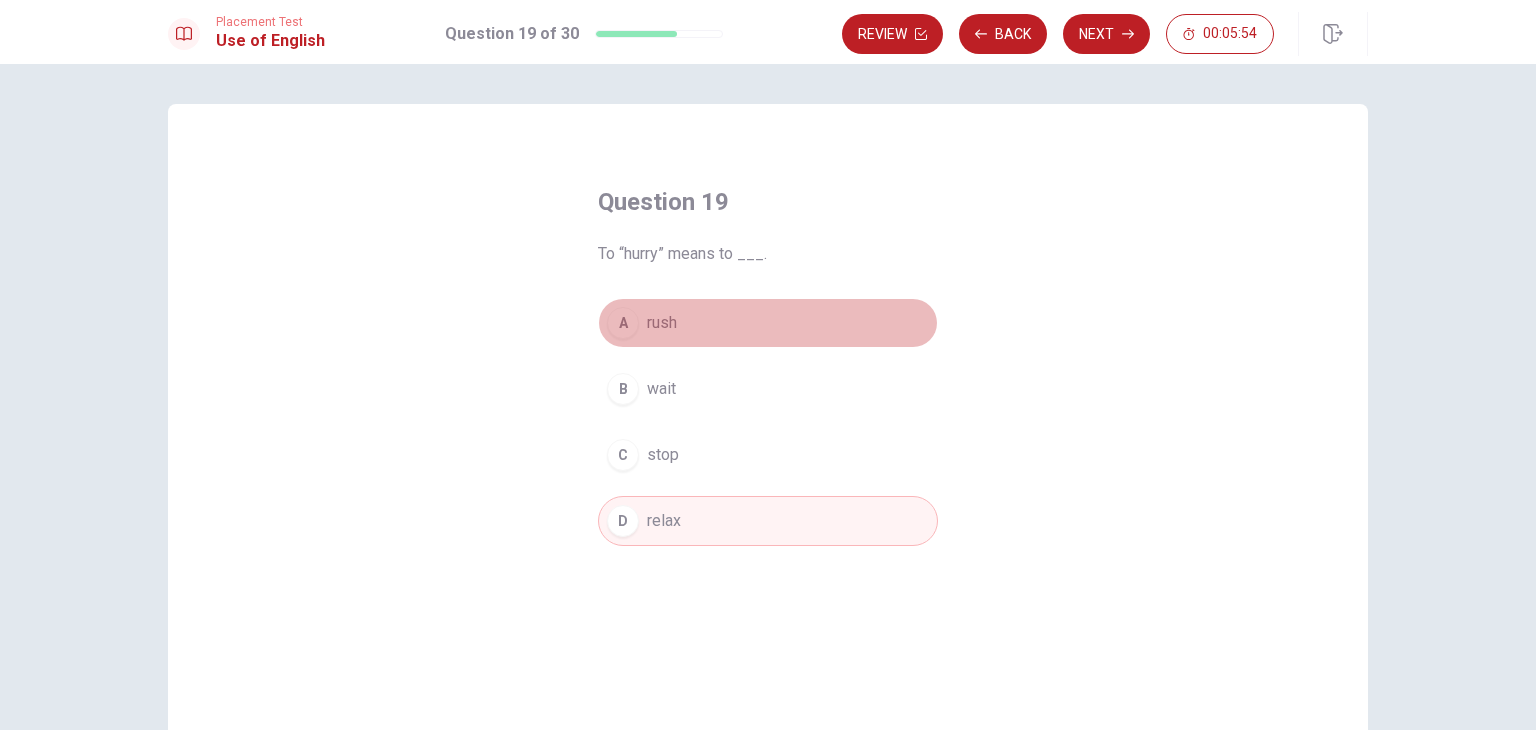 click on "A rush" at bounding box center (768, 323) 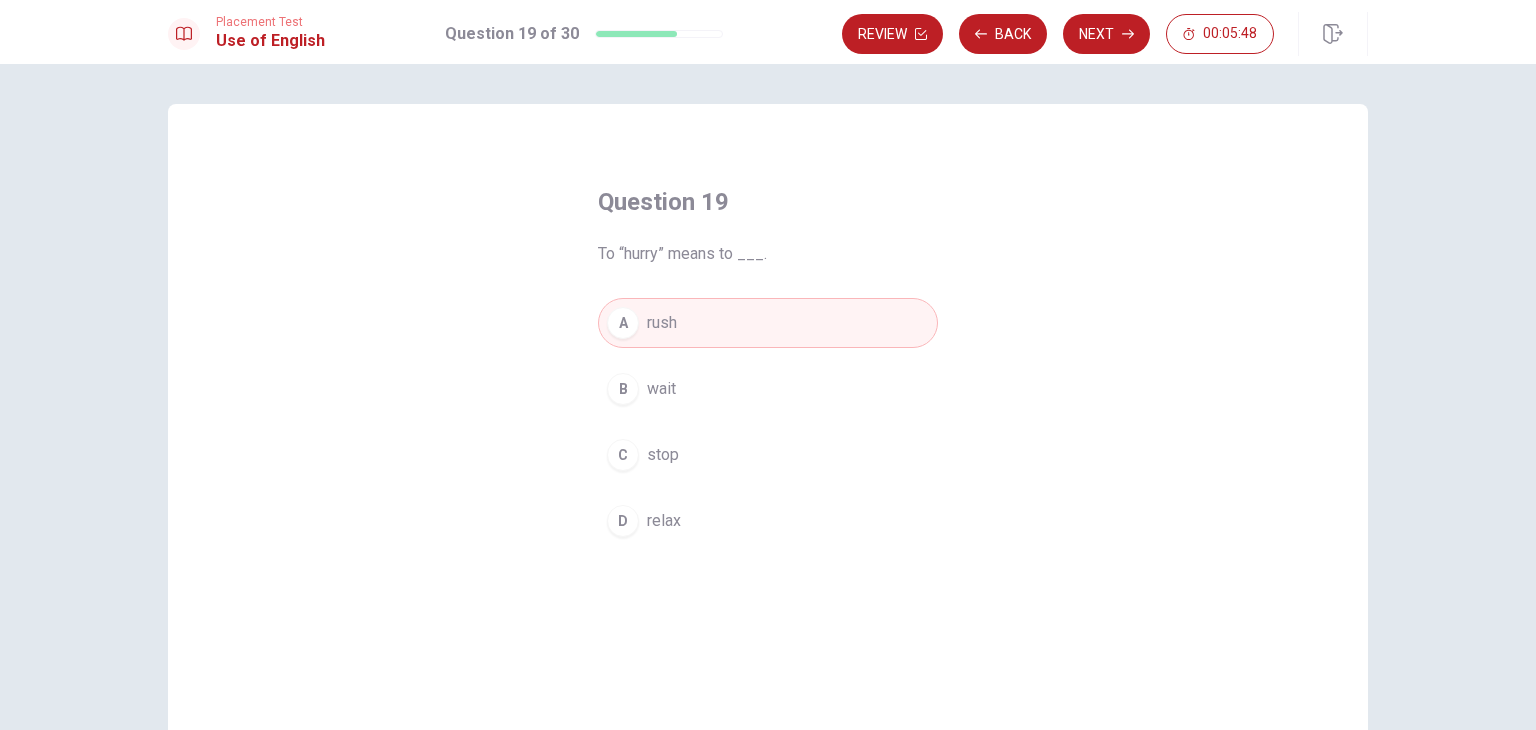 click on "D relax" at bounding box center [768, 521] 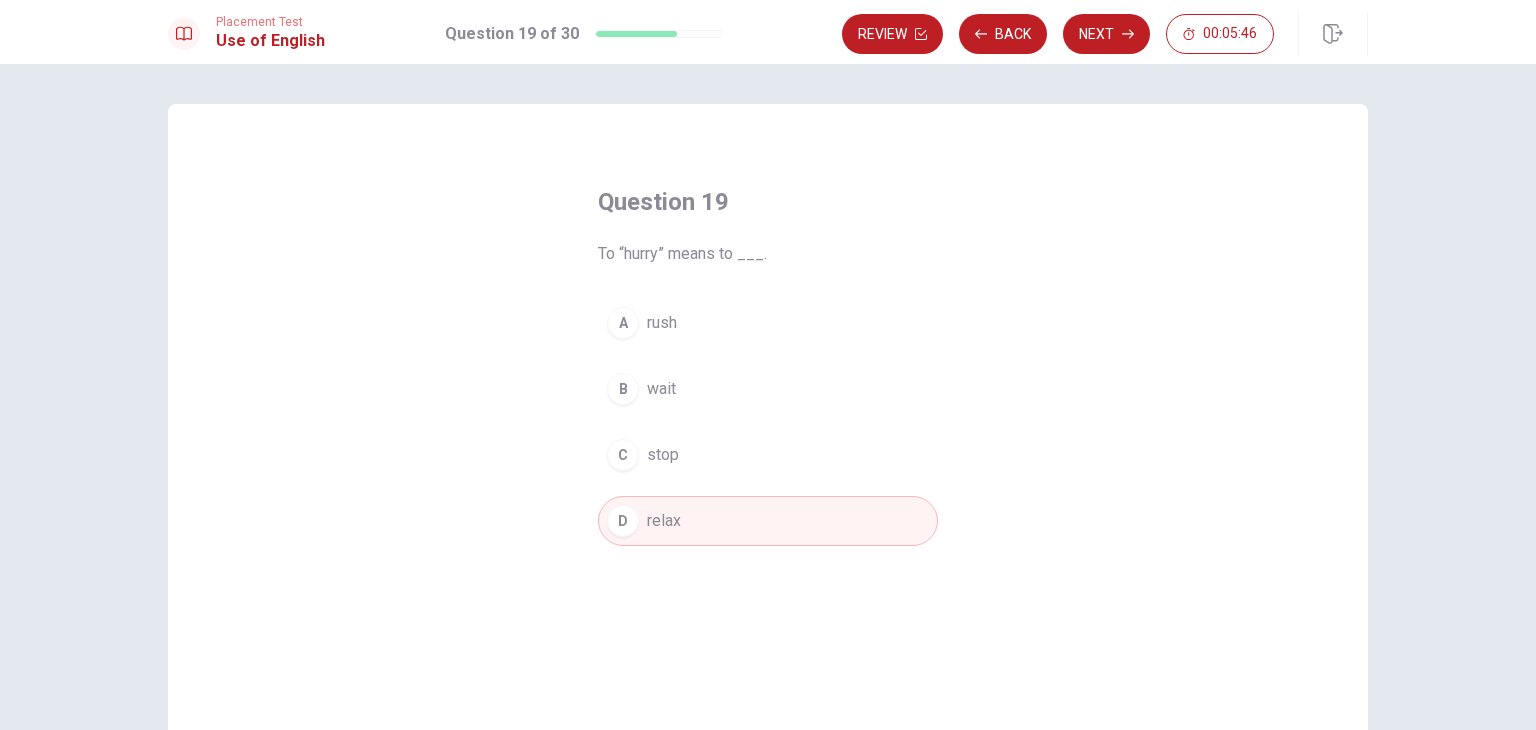 click on "A rush" at bounding box center (768, 323) 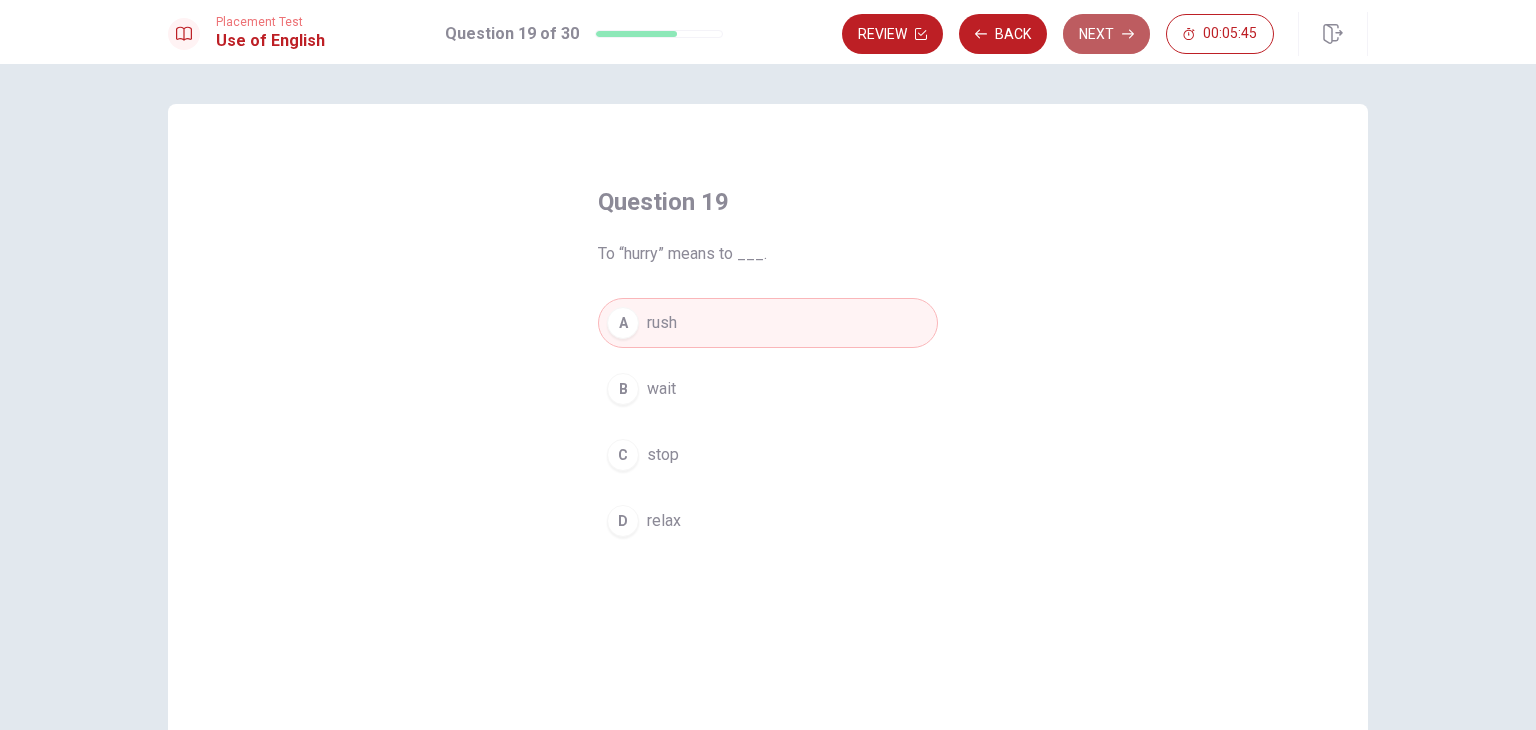 click on "Next" at bounding box center [1106, 34] 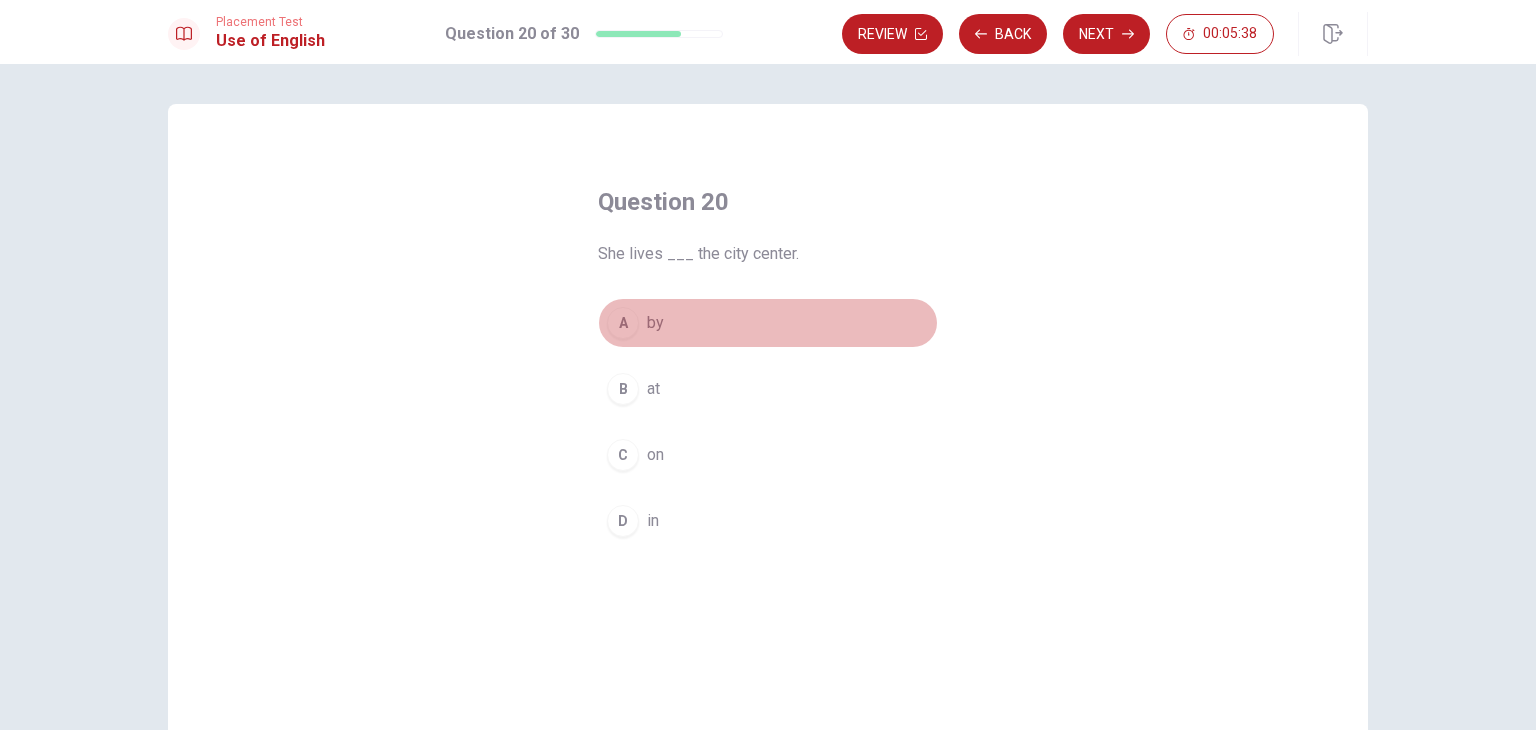 click on "A by" at bounding box center [768, 323] 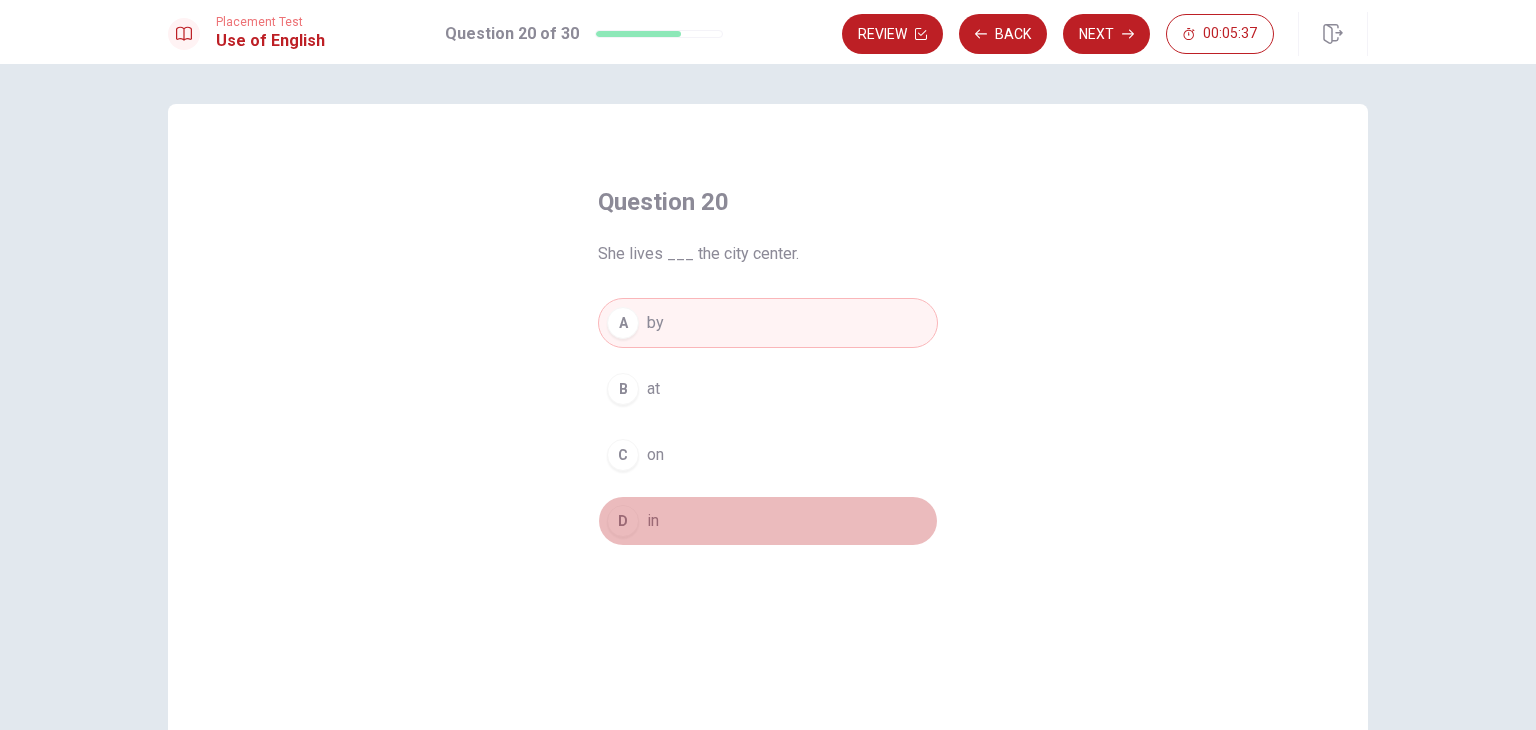 click on "D in" at bounding box center (768, 521) 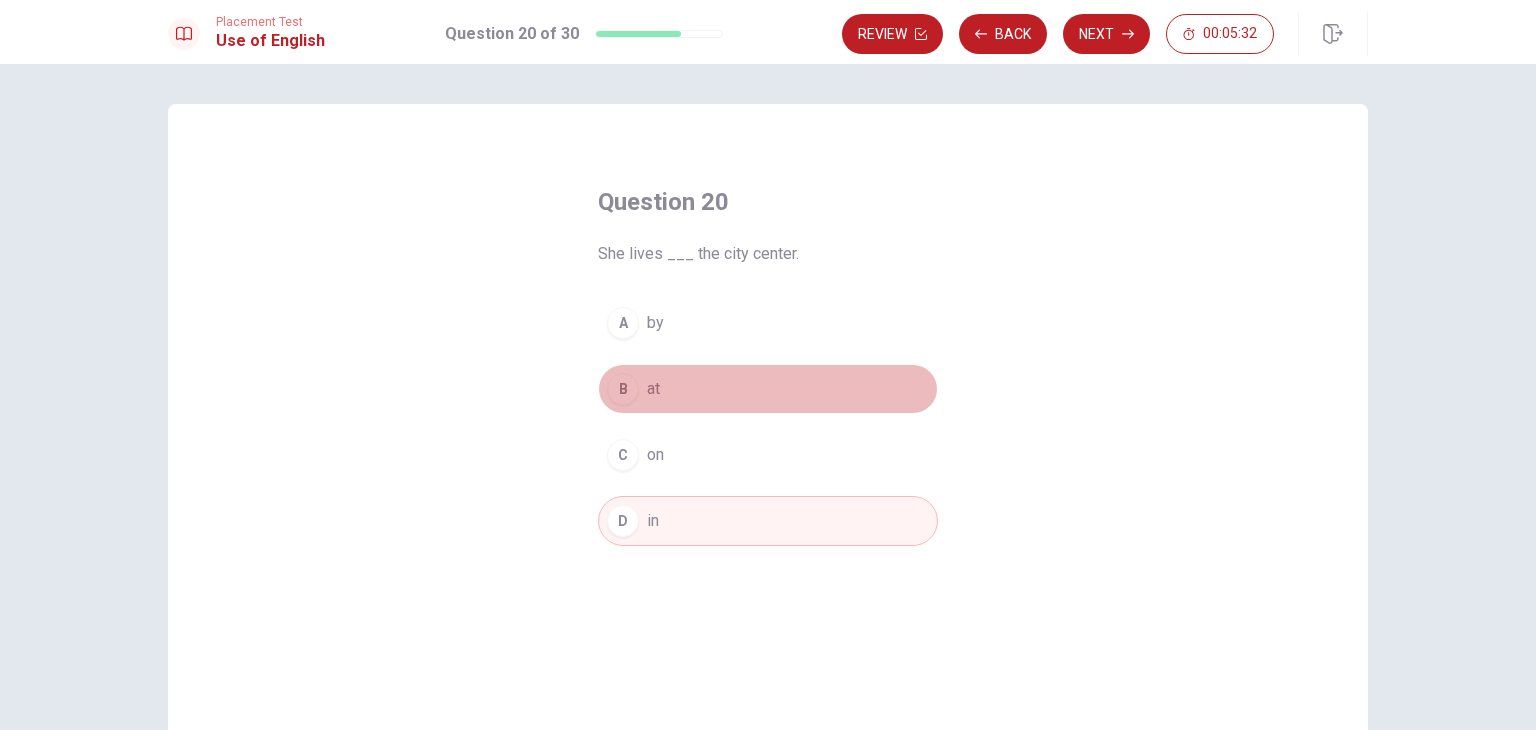 click on "B at" at bounding box center (768, 389) 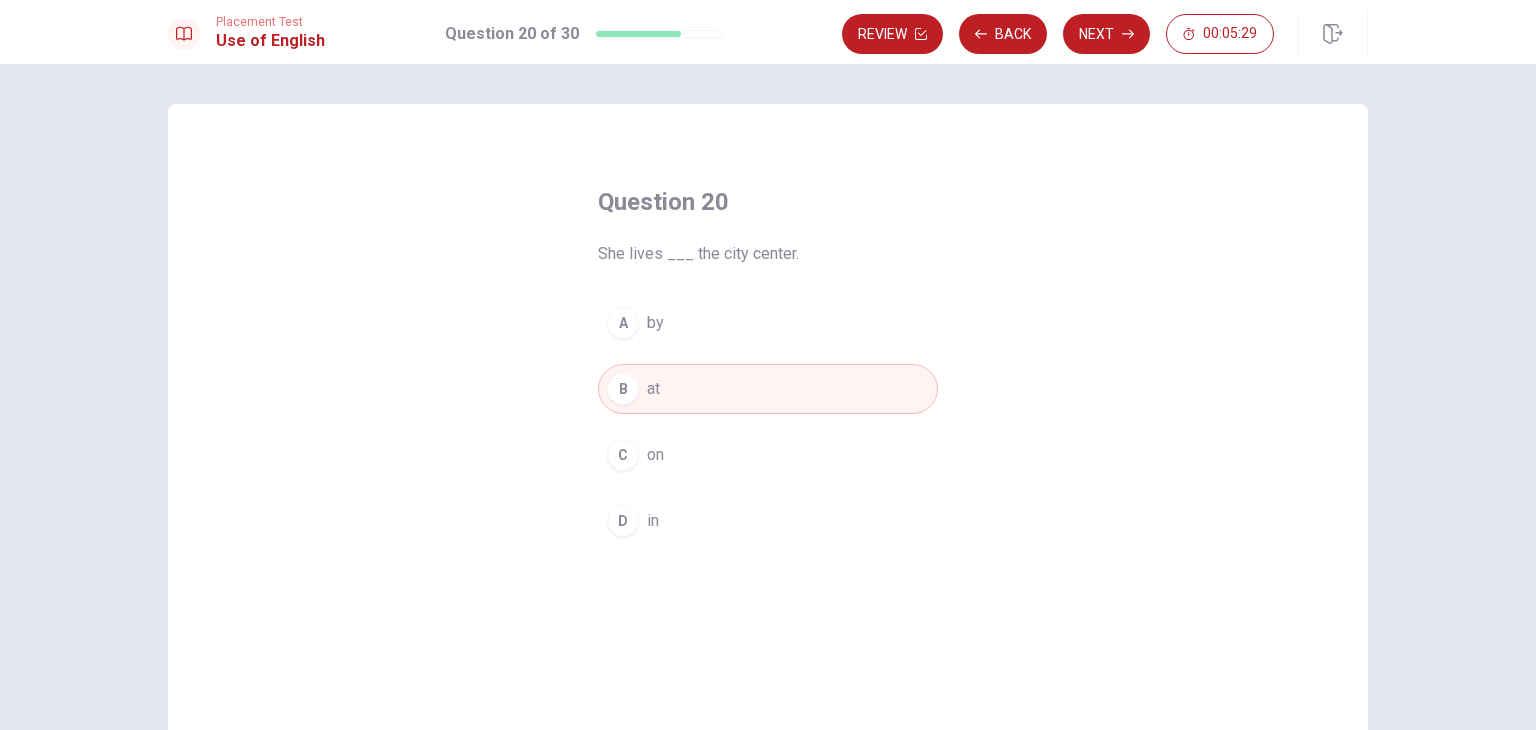 click on "D in" at bounding box center (768, 521) 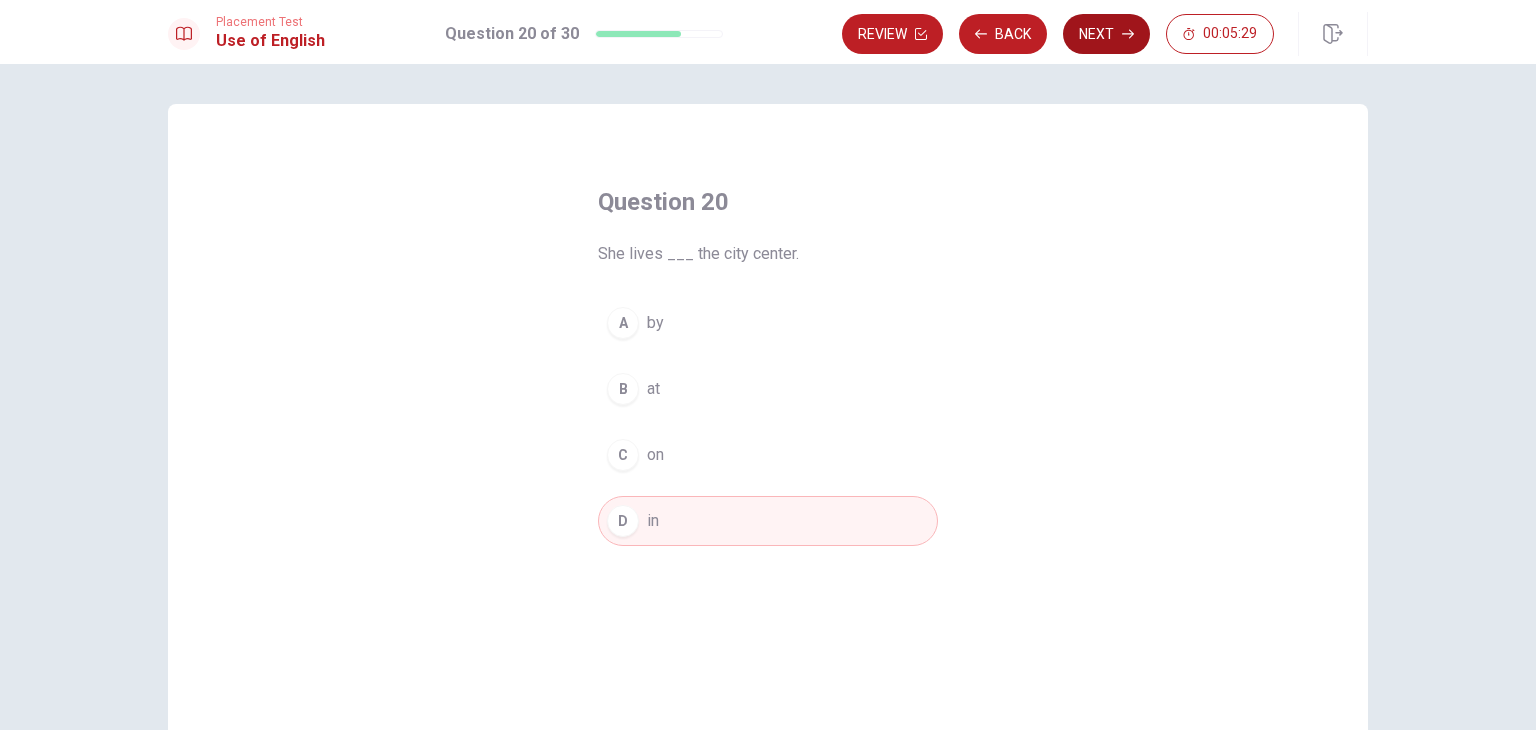 click on "Next" at bounding box center [1106, 34] 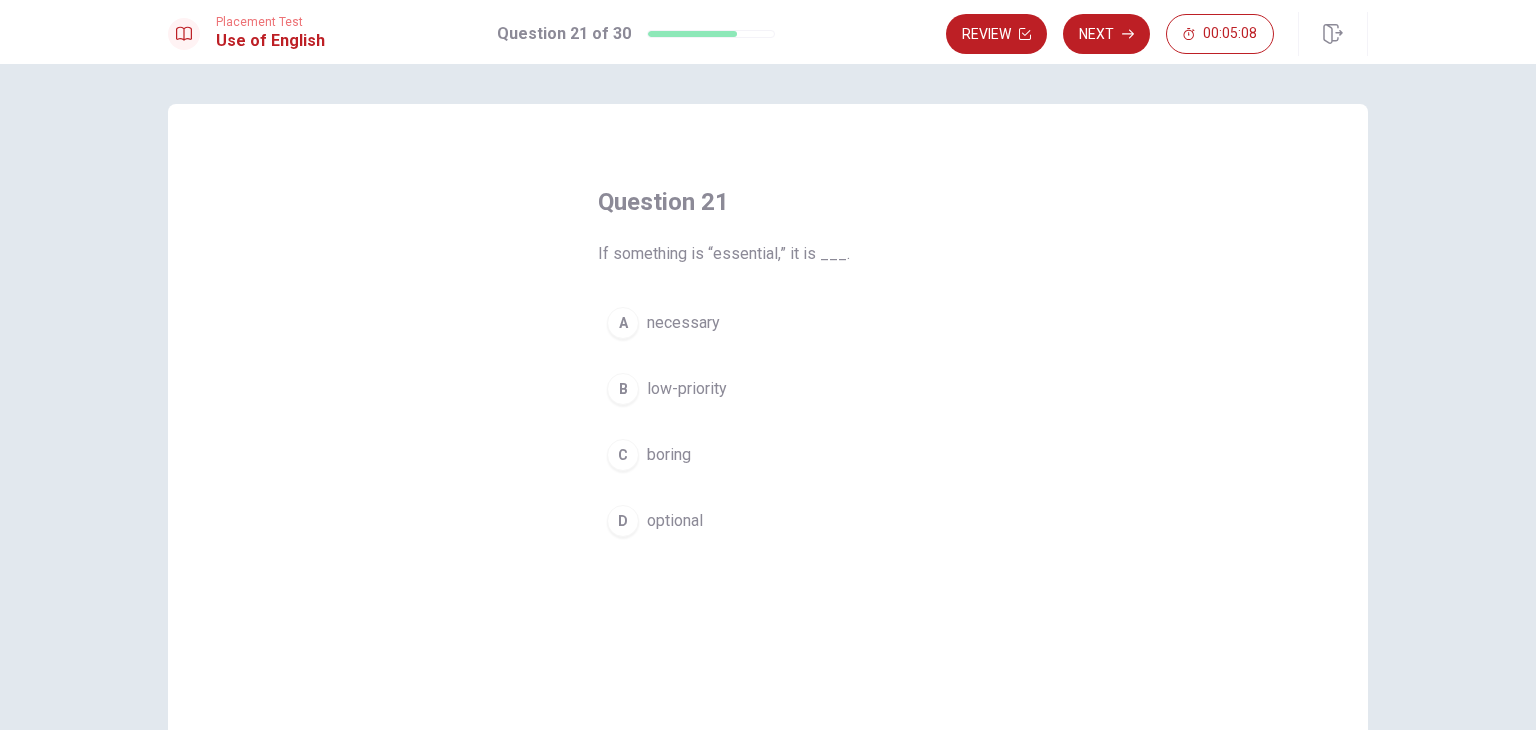 click on "necessary" at bounding box center (683, 323) 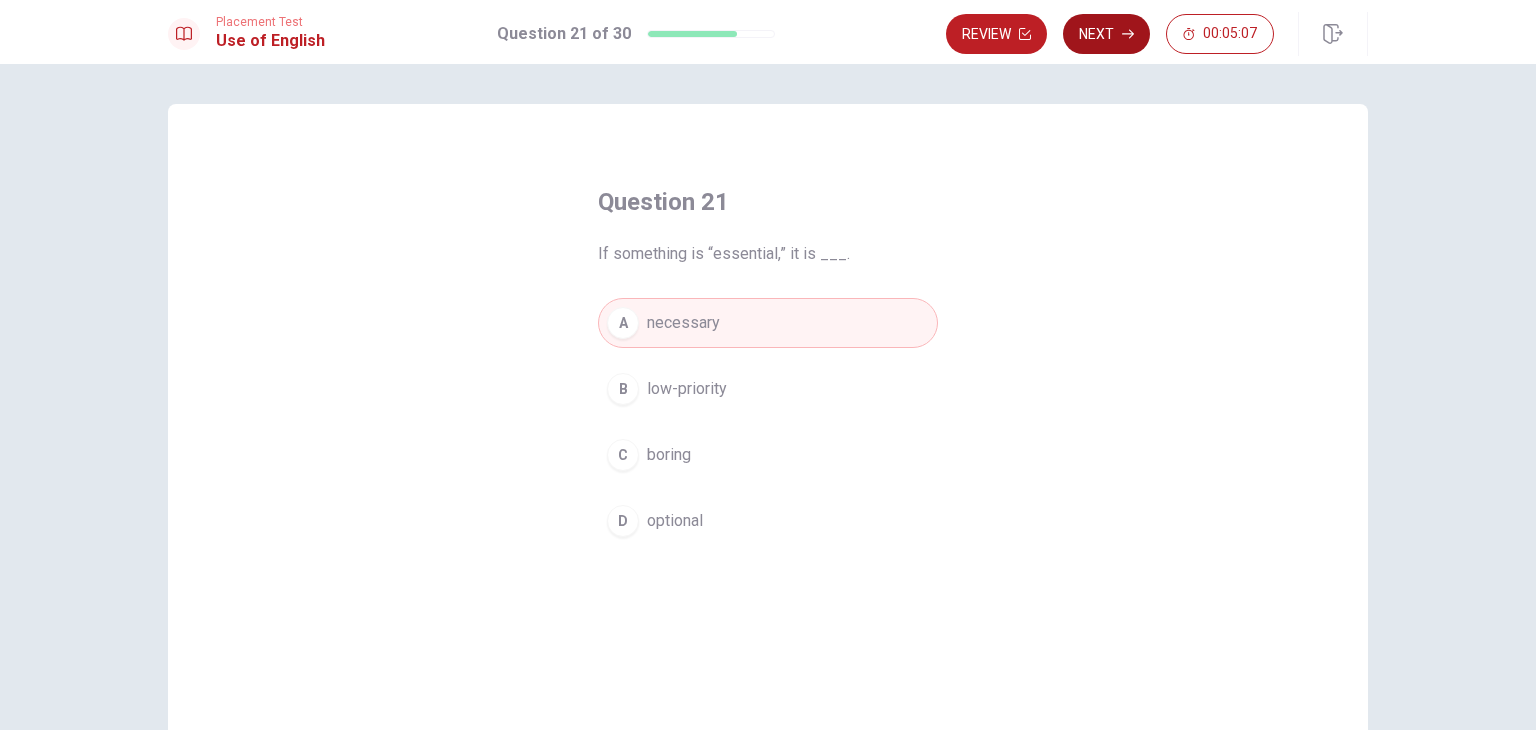 click 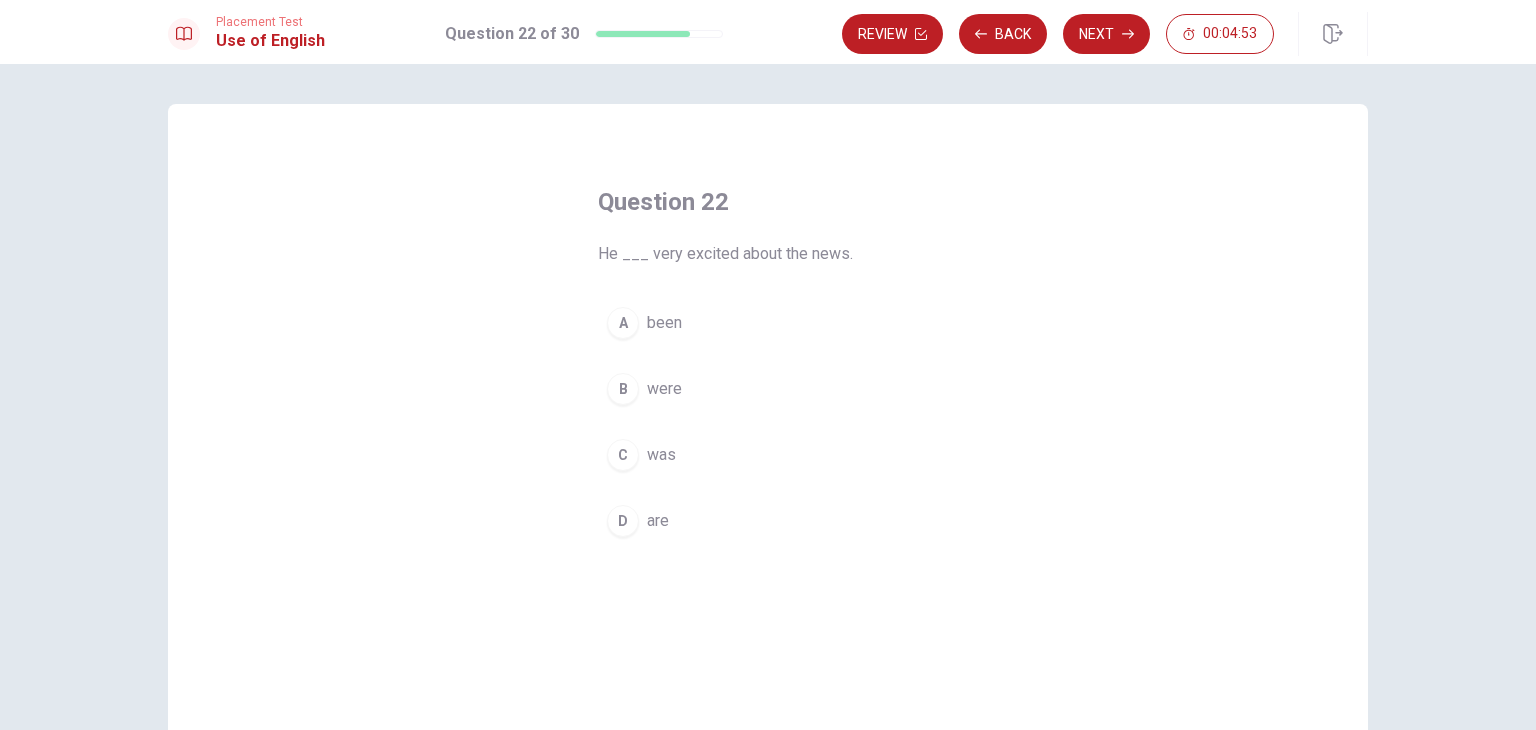 click on "C was" at bounding box center [768, 455] 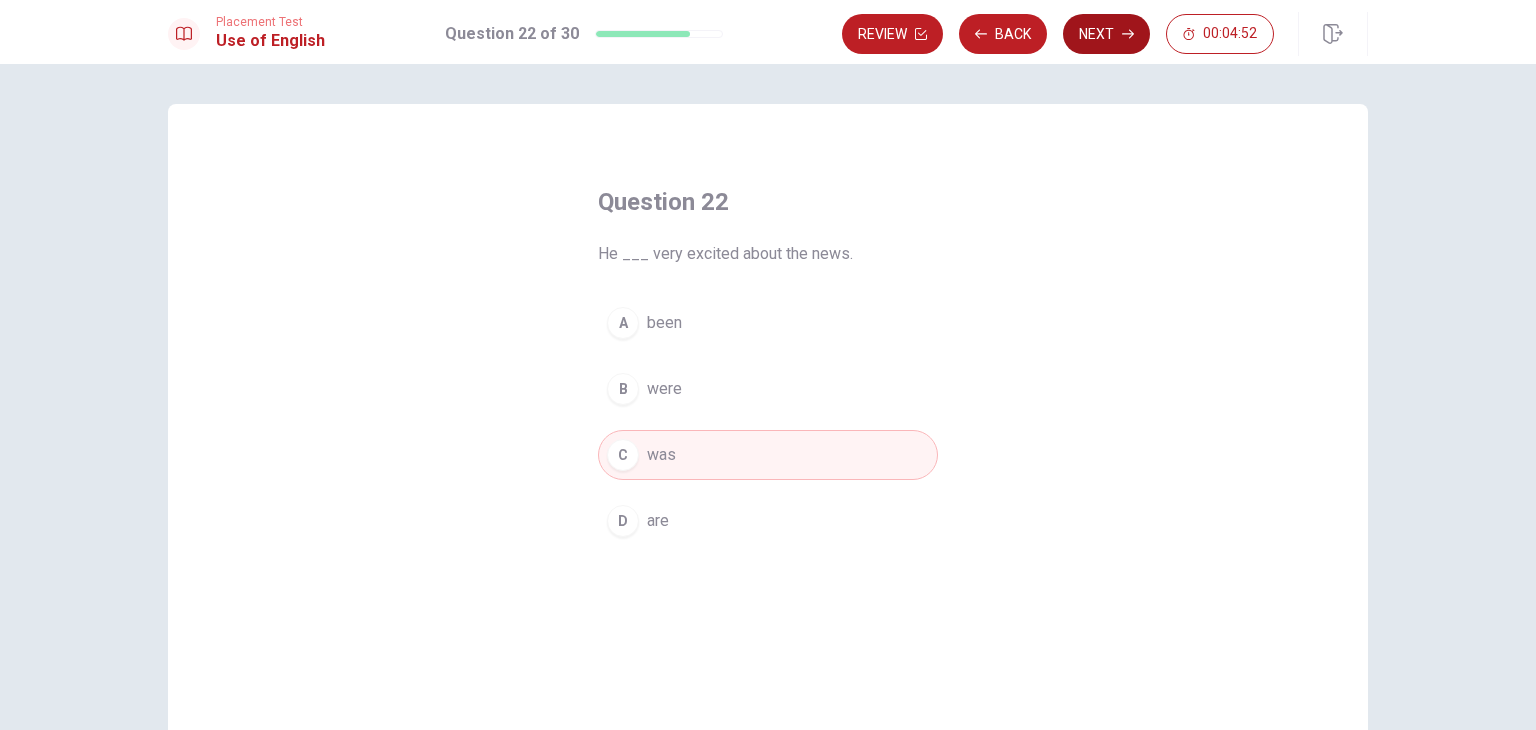 click on "Next" at bounding box center (1106, 34) 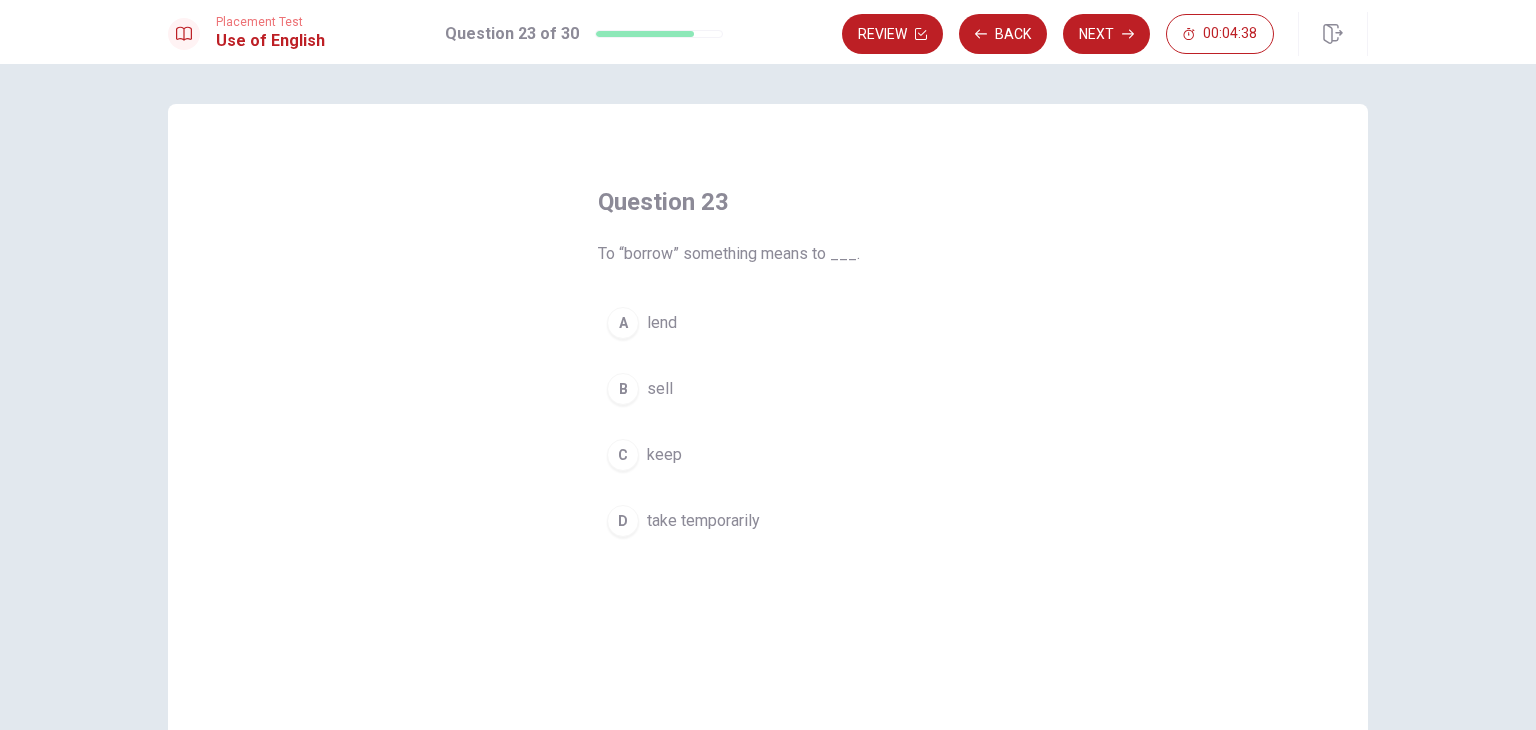 click on "B sell" at bounding box center [768, 389] 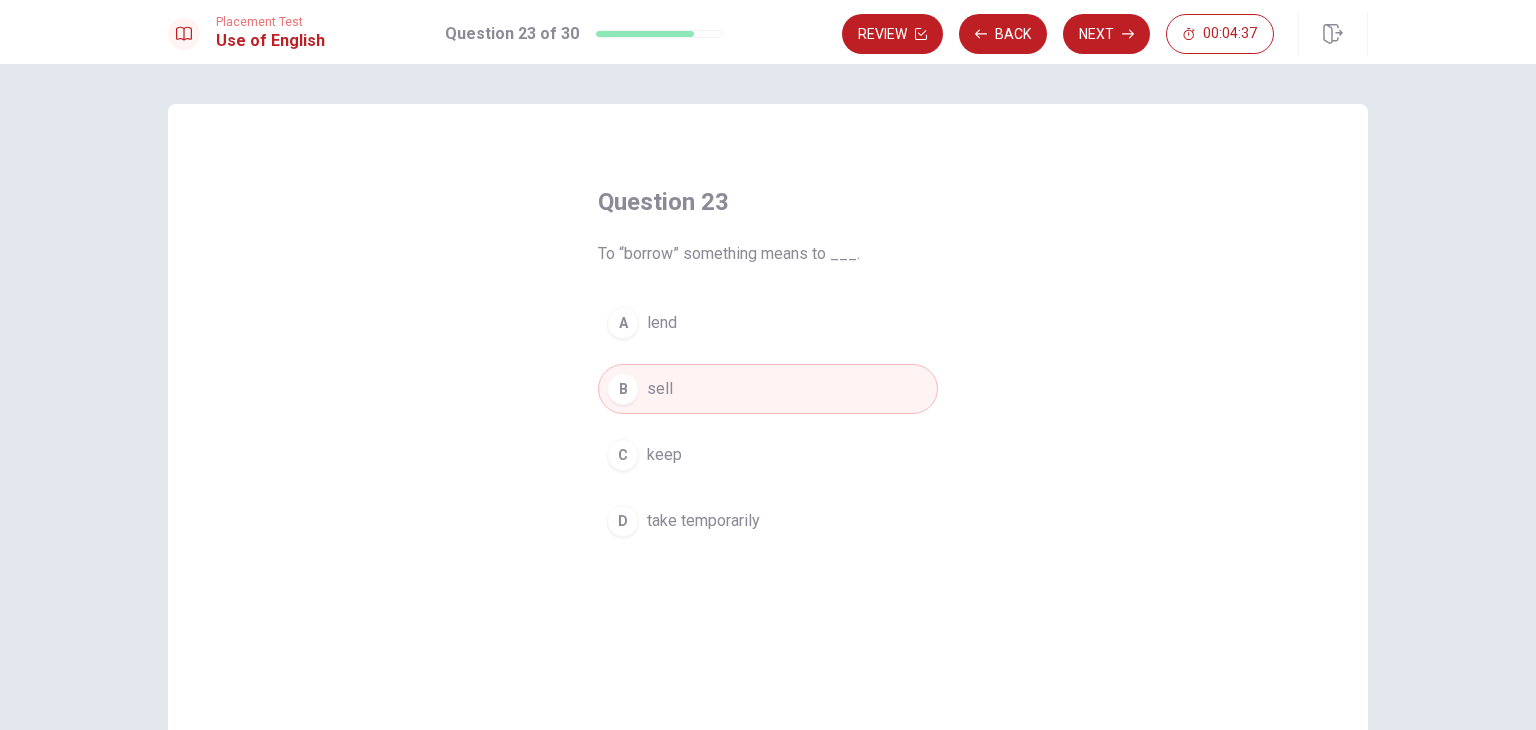 click on "A lend" at bounding box center (768, 323) 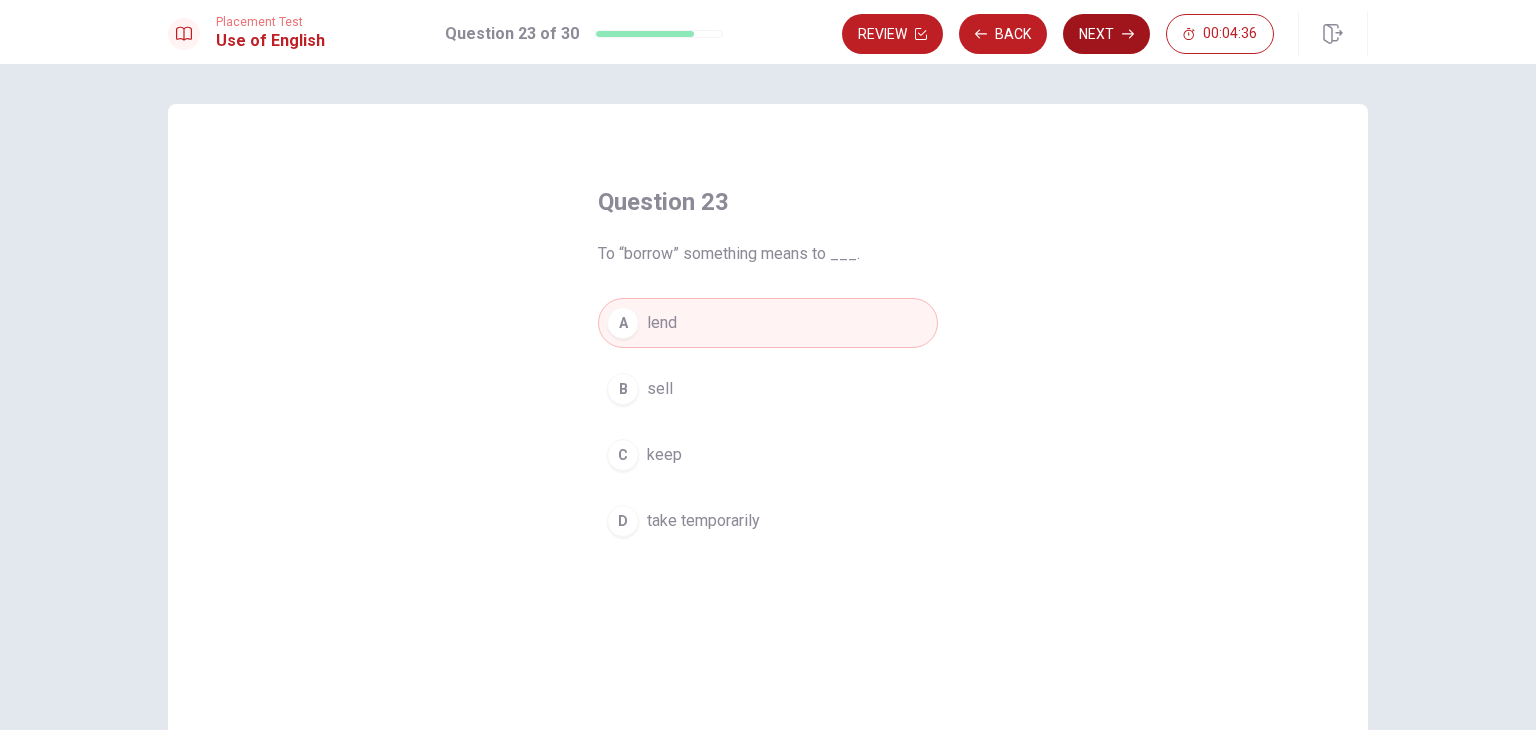 click on "Next" at bounding box center [1106, 34] 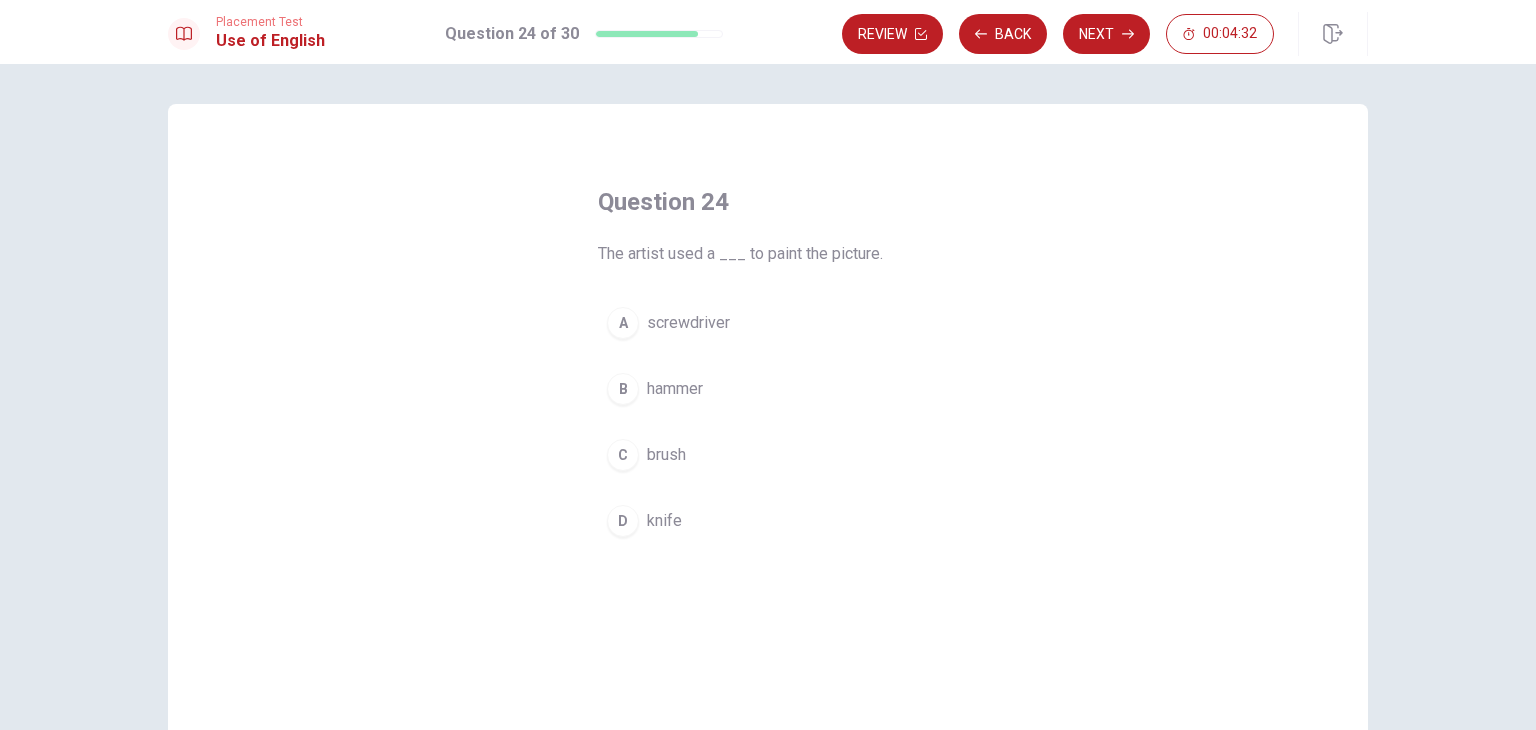 click on "brush" at bounding box center (666, 455) 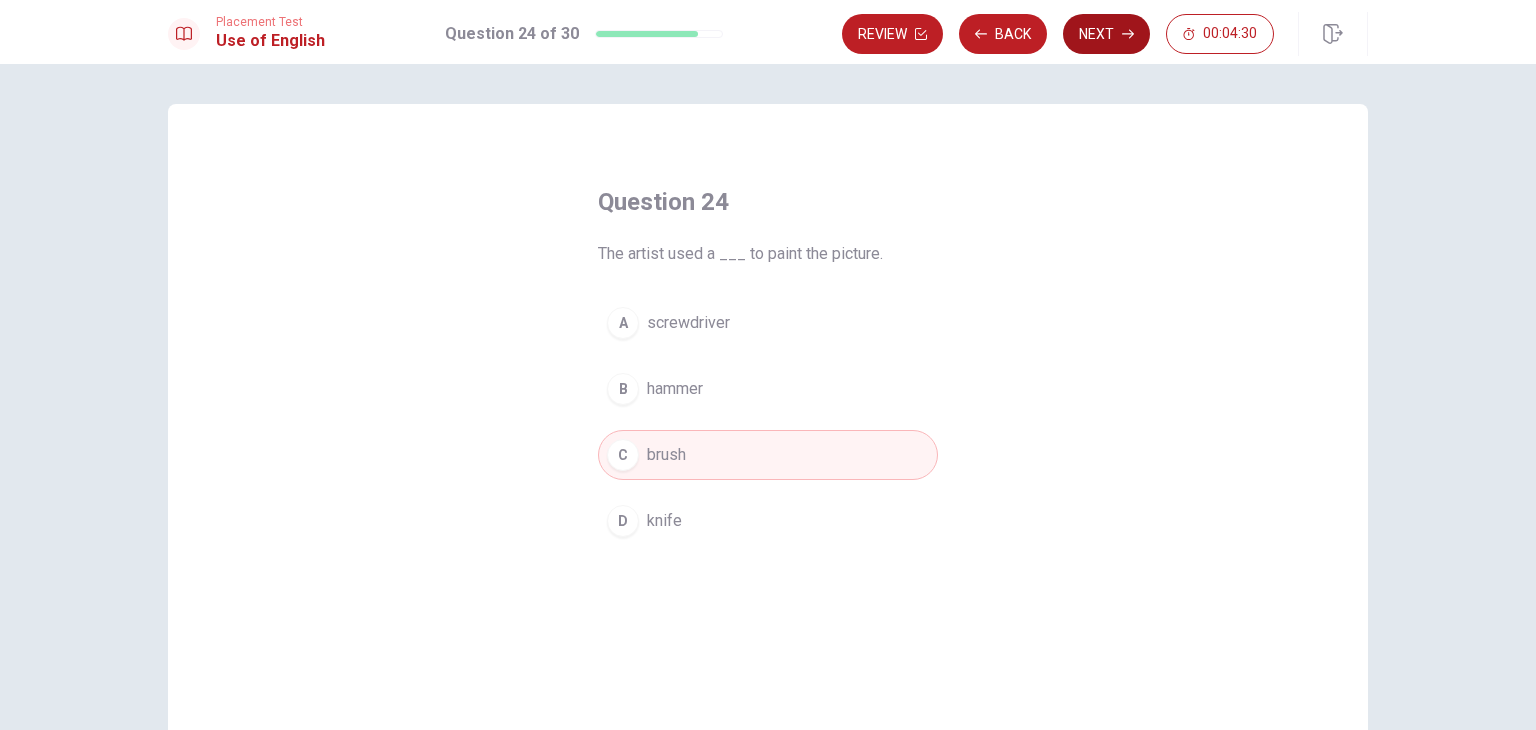click on "Next" at bounding box center [1106, 34] 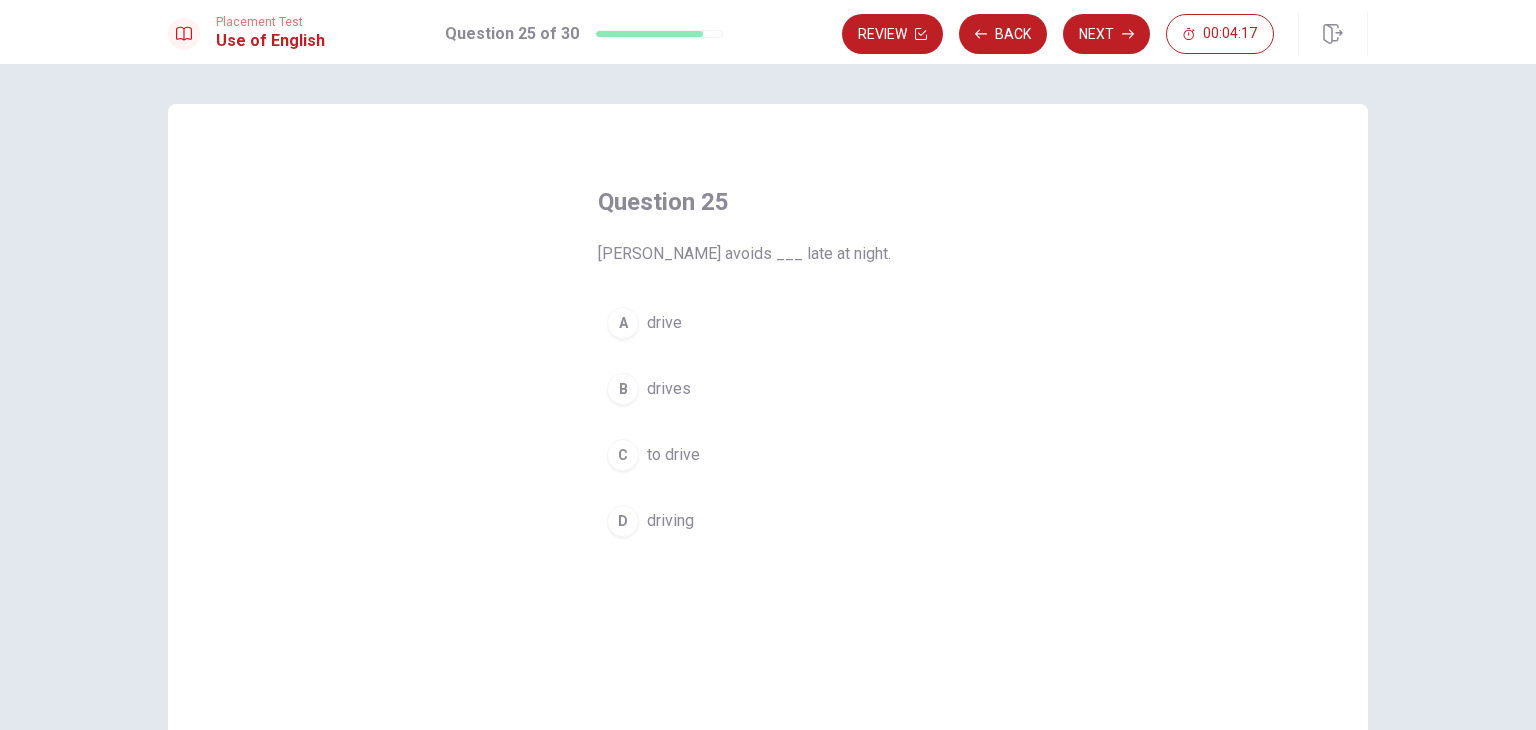 click on "C to drive" at bounding box center [768, 455] 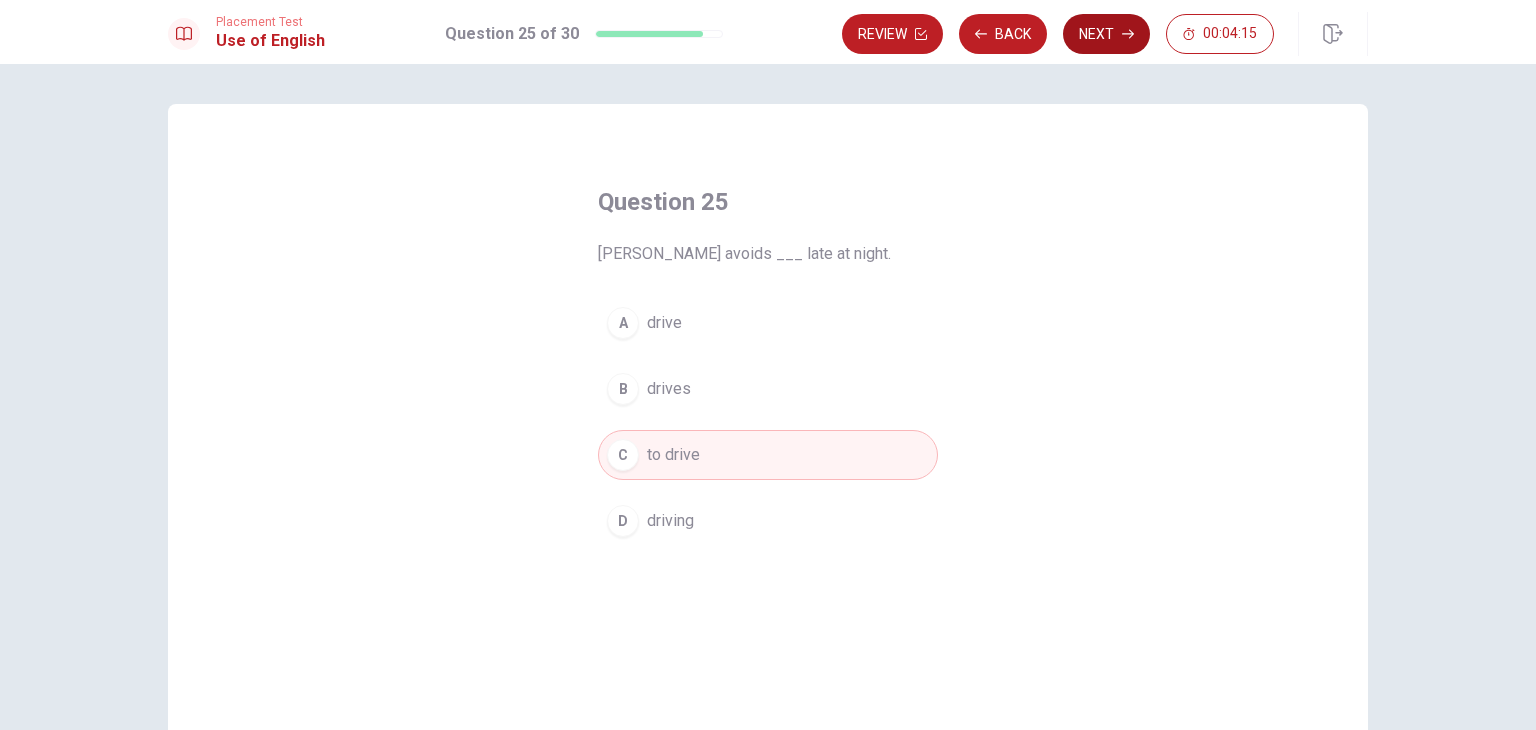 click on "Next" at bounding box center [1106, 34] 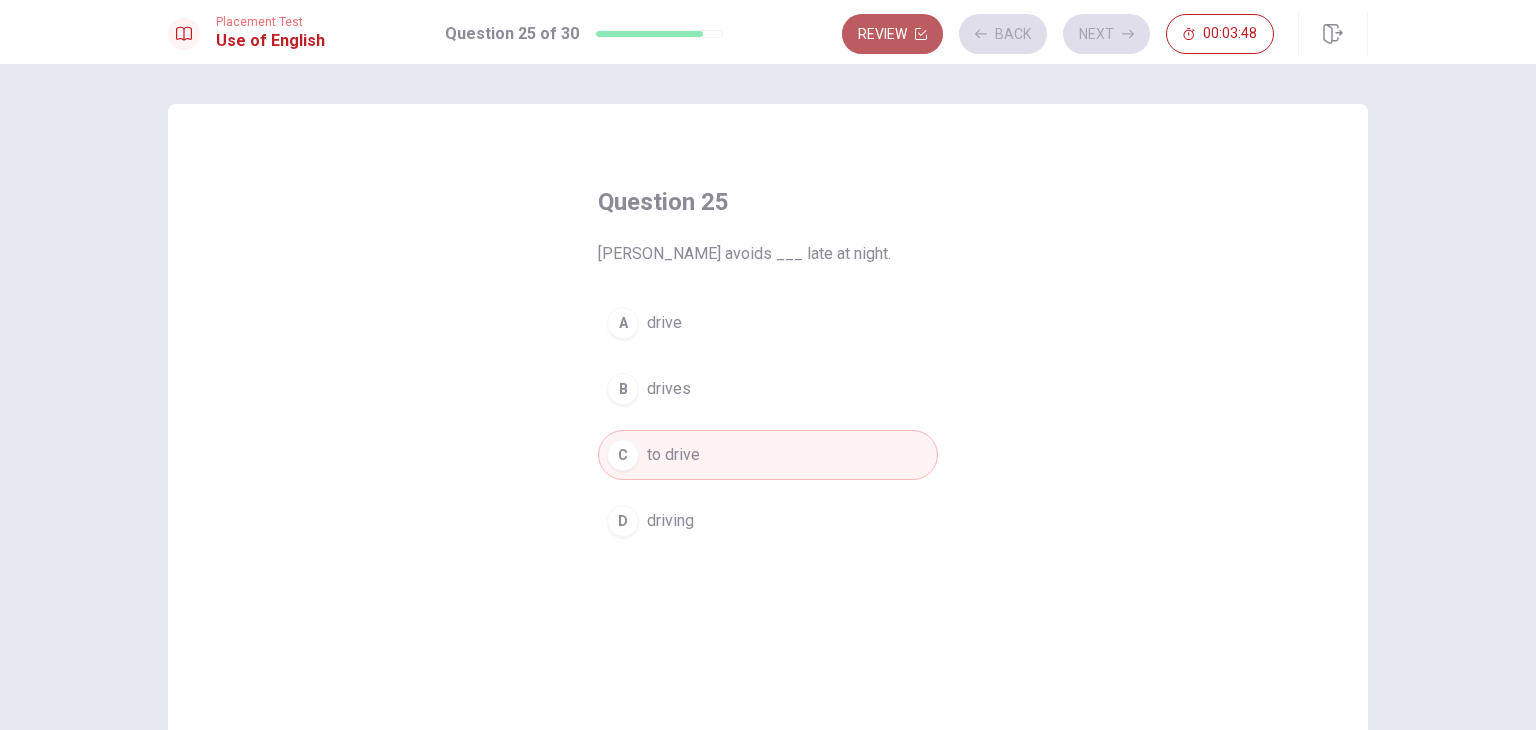 click on "Review" at bounding box center [892, 34] 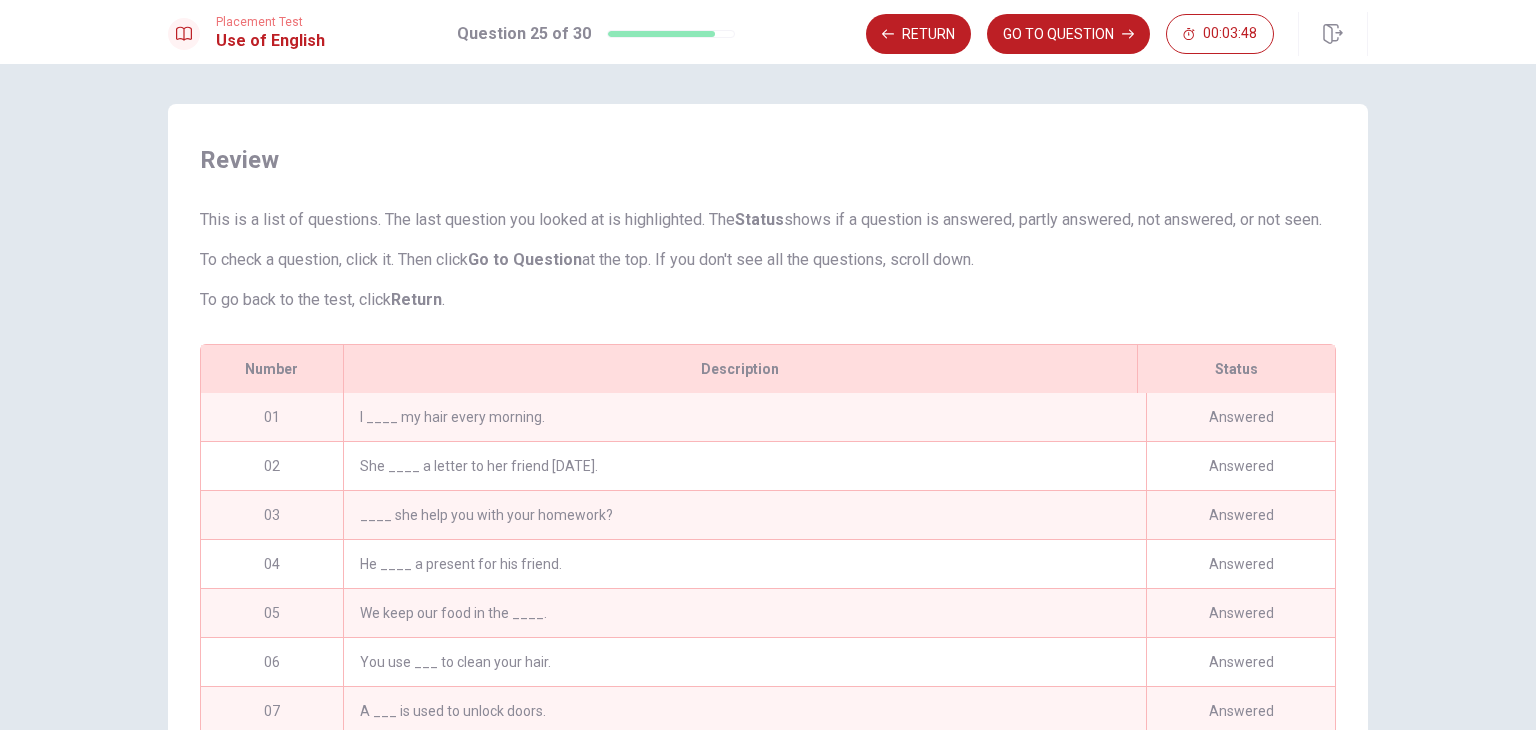scroll, scrollTop: 275, scrollLeft: 0, axis: vertical 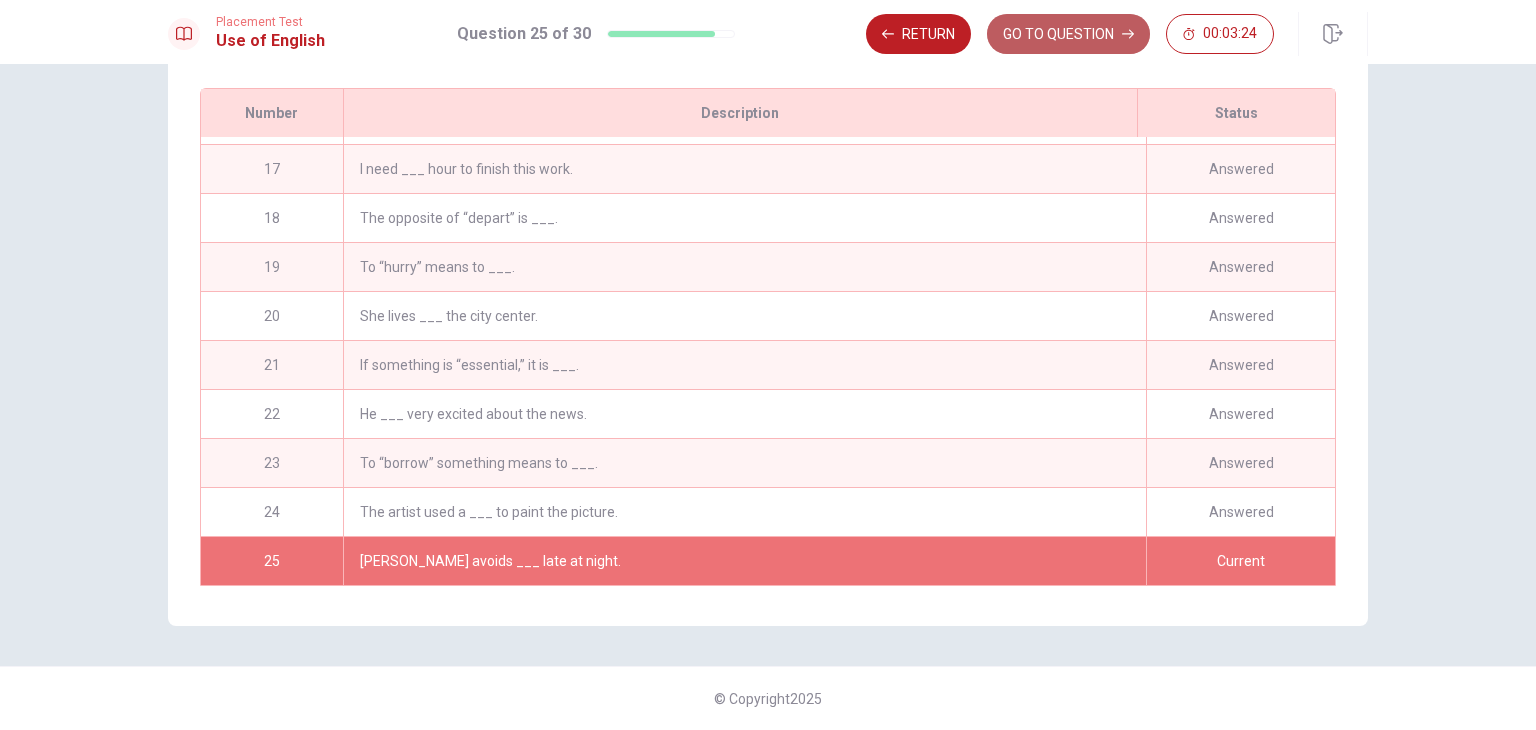 click on "GO TO QUESTION" at bounding box center [1068, 34] 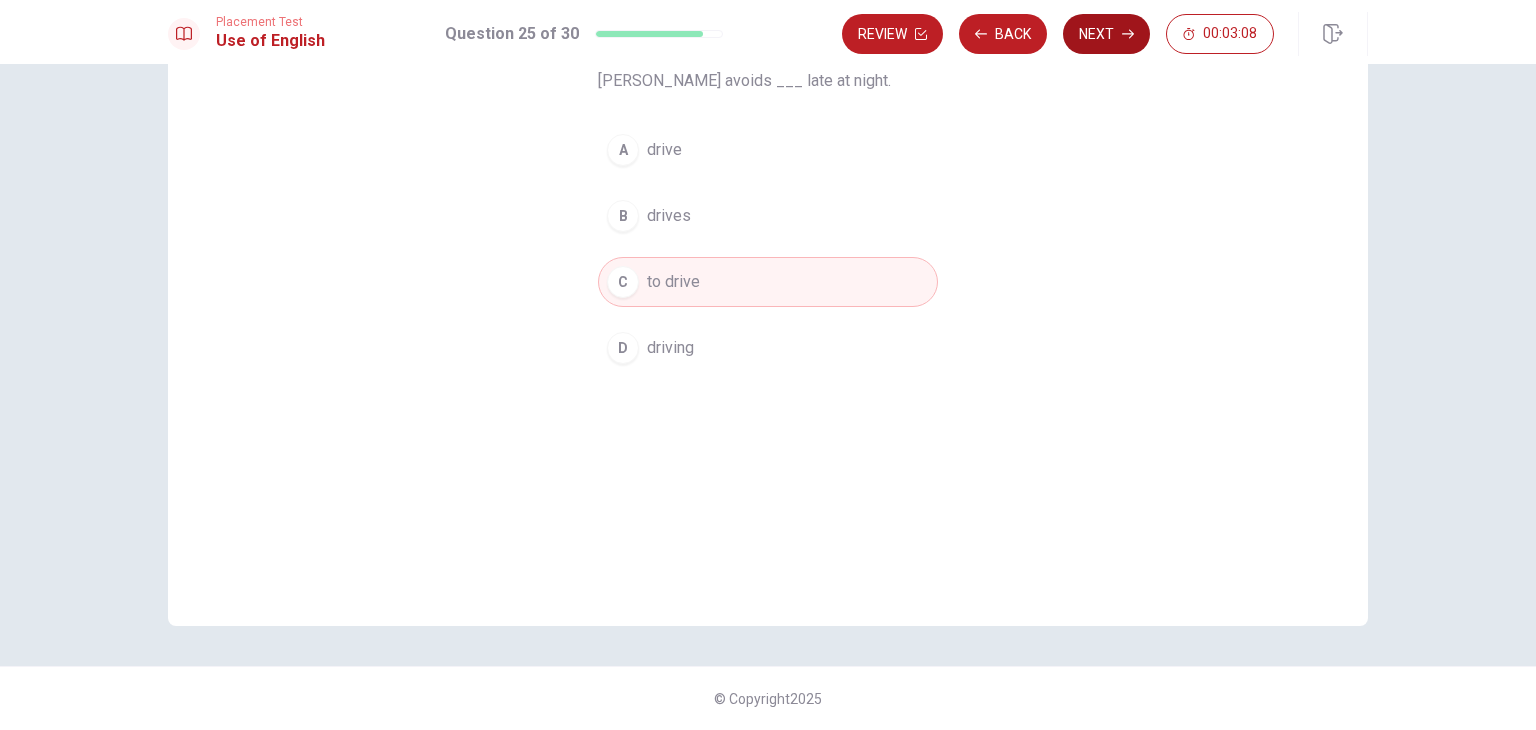 click on "Next" at bounding box center [1106, 34] 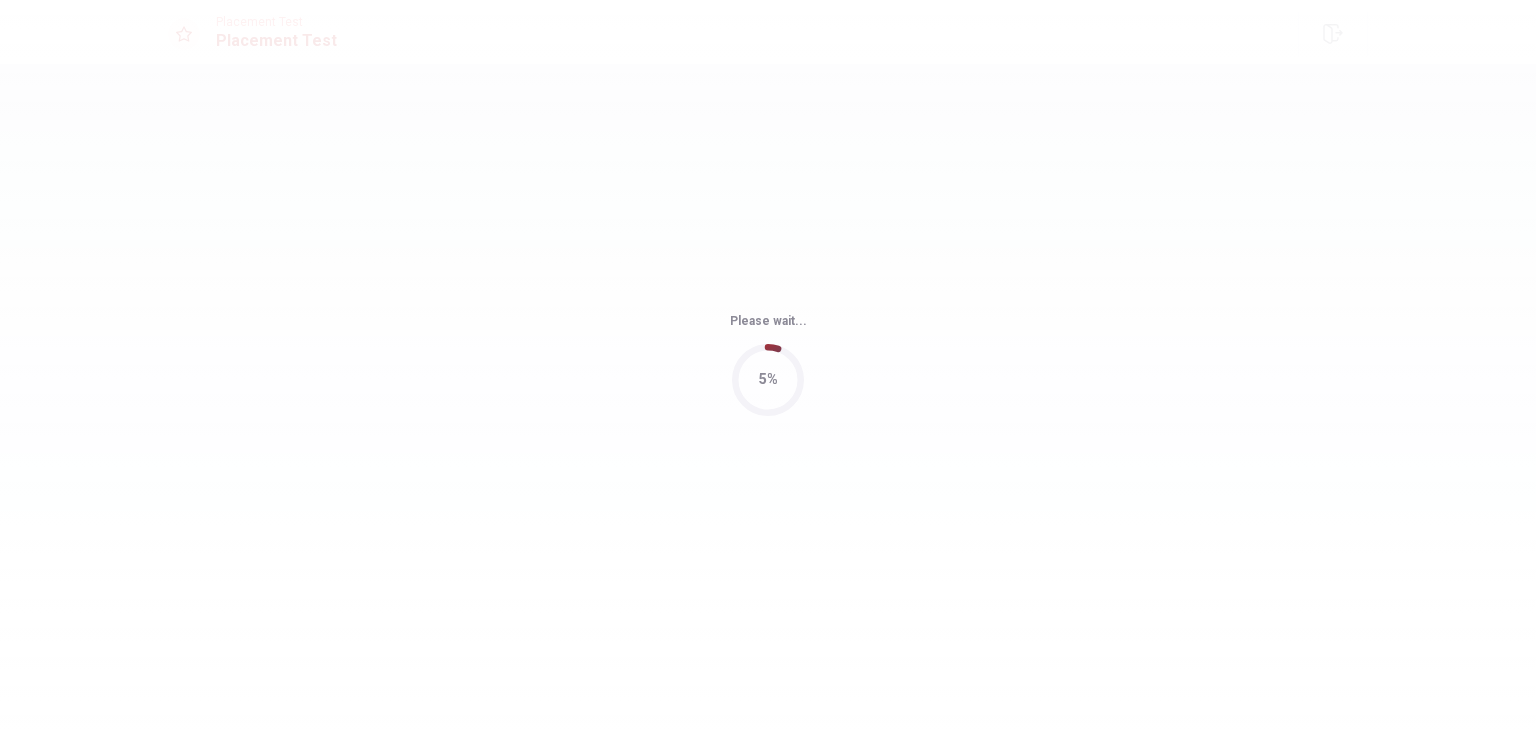 scroll, scrollTop: 0, scrollLeft: 0, axis: both 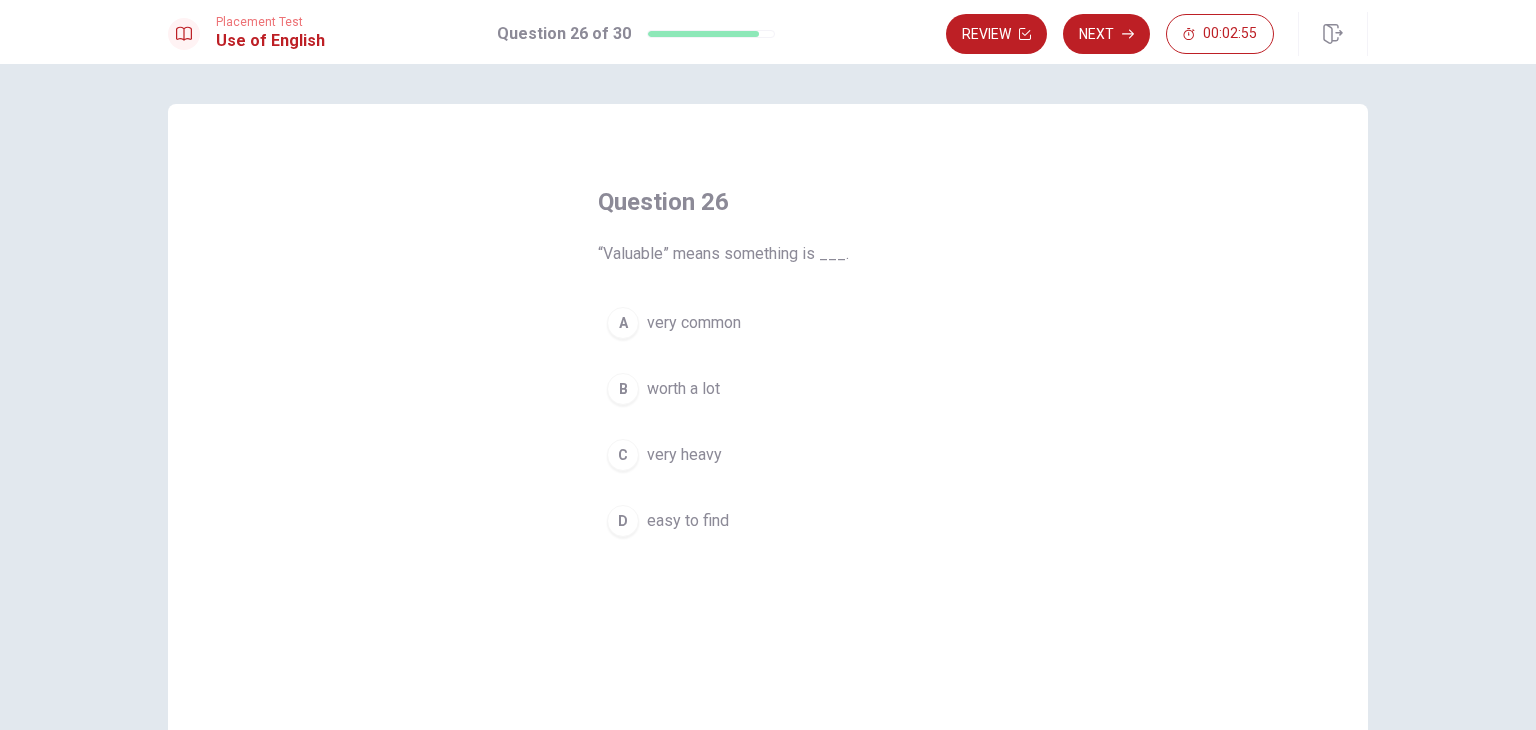 click on "worth a lot" at bounding box center (683, 389) 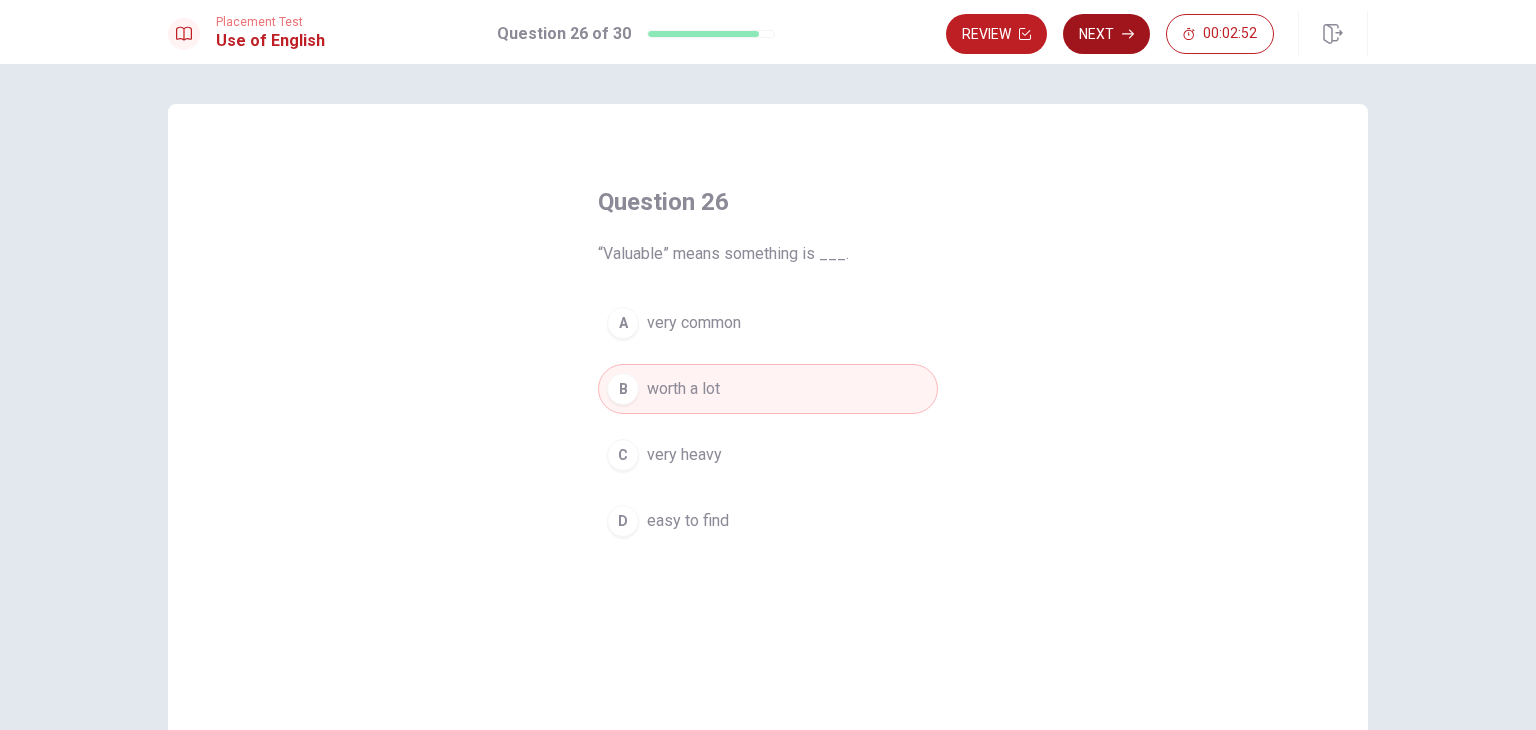 click on "Next" at bounding box center [1106, 34] 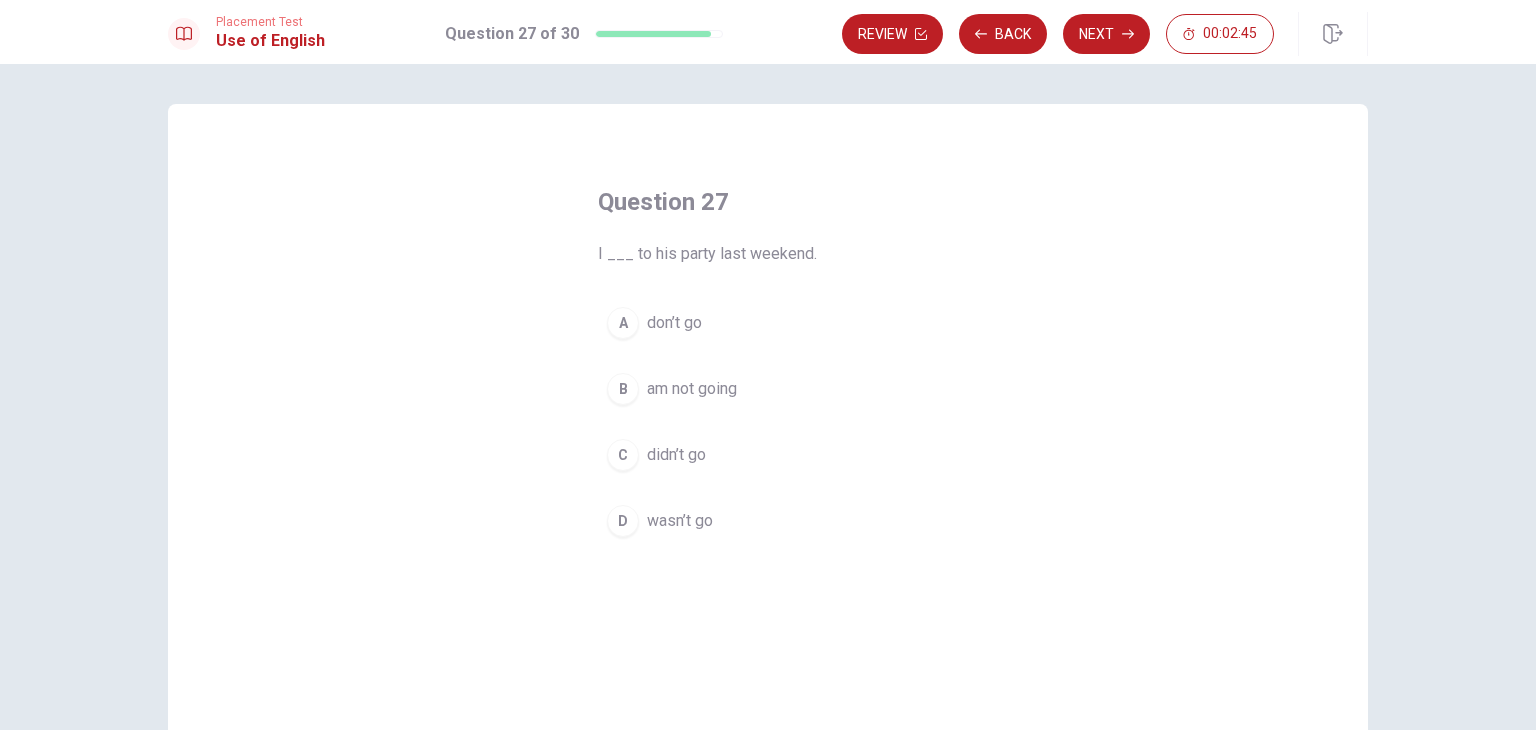 click on "didn’t go" at bounding box center [676, 455] 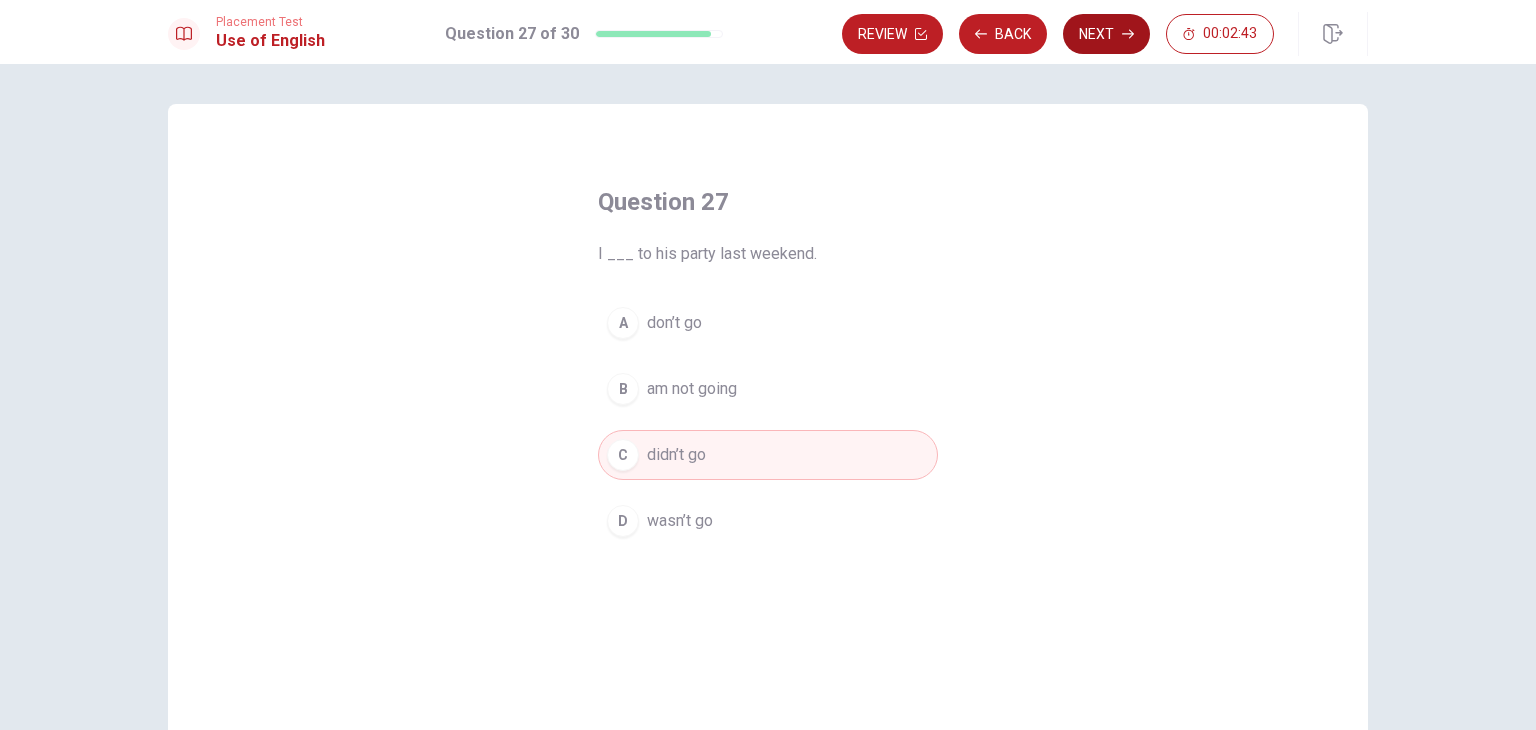 click on "Next" at bounding box center (1106, 34) 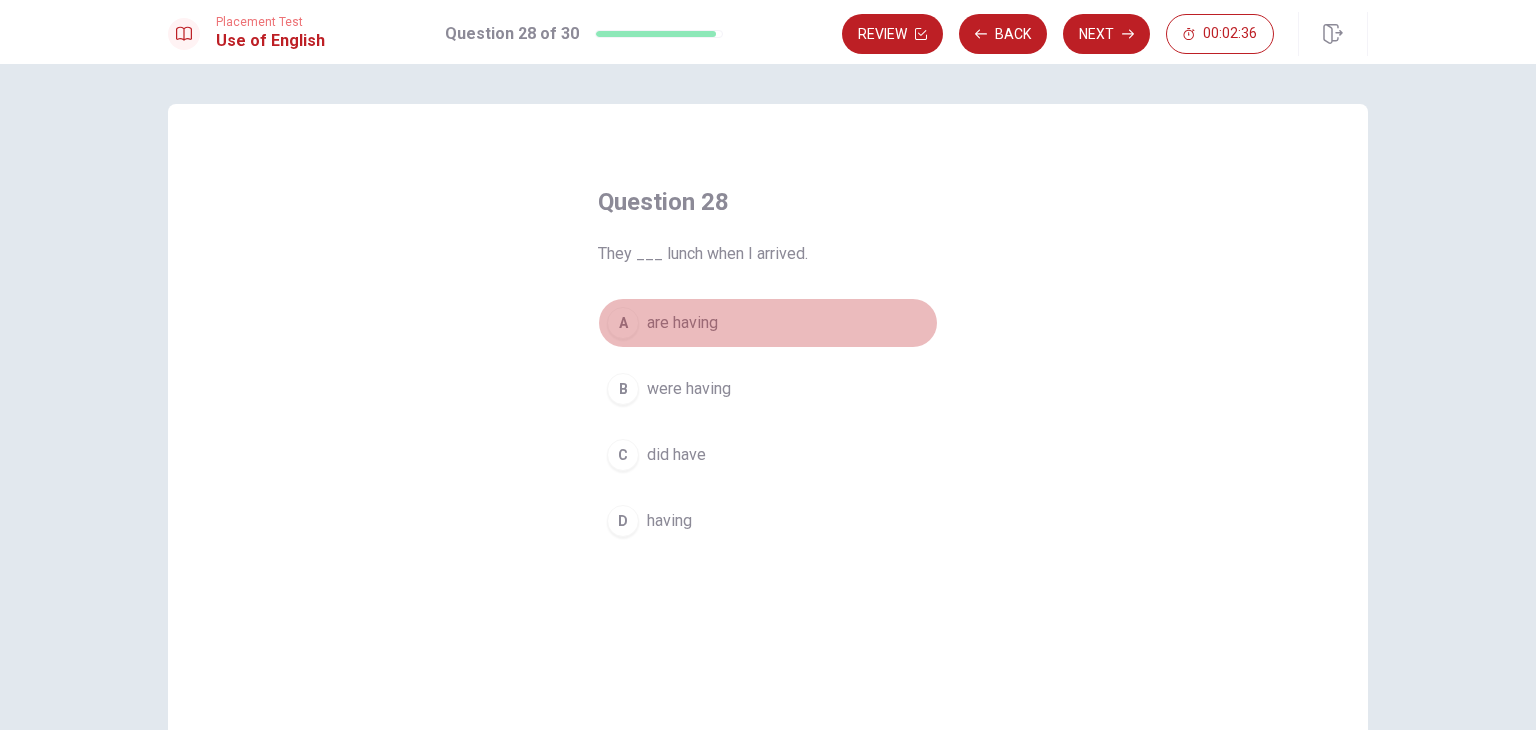 click on "are having" at bounding box center (682, 323) 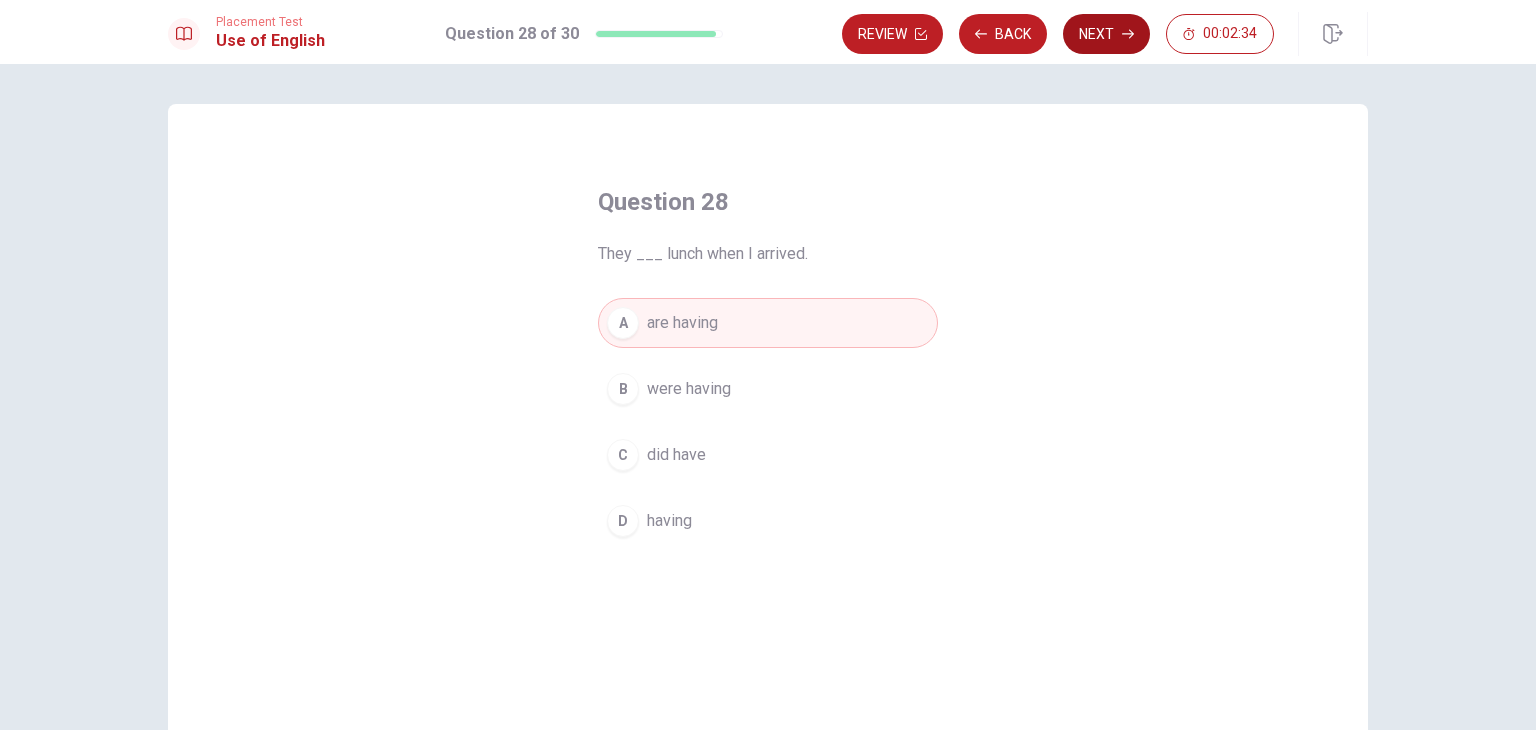 click on "Next" at bounding box center [1106, 34] 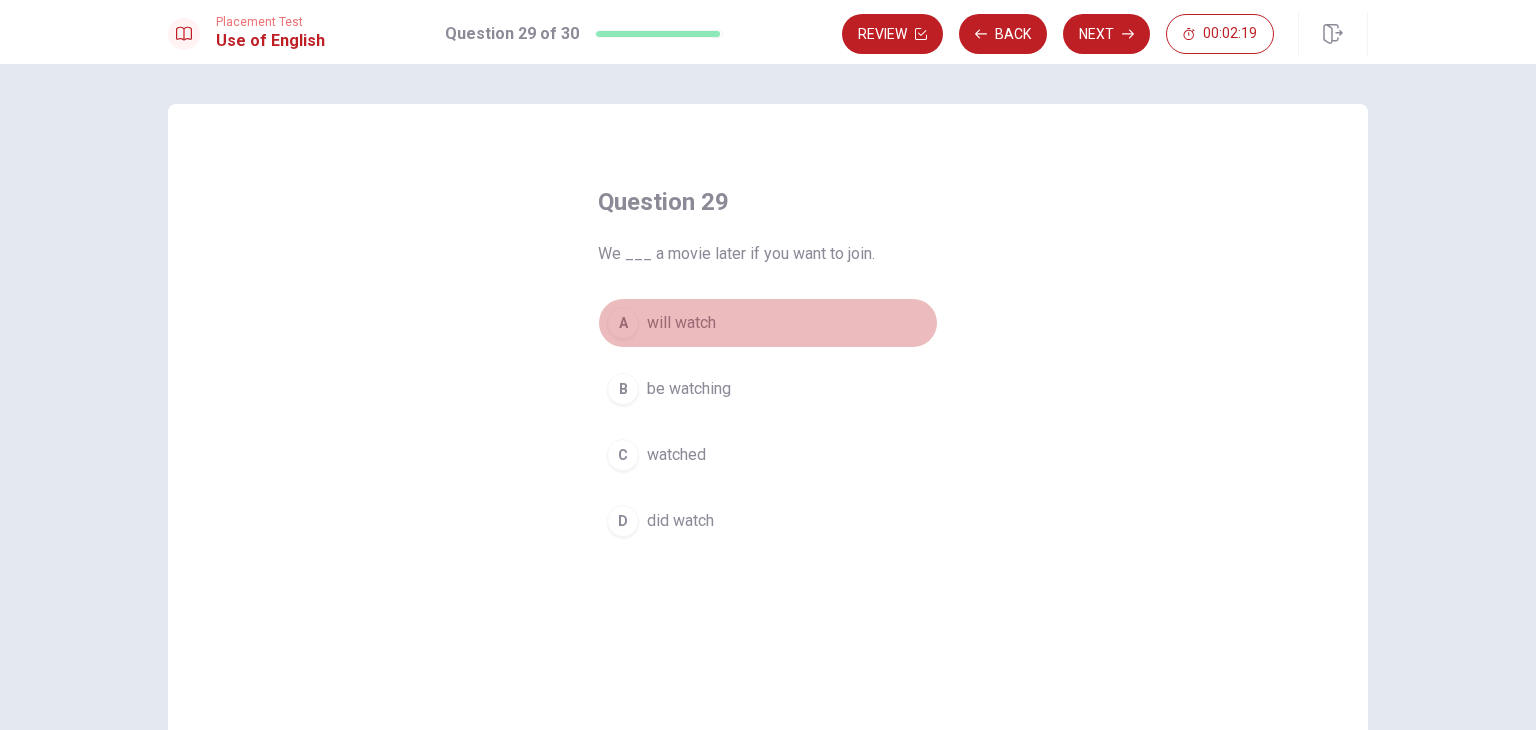 click on "will watch" at bounding box center (681, 323) 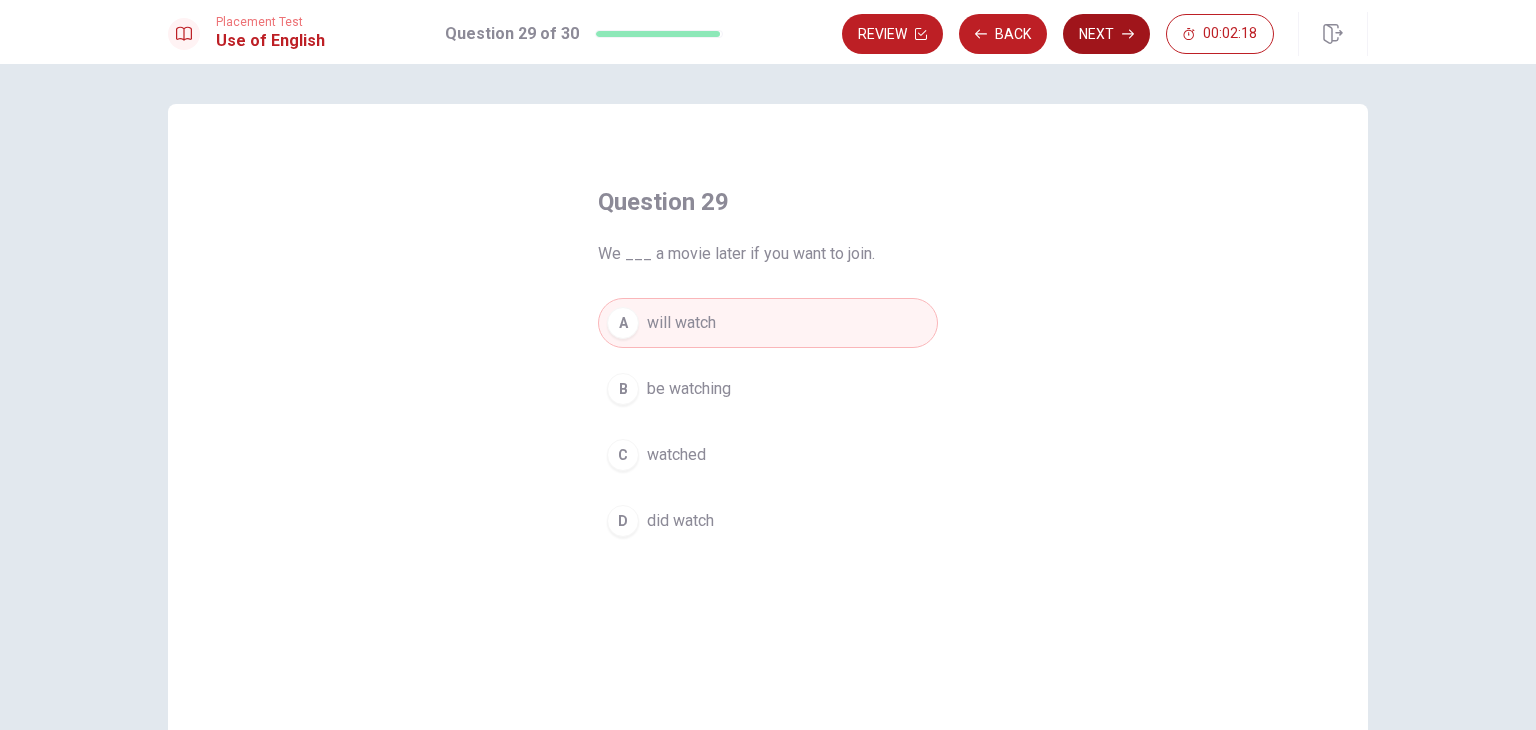 click on "Next" at bounding box center [1106, 34] 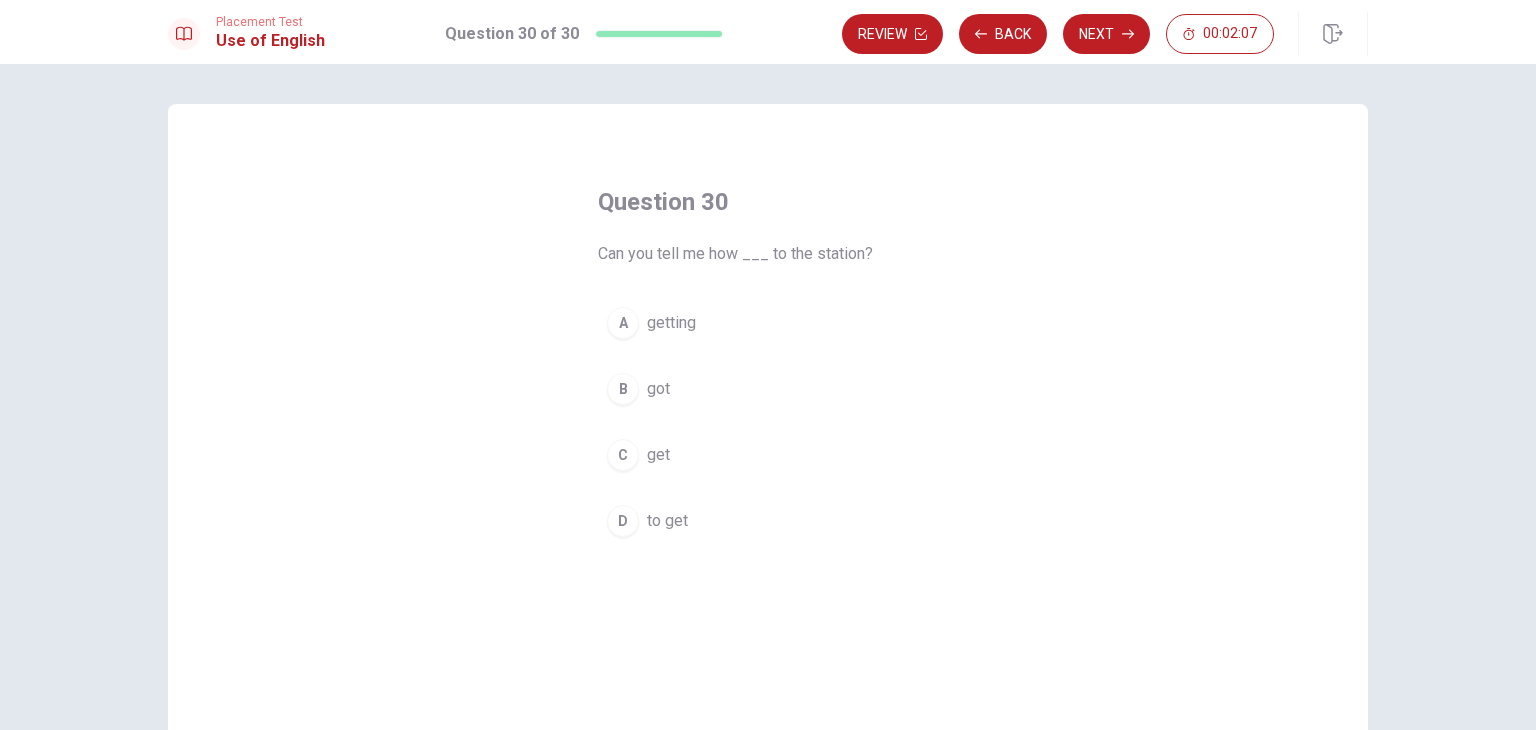 click on "C get" at bounding box center (768, 455) 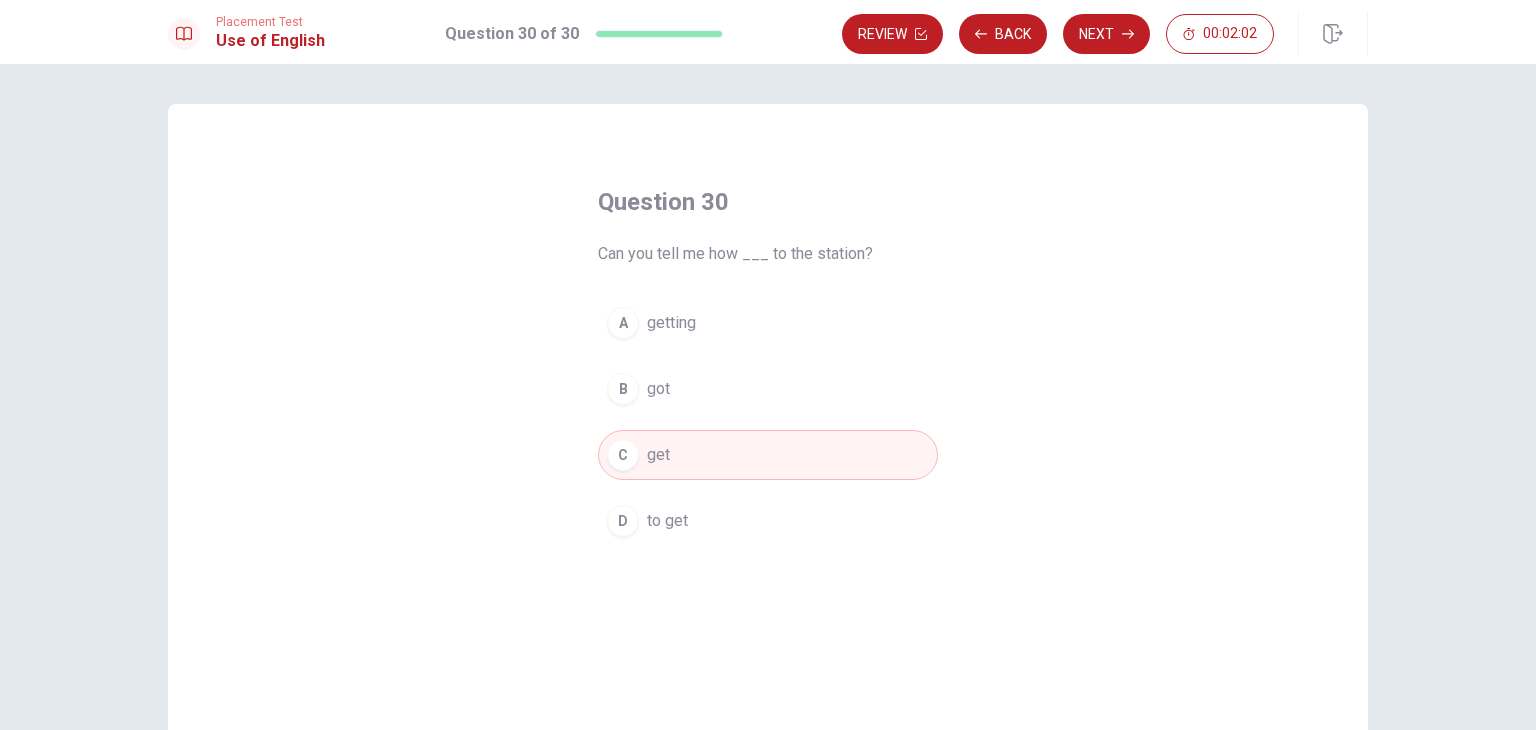 click on "D to get" at bounding box center [768, 521] 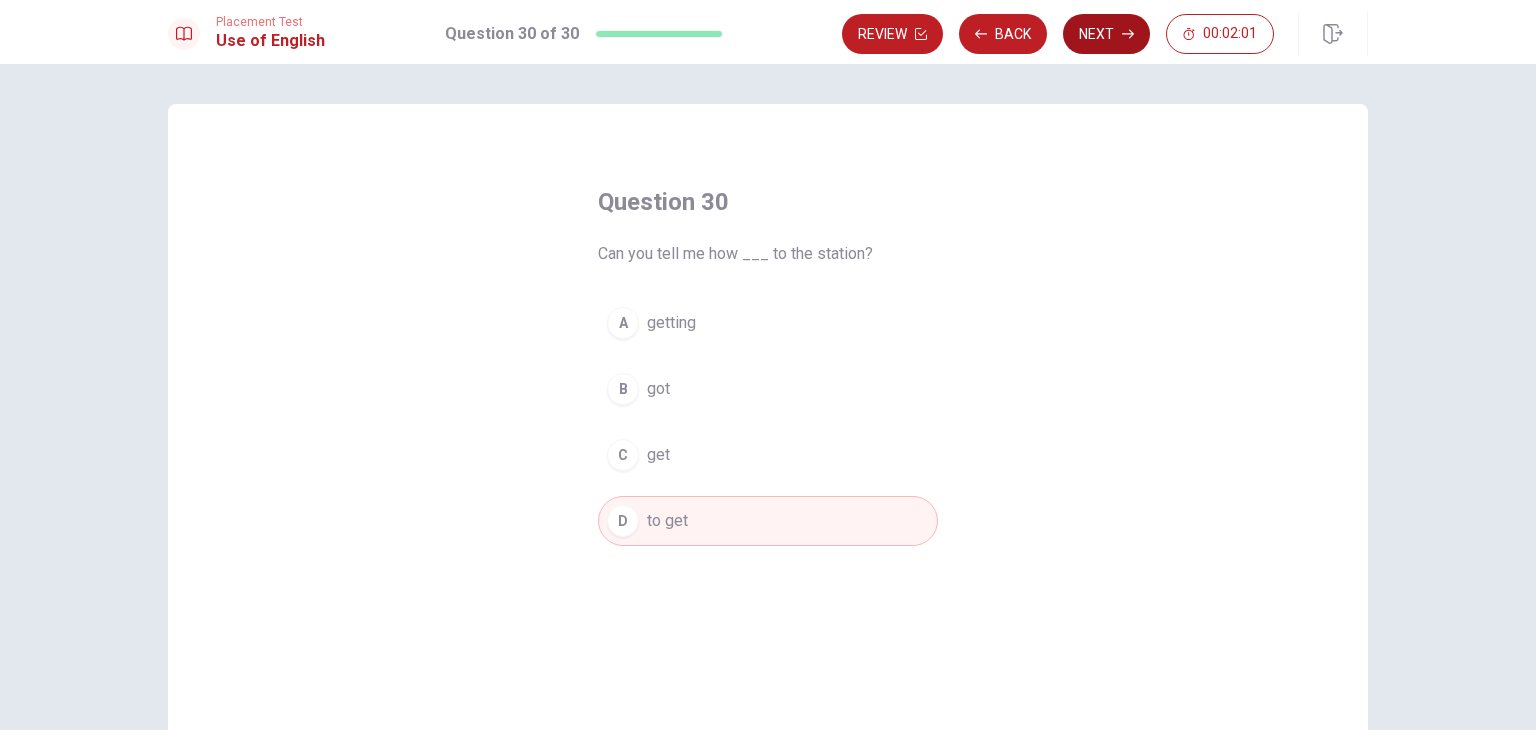 click on "Next" at bounding box center (1106, 34) 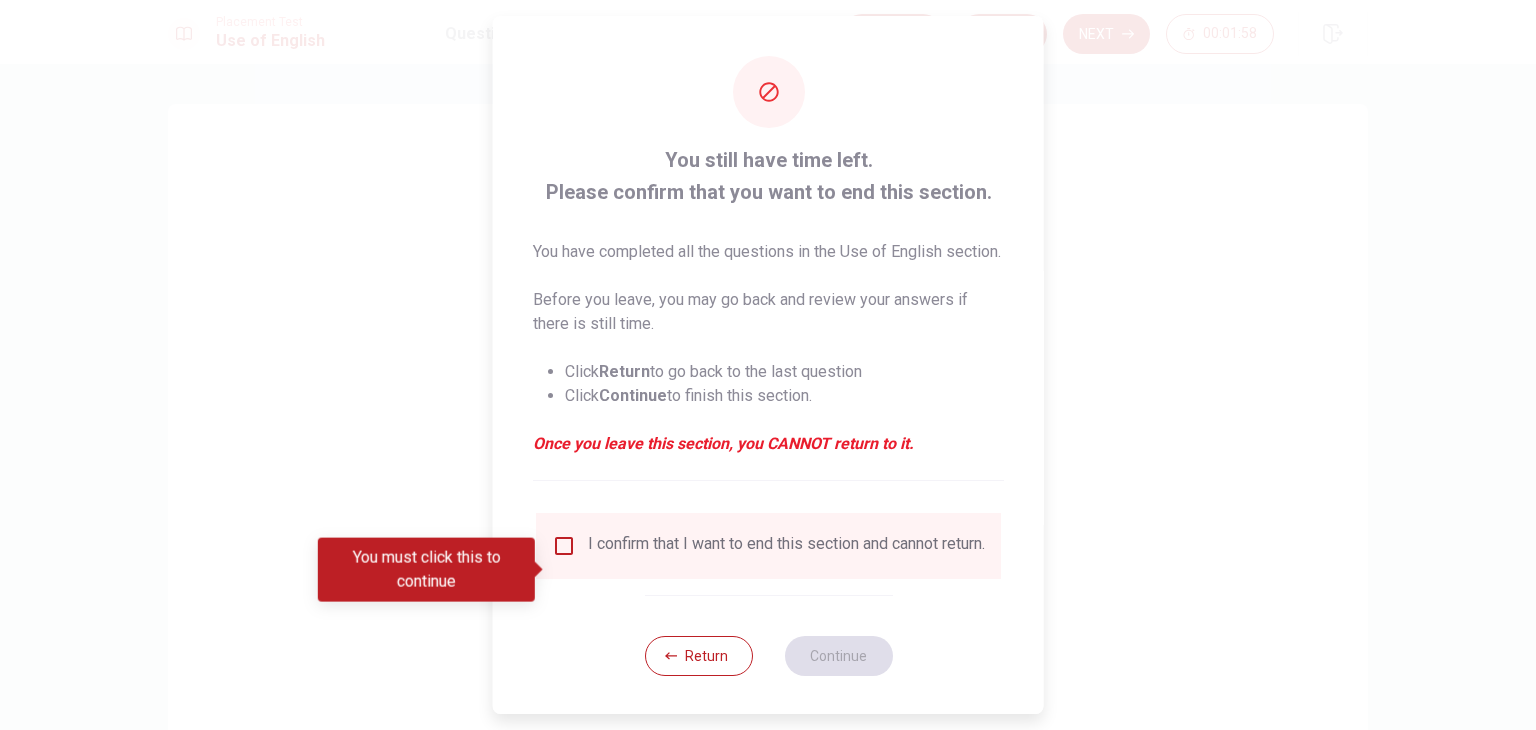 click at bounding box center (564, 546) 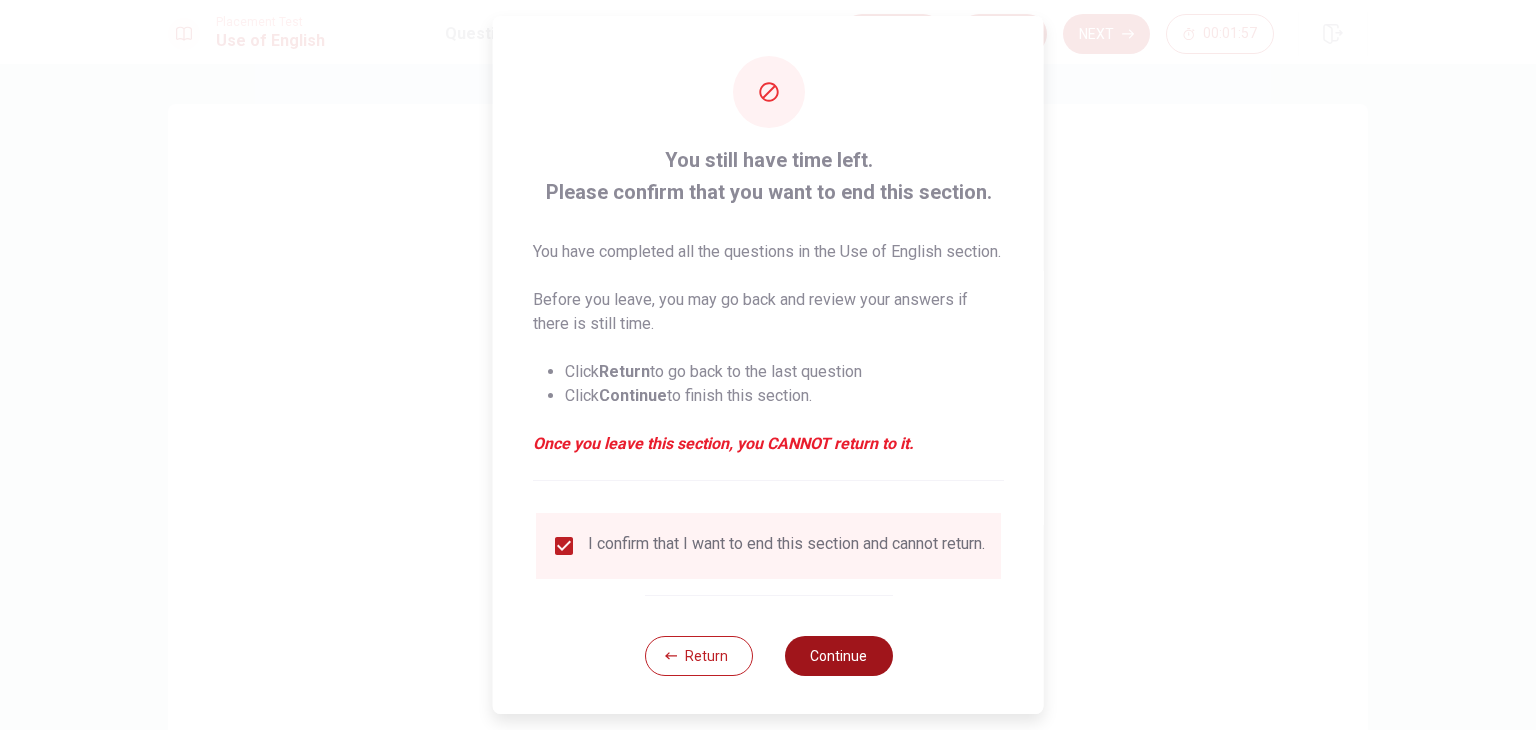 click on "Continue" at bounding box center (838, 656) 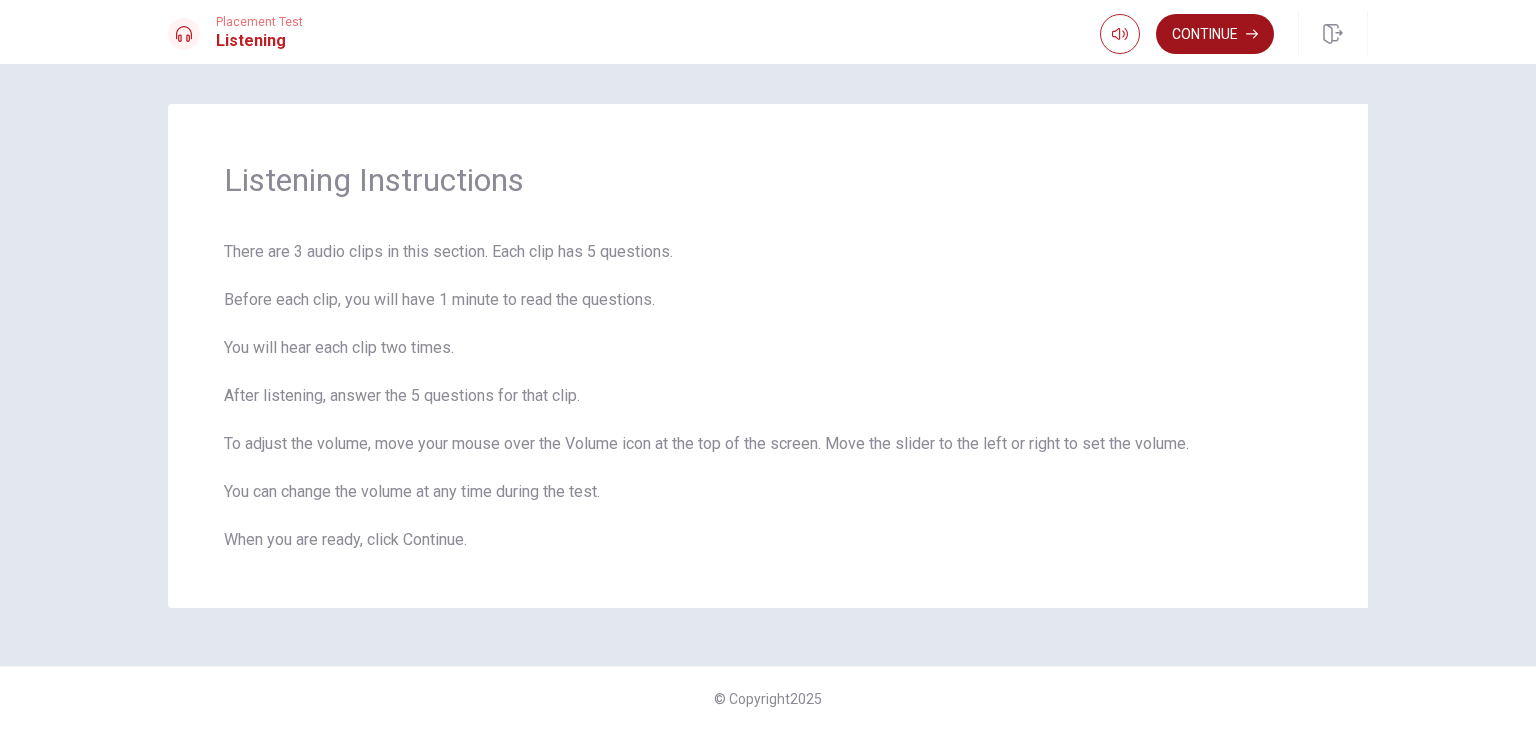 click on "Continue" at bounding box center [1215, 34] 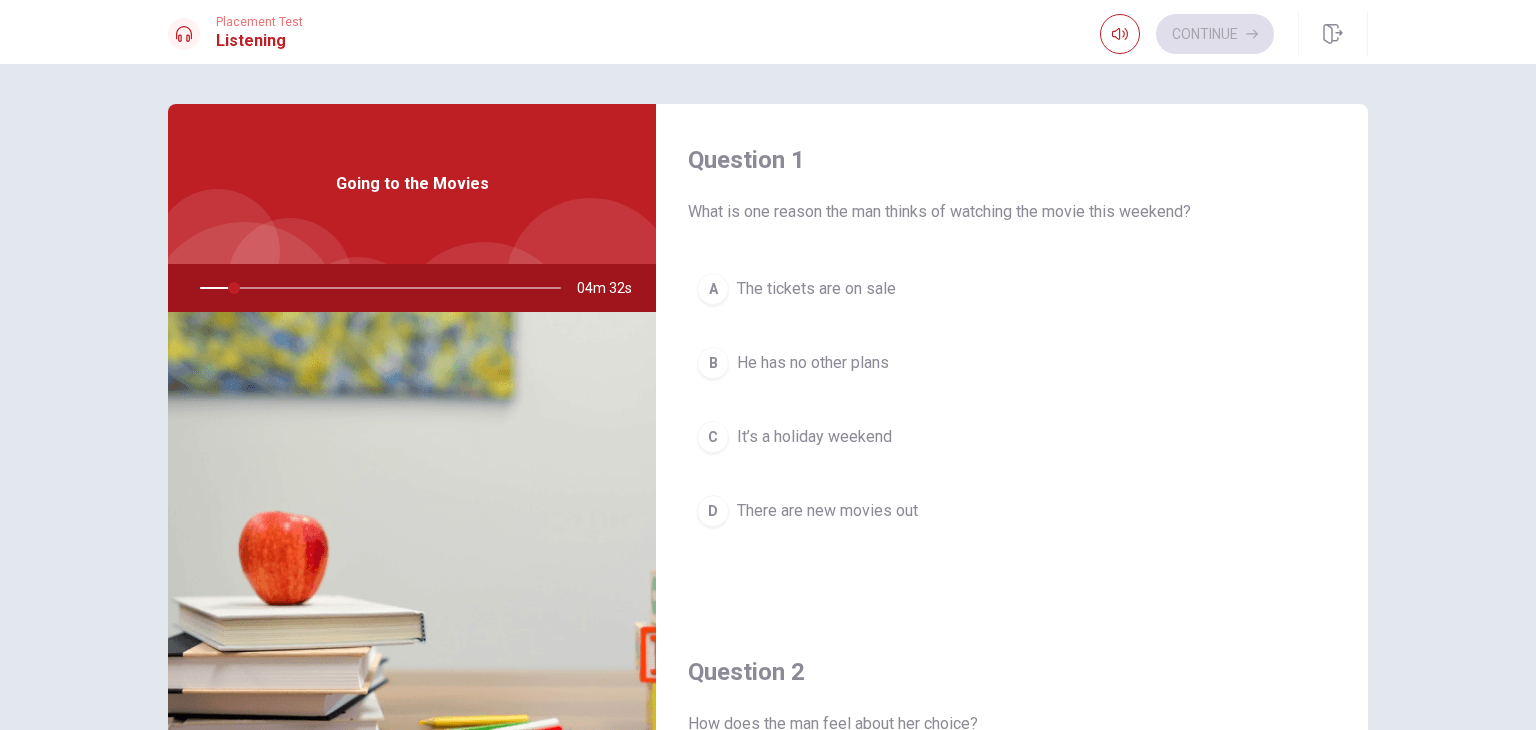 click on "What is one reason the man thinks of watching the movie this weekend?" at bounding box center [1012, 212] 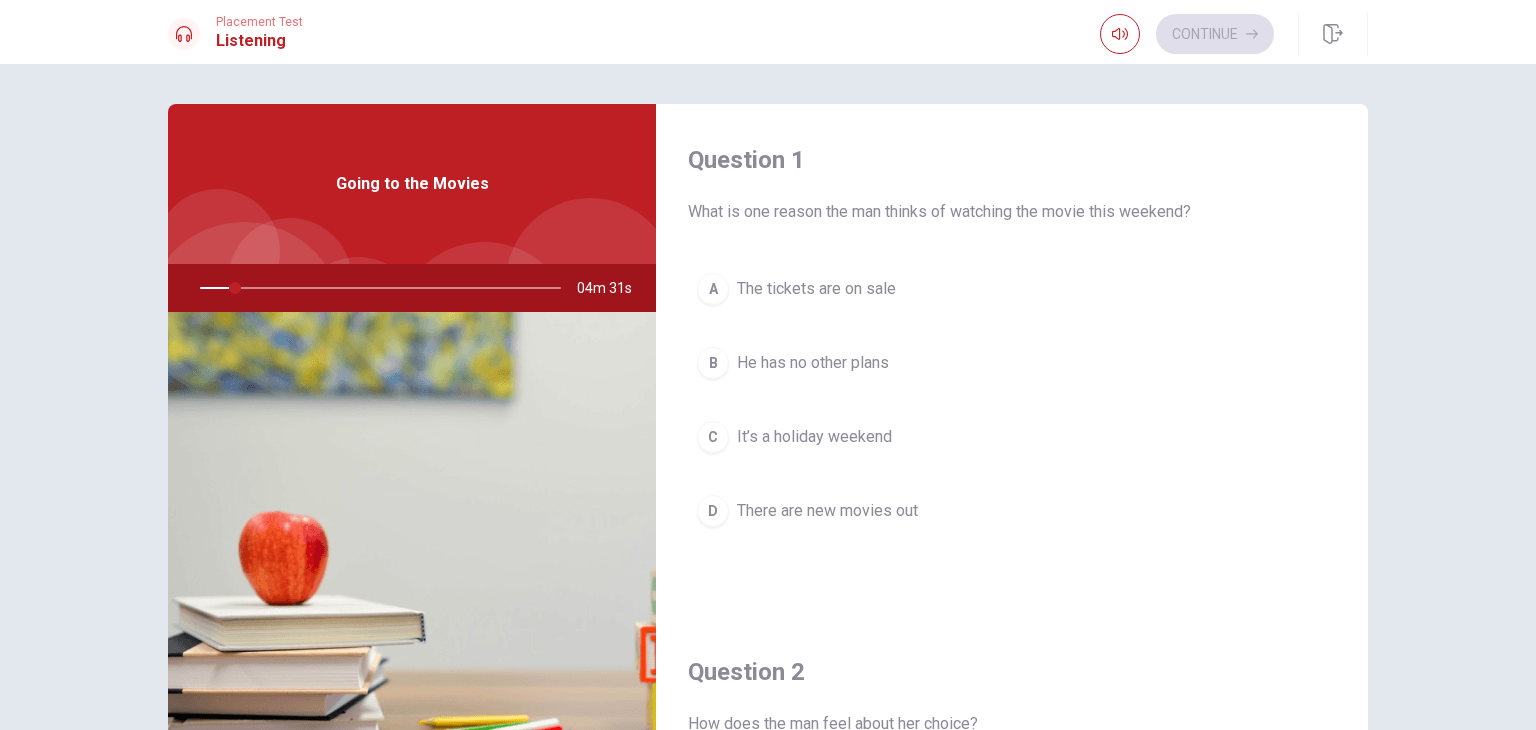 drag, startPoint x: 763, startPoint y: 175, endPoint x: 769, endPoint y: 164, distance: 12.529964 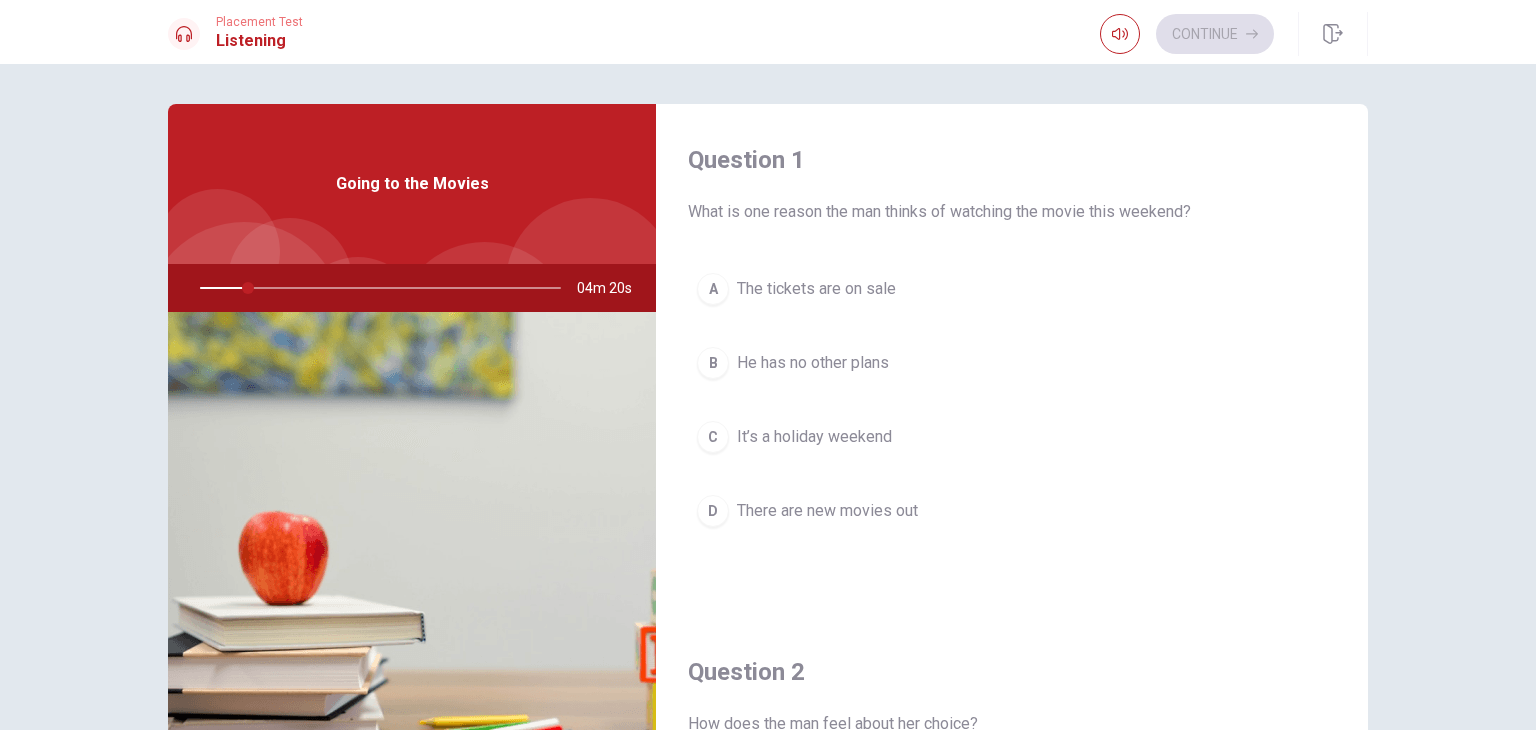 scroll, scrollTop: 0, scrollLeft: 0, axis: both 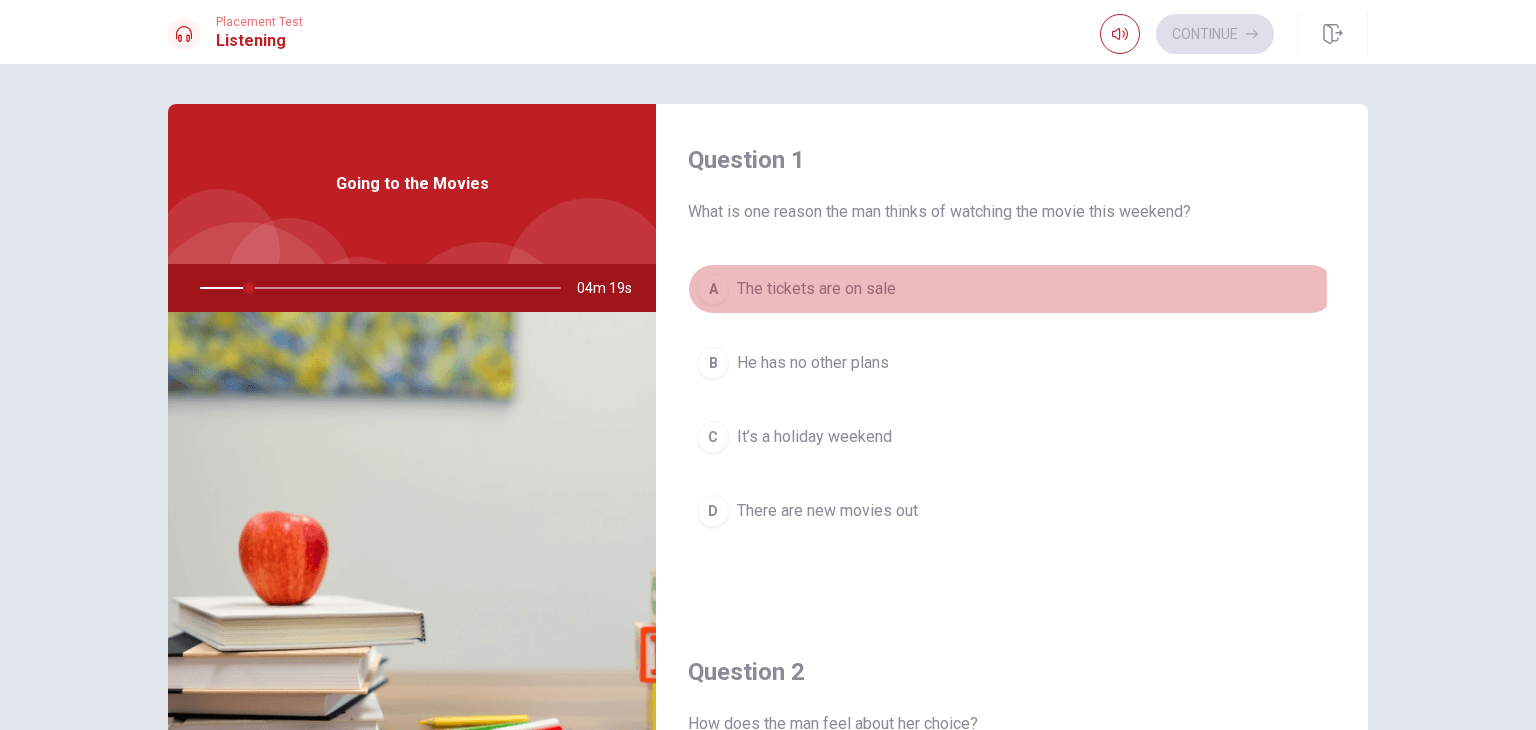 click on "A" at bounding box center [713, 289] 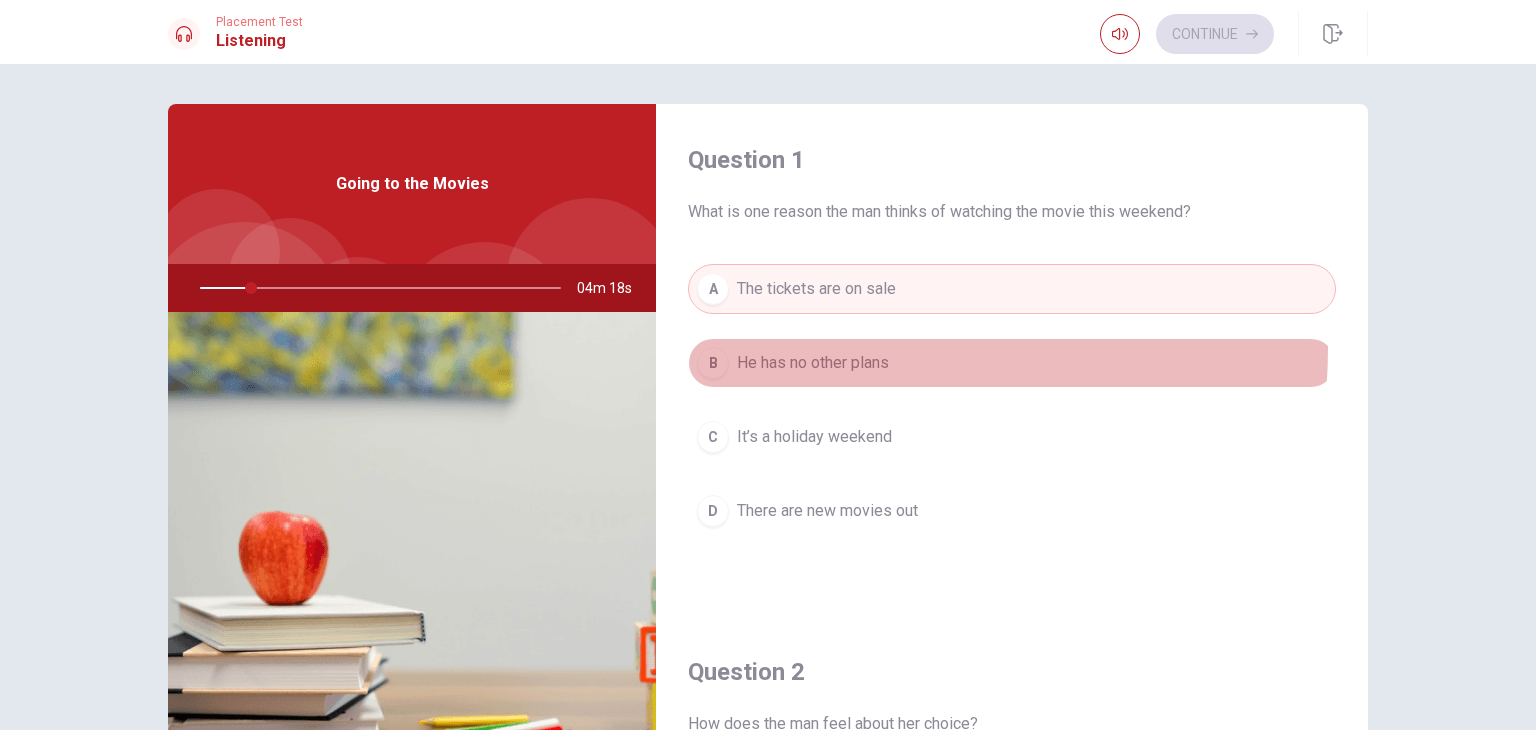 click on "B He has no other plans" at bounding box center [1012, 363] 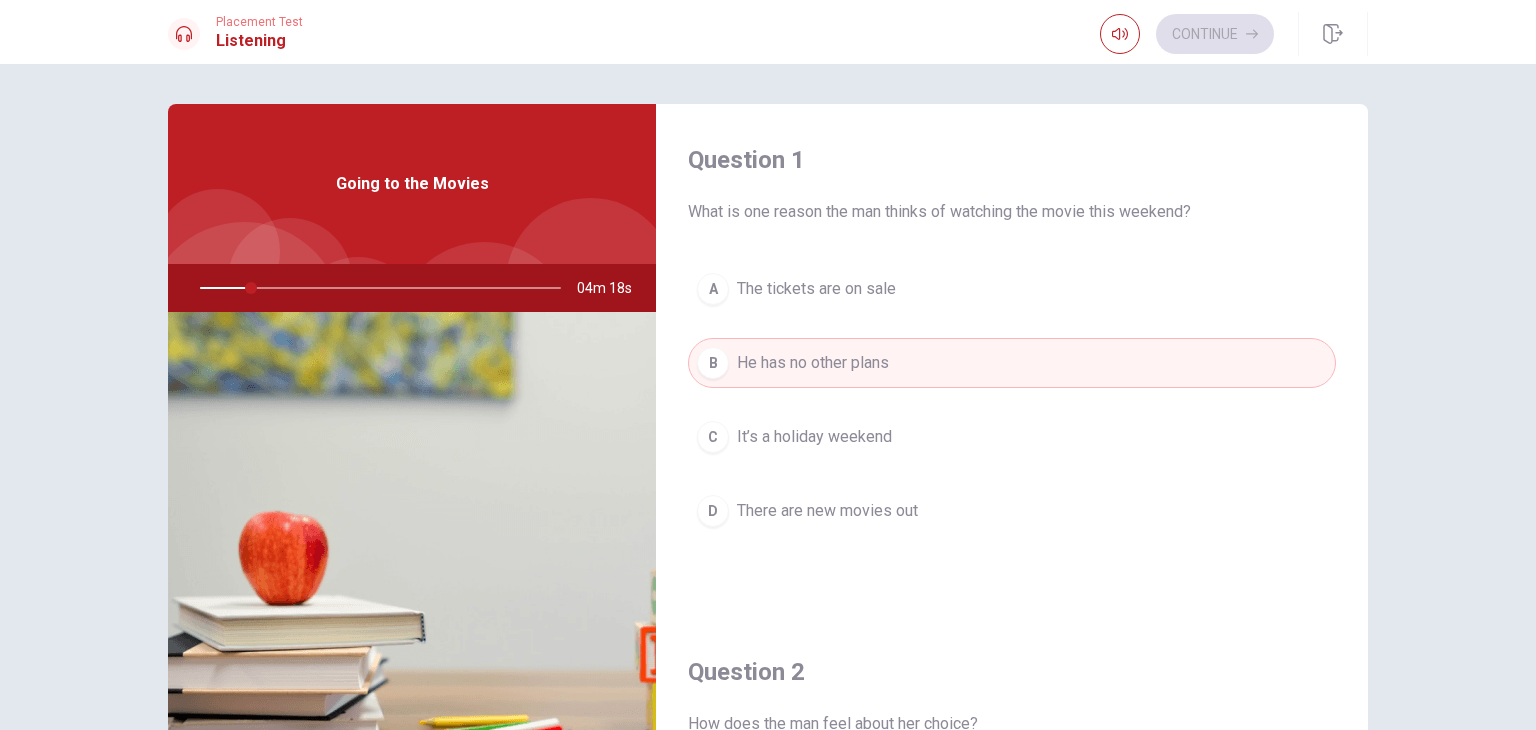 click on "The tickets are on sale" at bounding box center (816, 289) 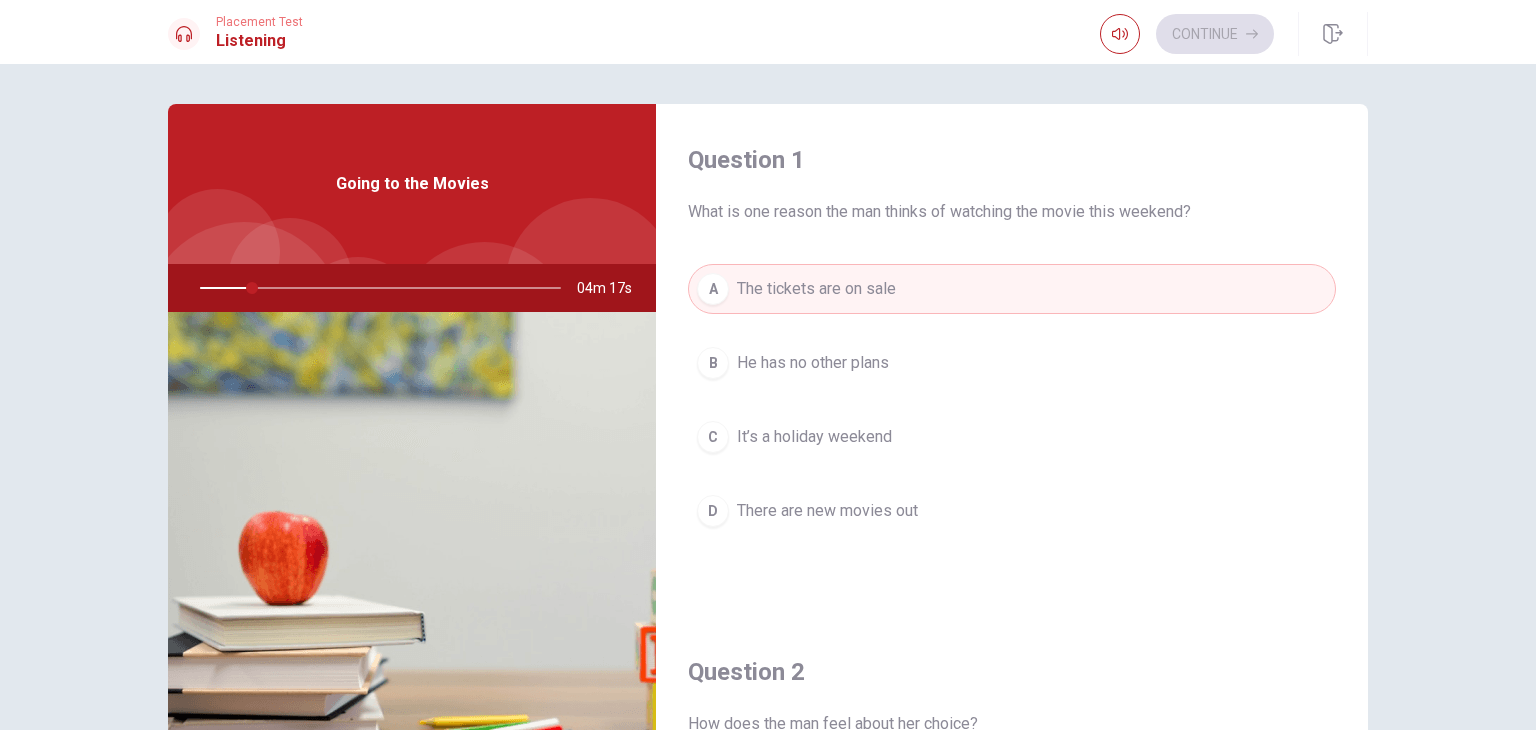 click on "Question 1 What is one reason the man thinks of watching the movie this weekend? A The tickets are on sale B He has no other plans C It’s a holiday weekend D There are new movies out" at bounding box center (1012, 360) 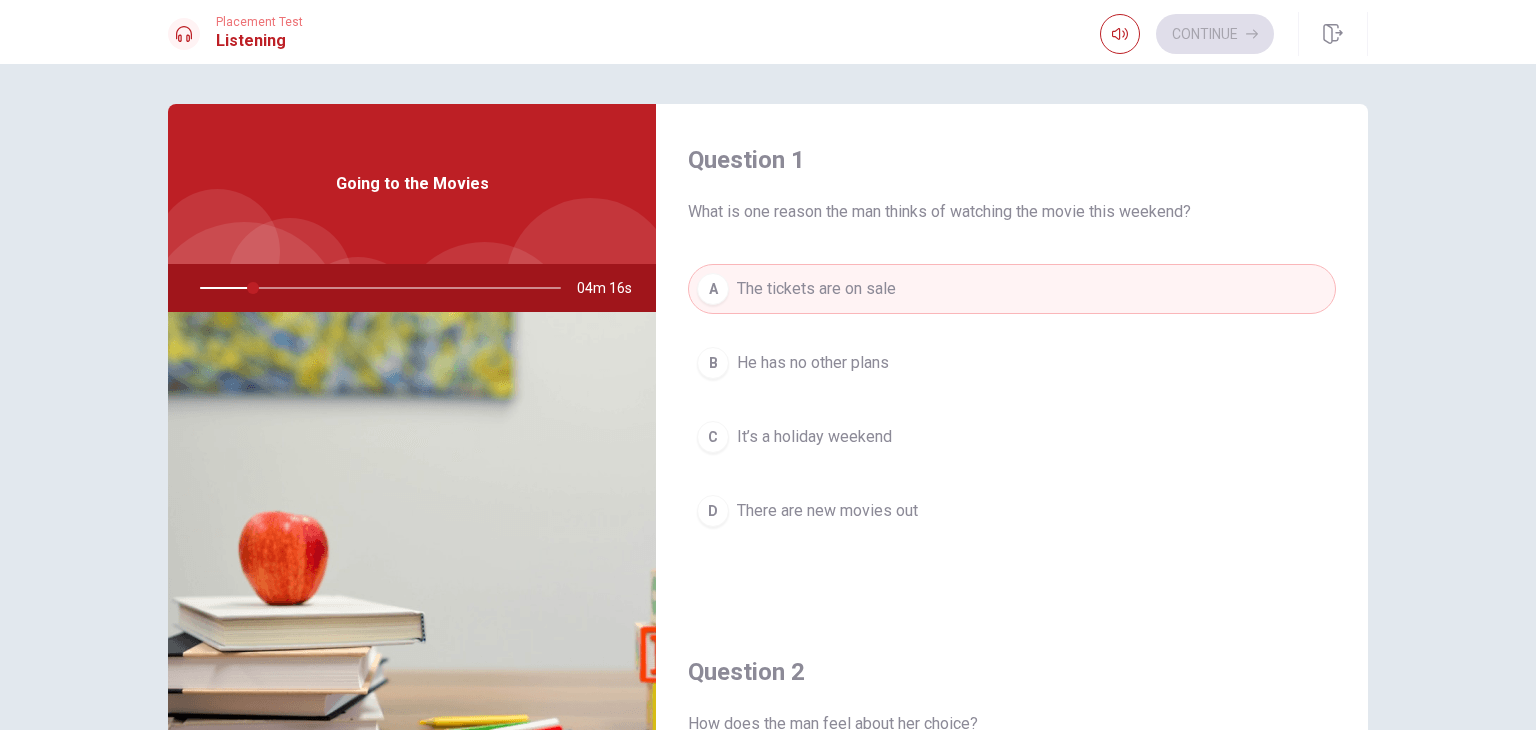click on "What is one reason the man thinks of watching the movie this weekend?" at bounding box center [1012, 212] 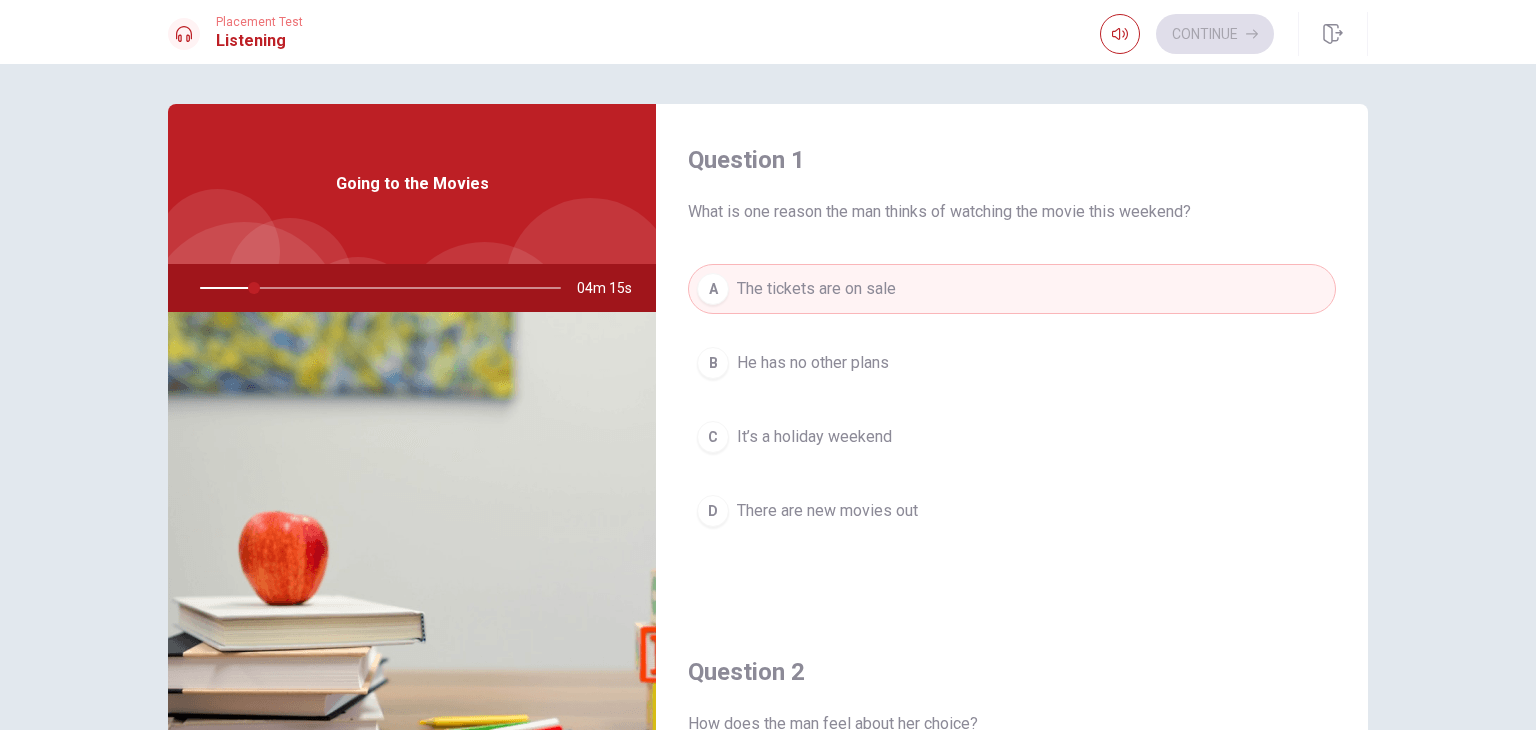 click on "Question 1" at bounding box center [1012, 160] 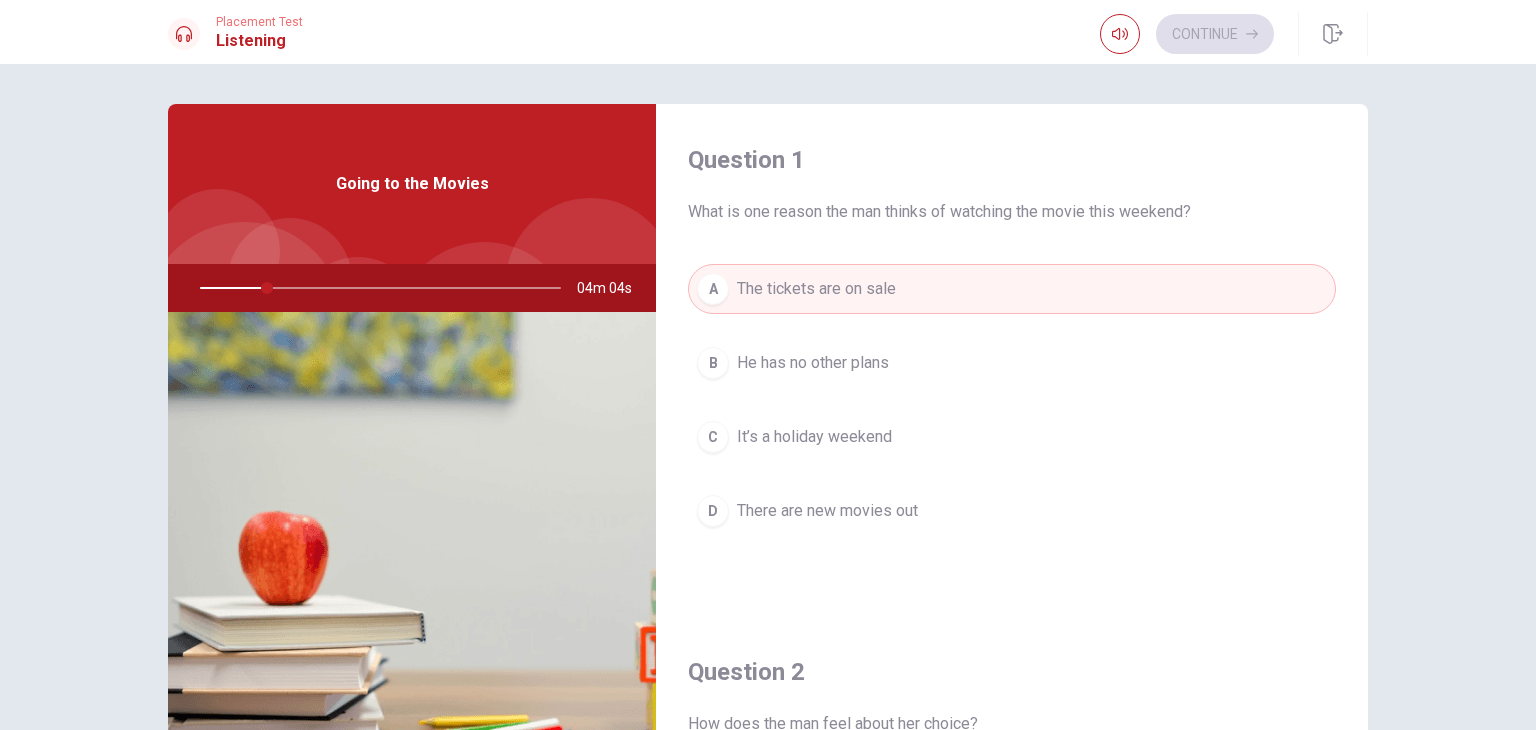 drag, startPoint x: 691, startPoint y: 210, endPoint x: 823, endPoint y: 217, distance: 132.18547 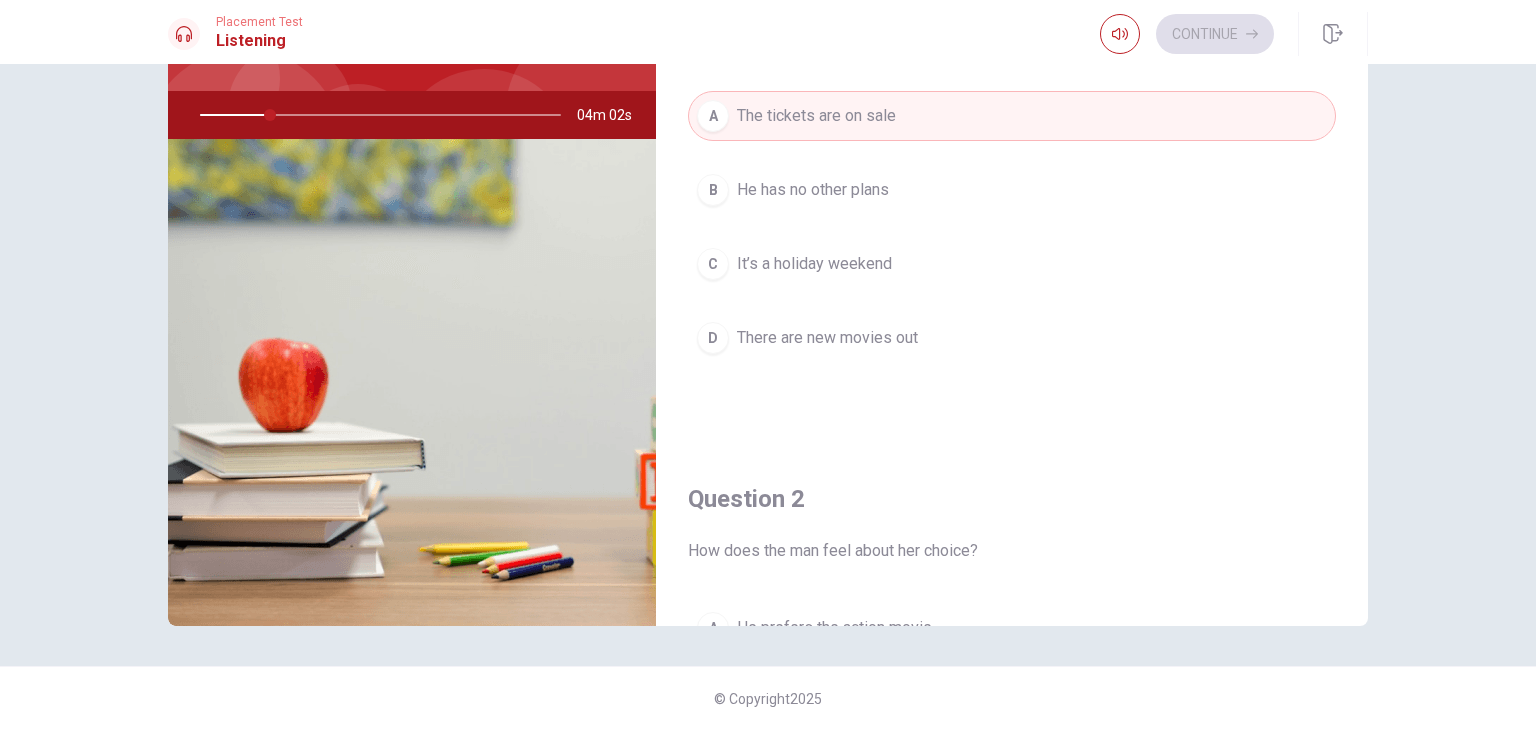 scroll, scrollTop: 73, scrollLeft: 0, axis: vertical 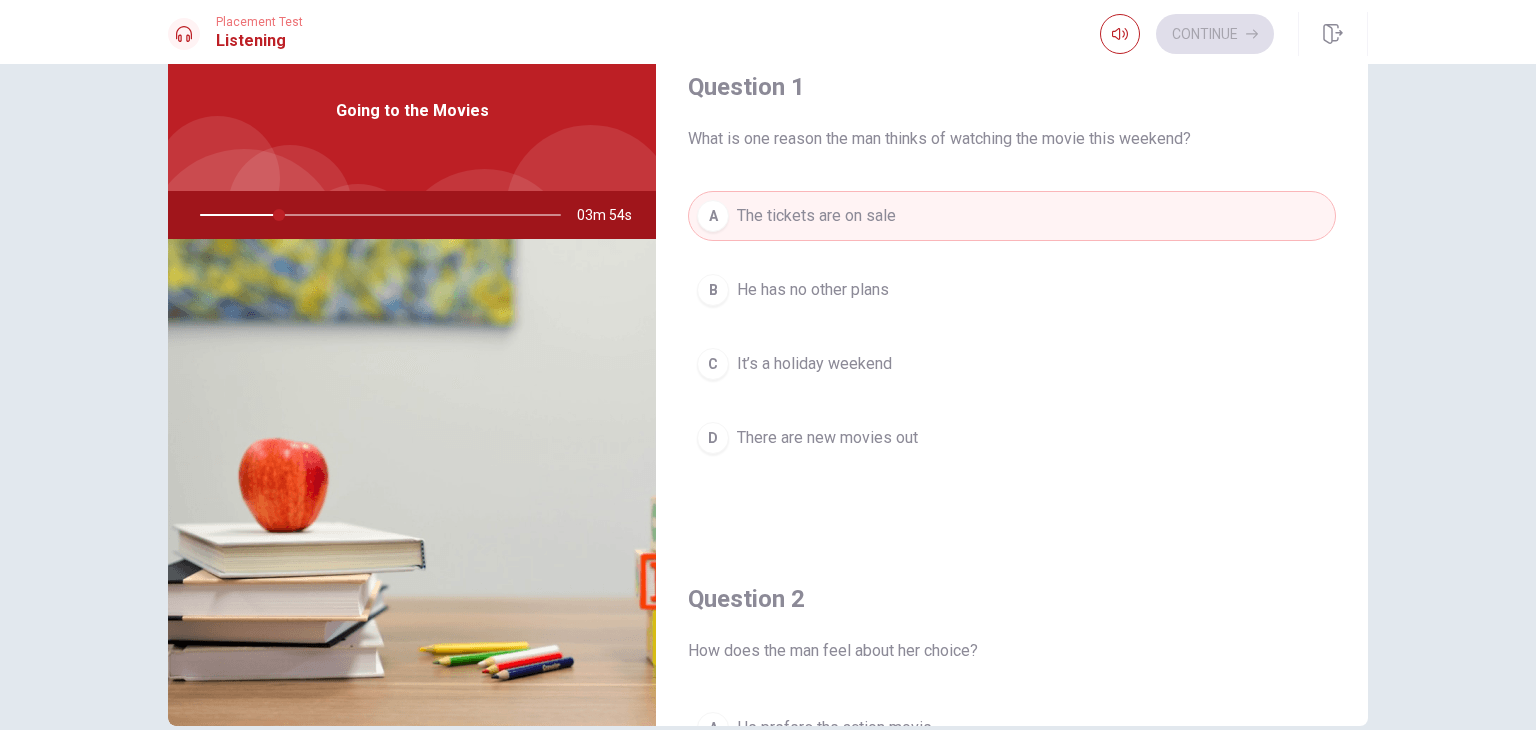 click on "What is one reason the man thinks of watching the movie this weekend?" at bounding box center (1012, 139) 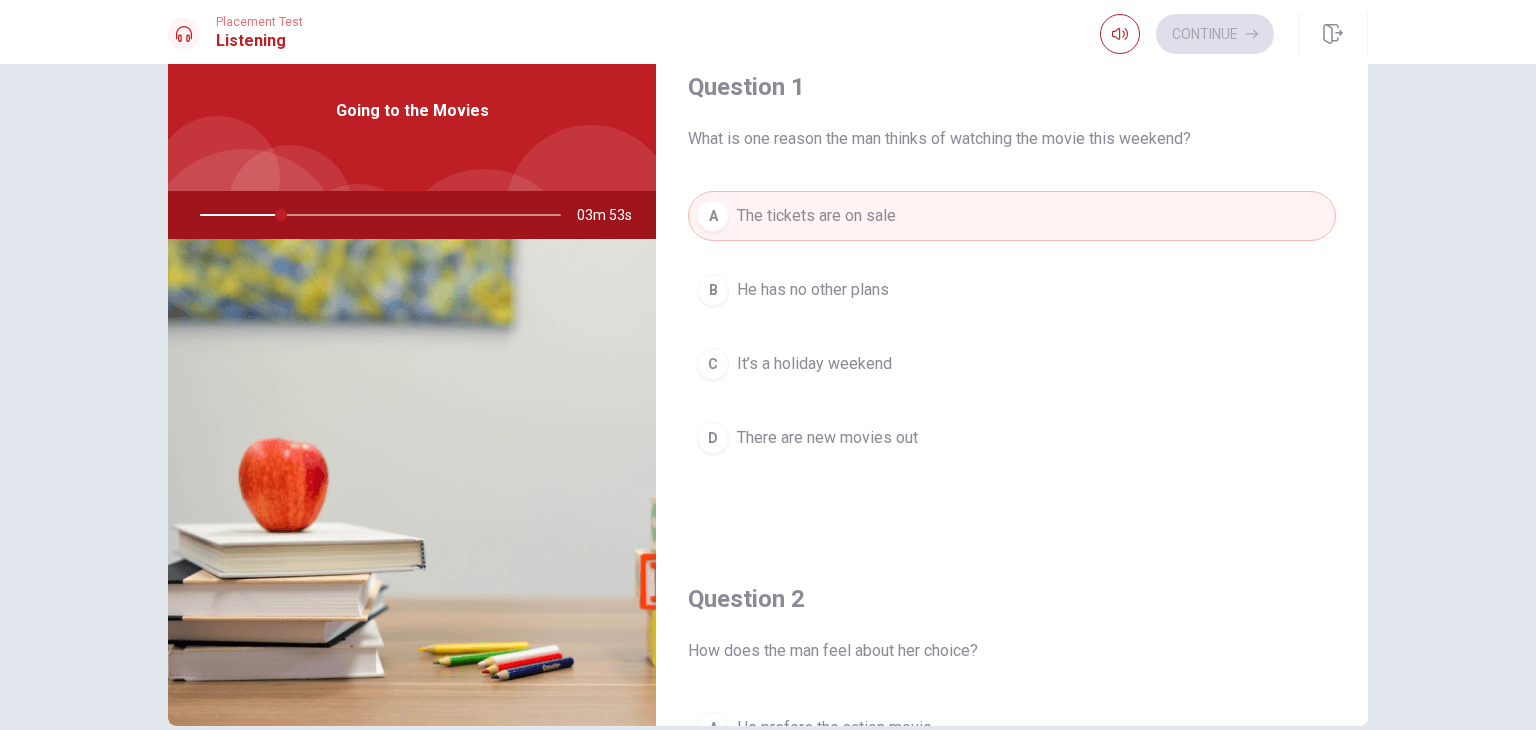 drag, startPoint x: 1109, startPoint y: 87, endPoint x: 1113, endPoint y: 77, distance: 10.770329 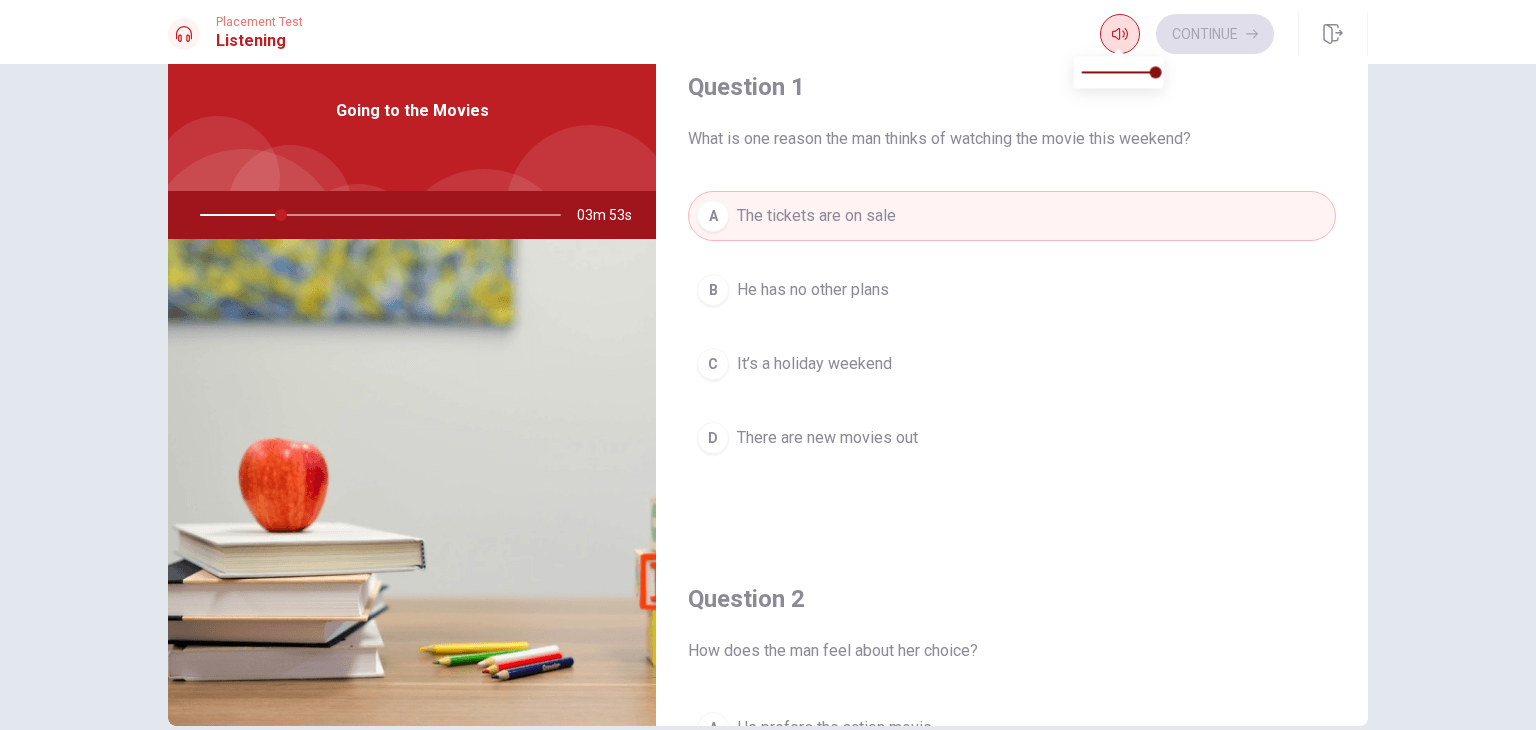 click at bounding box center (1118, 50) 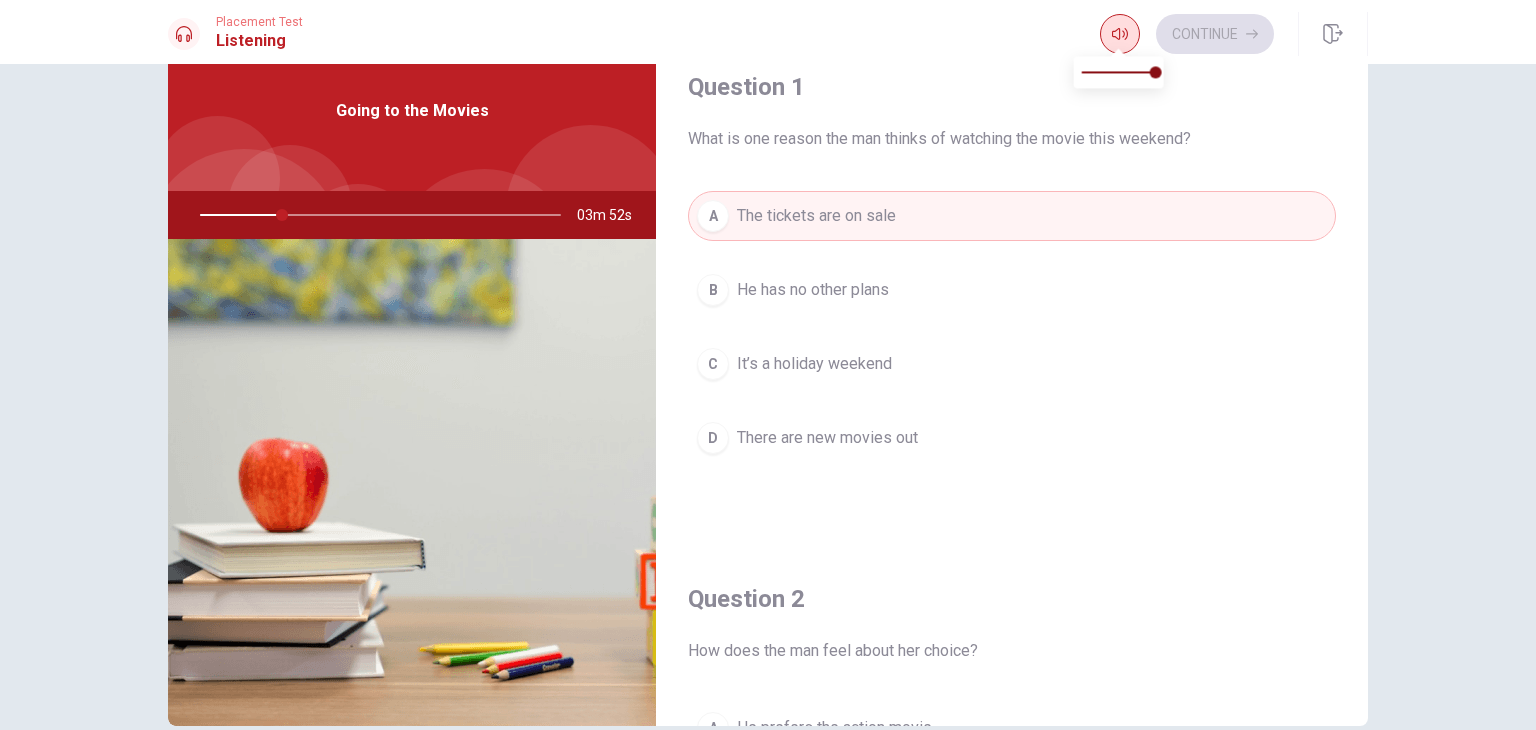 click at bounding box center (1118, 50) 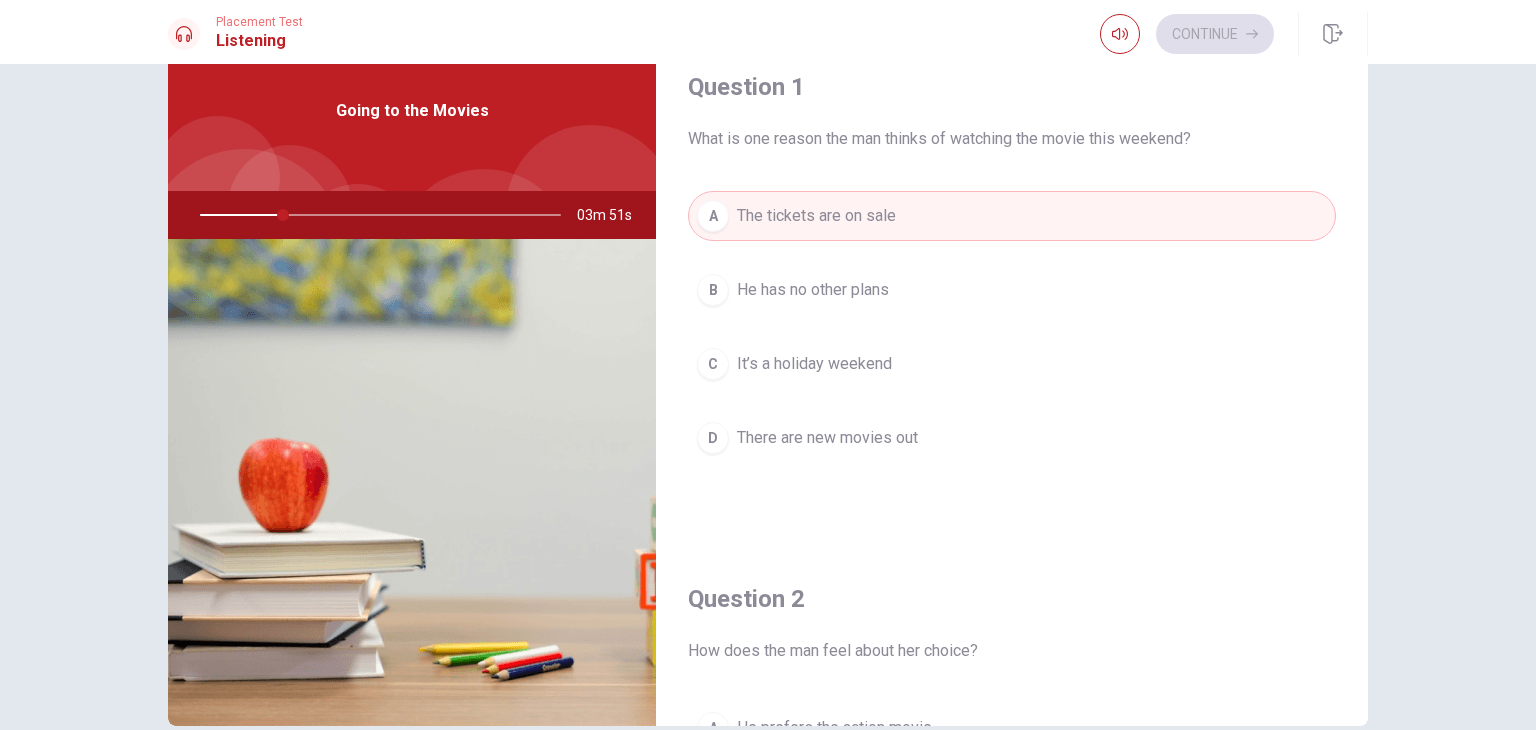 click on "Question 1" at bounding box center [1012, 87] 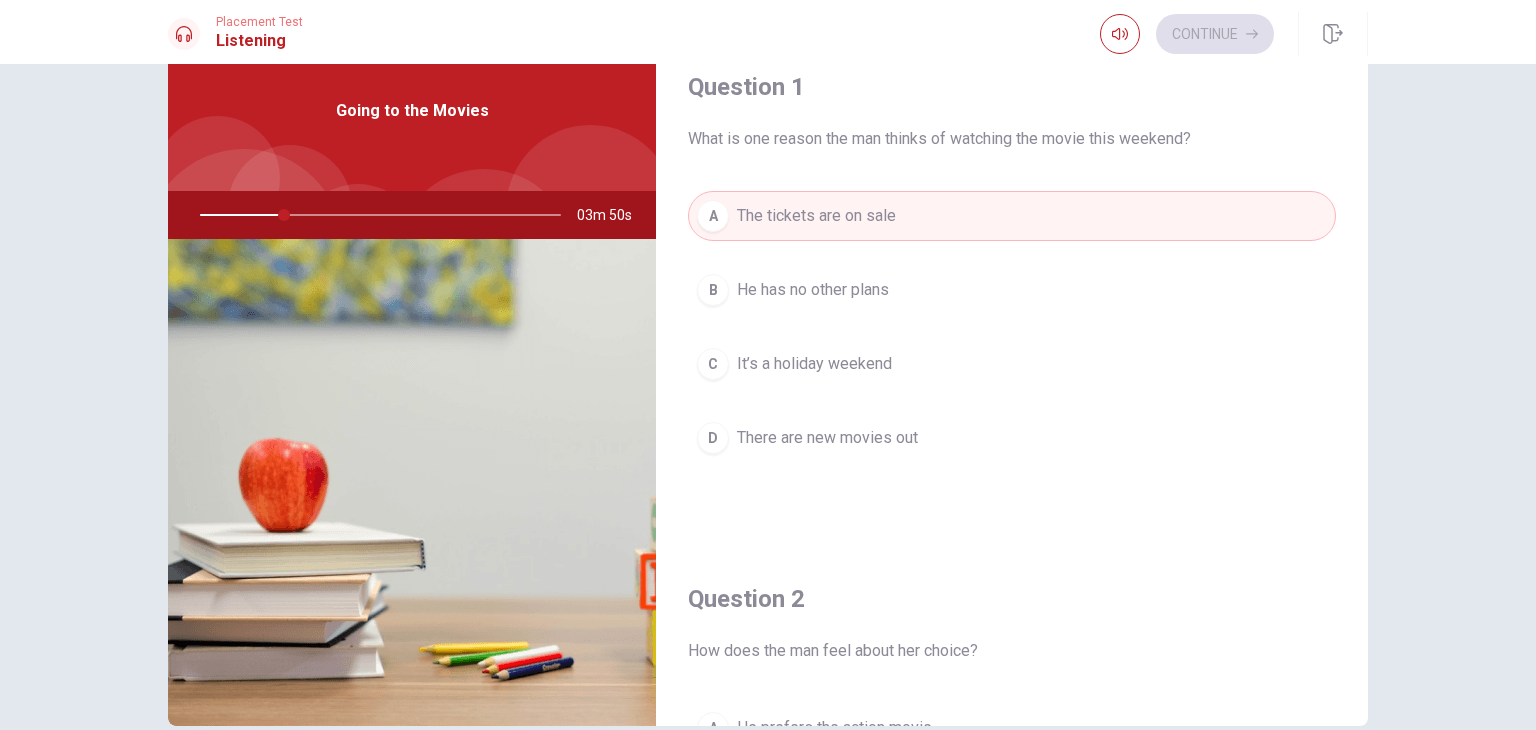 click on "Question 1" at bounding box center [1012, 87] 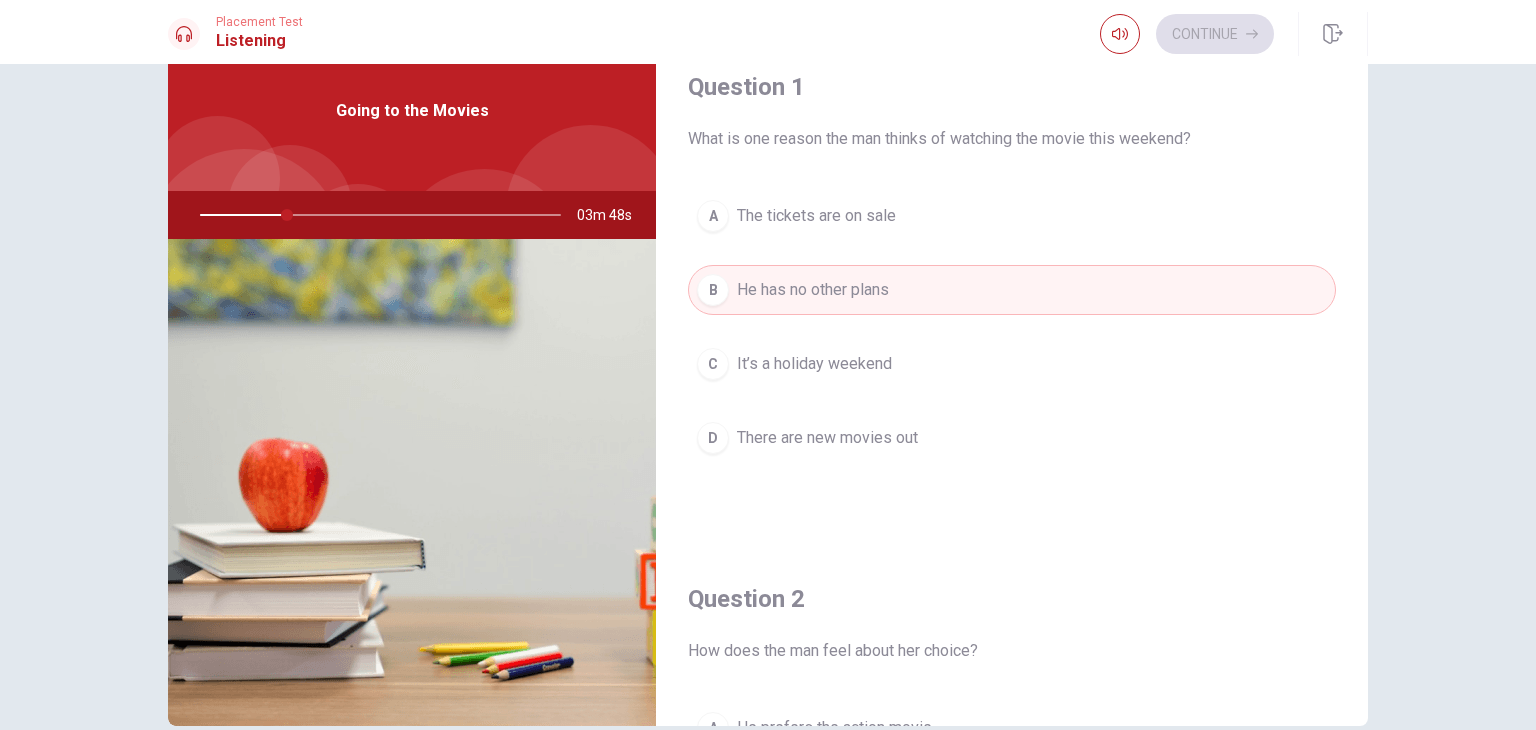 click on "What is one reason the man thinks of watching the movie this weekend?" at bounding box center (1012, 139) 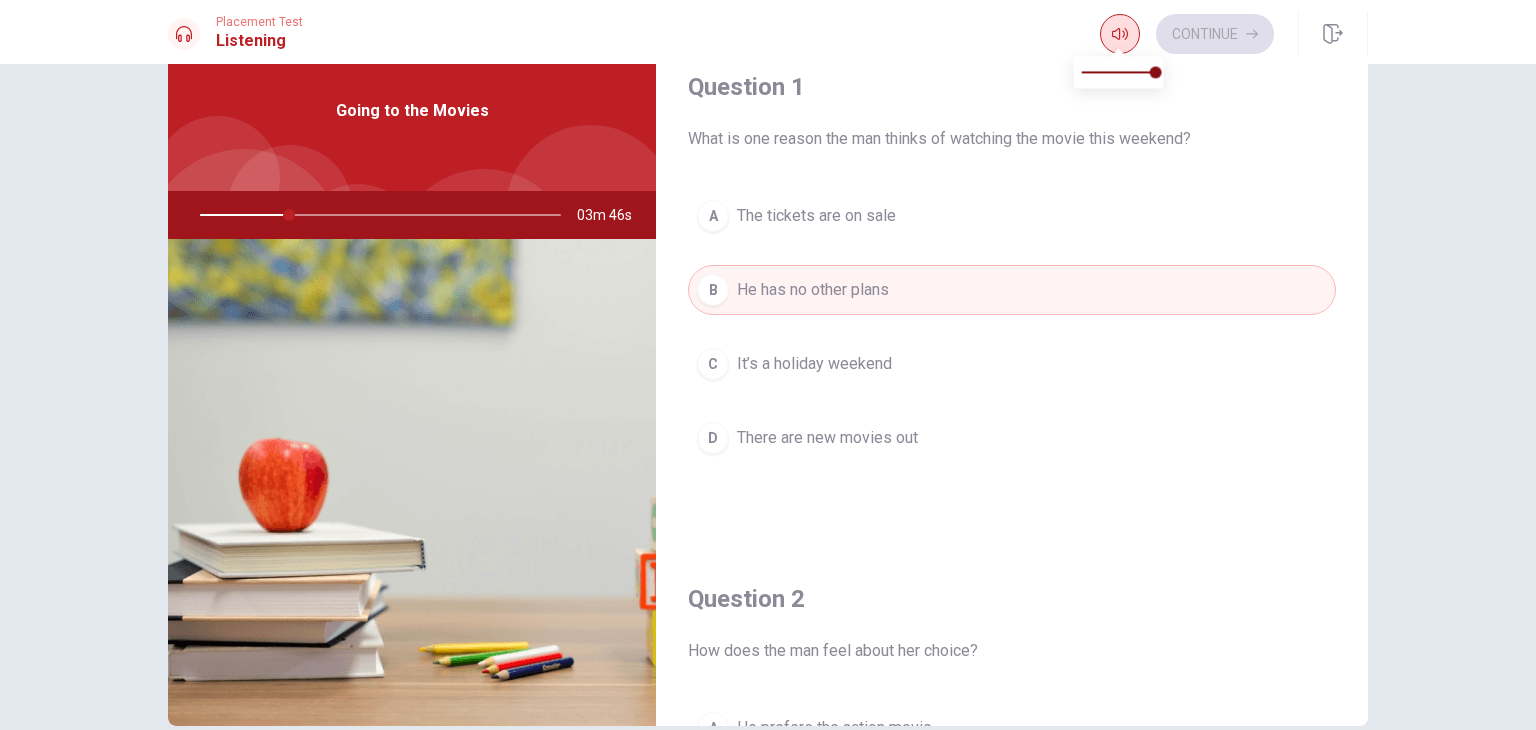 click at bounding box center [1120, 34] 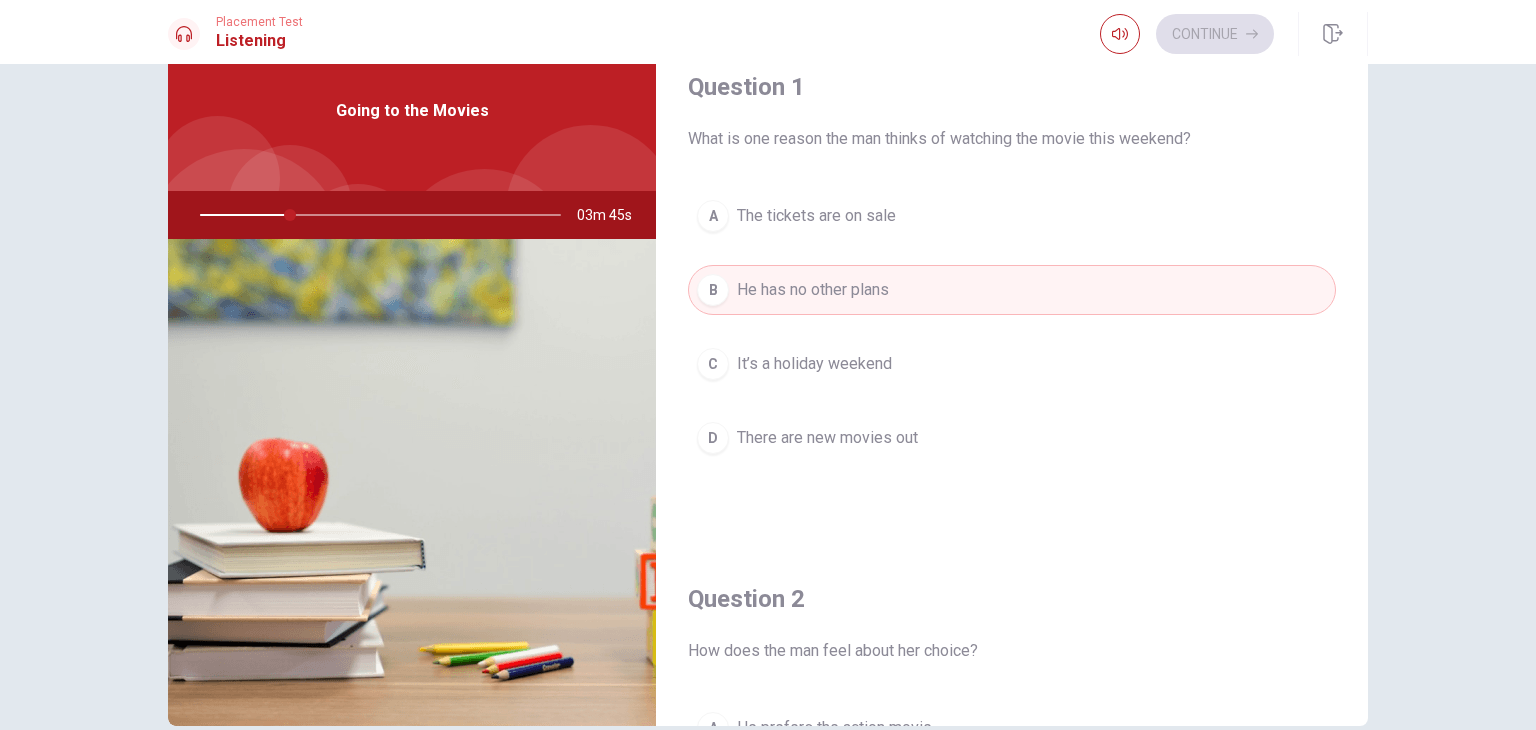 click on "Question 1 What is one reason the man thinks of watching the movie this weekend? A The tickets are on sale B He has no other plans C It’s a holiday weekend D There are new movies out" at bounding box center (1012, 287) 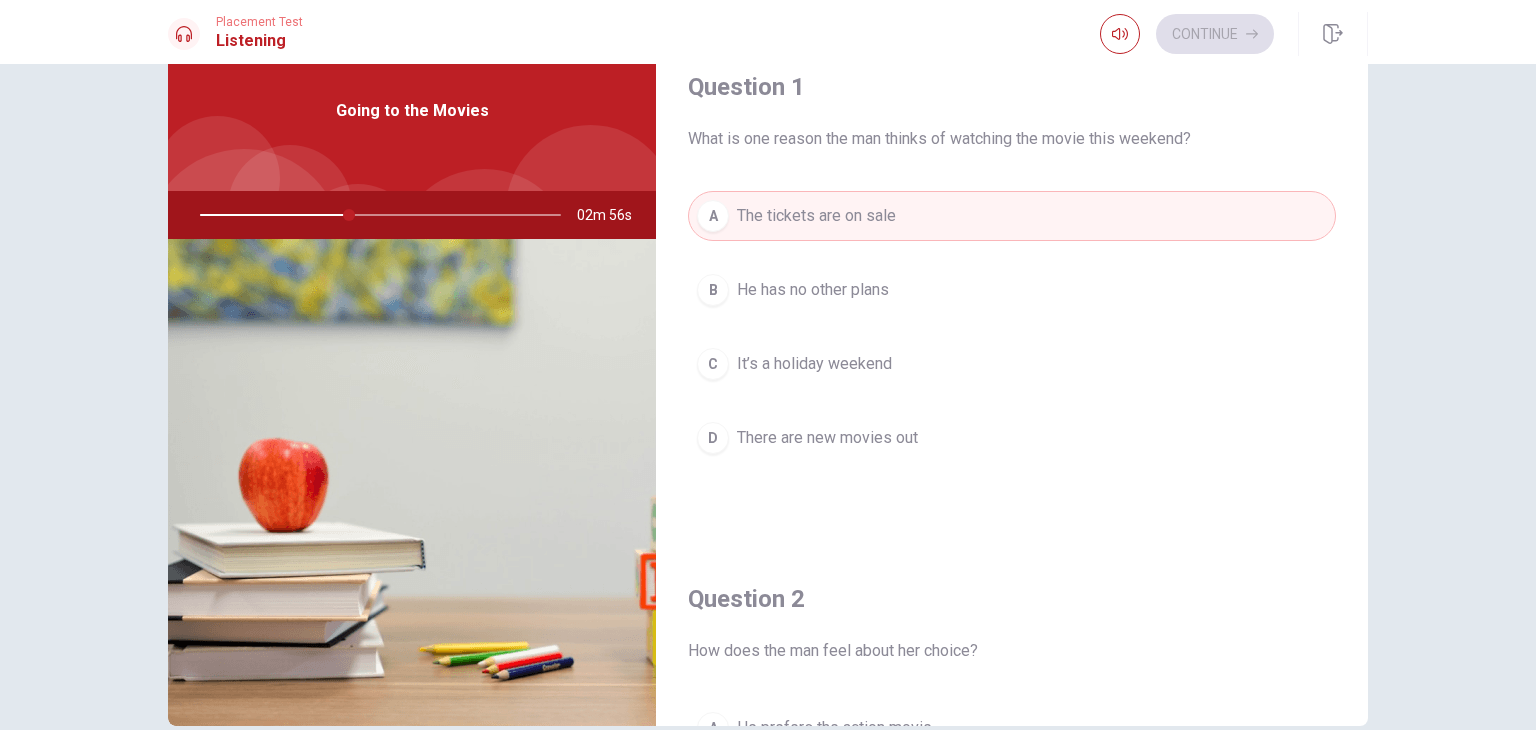 click on "There are new movies out" at bounding box center [827, 438] 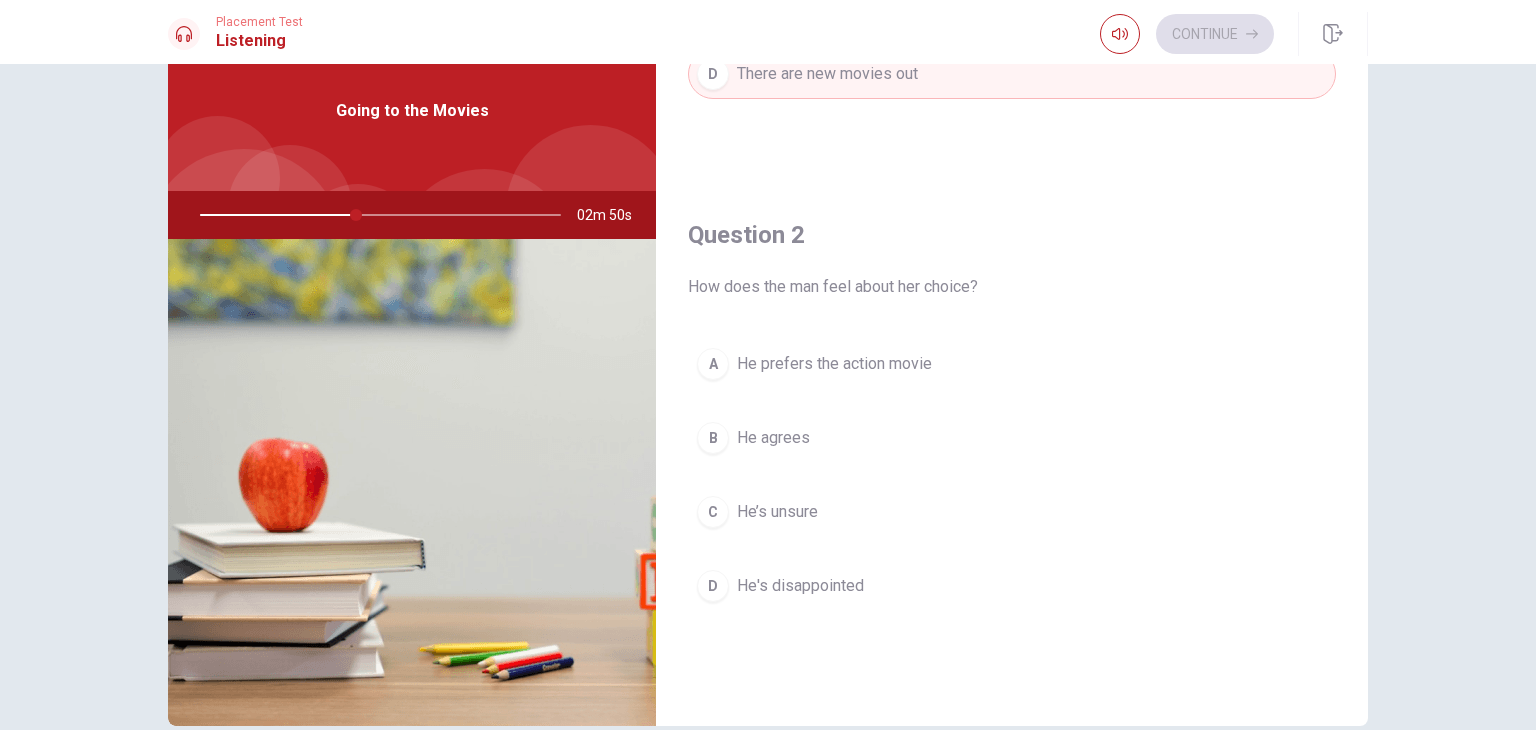 scroll, scrollTop: 400, scrollLeft: 0, axis: vertical 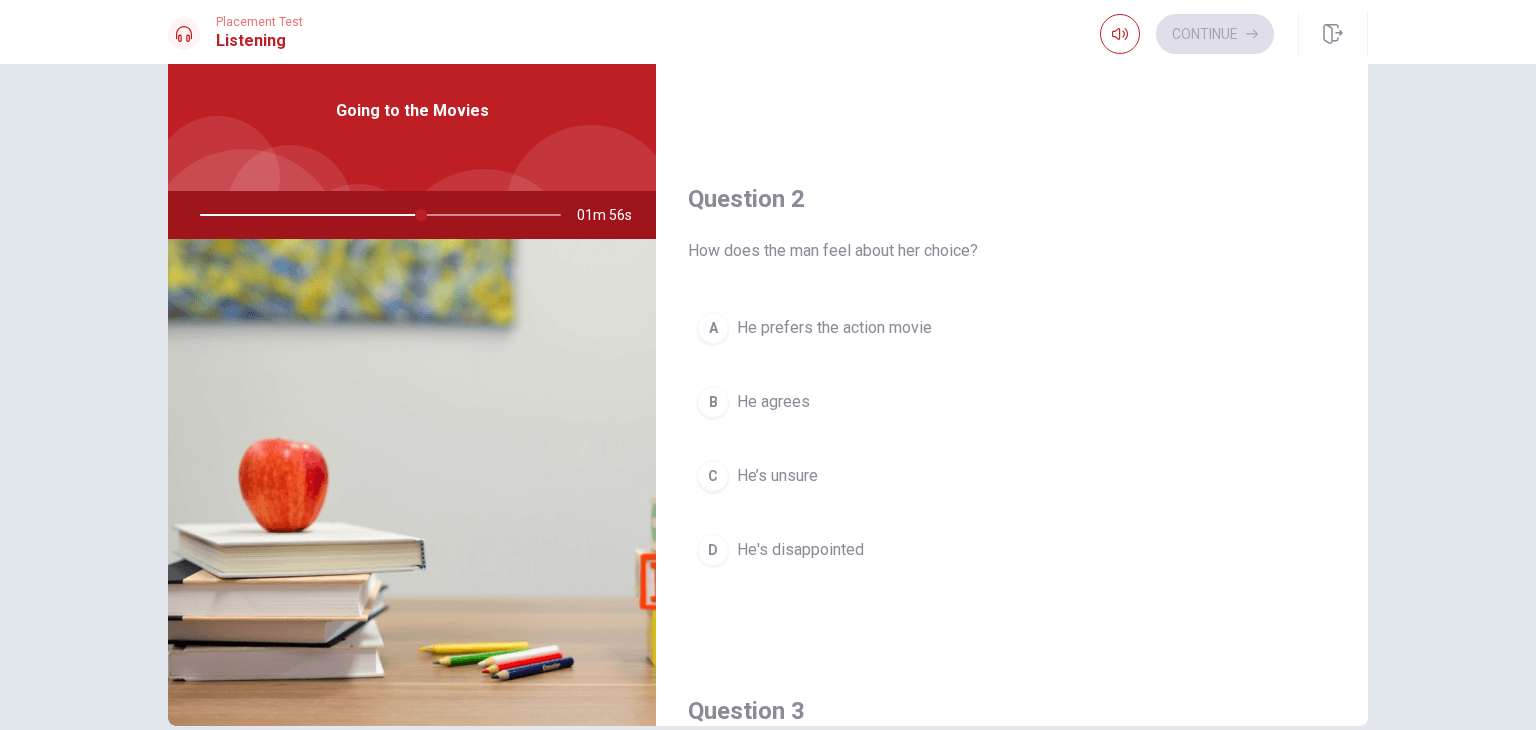 click on "How does the man feel about her choice?" at bounding box center [1012, 251] 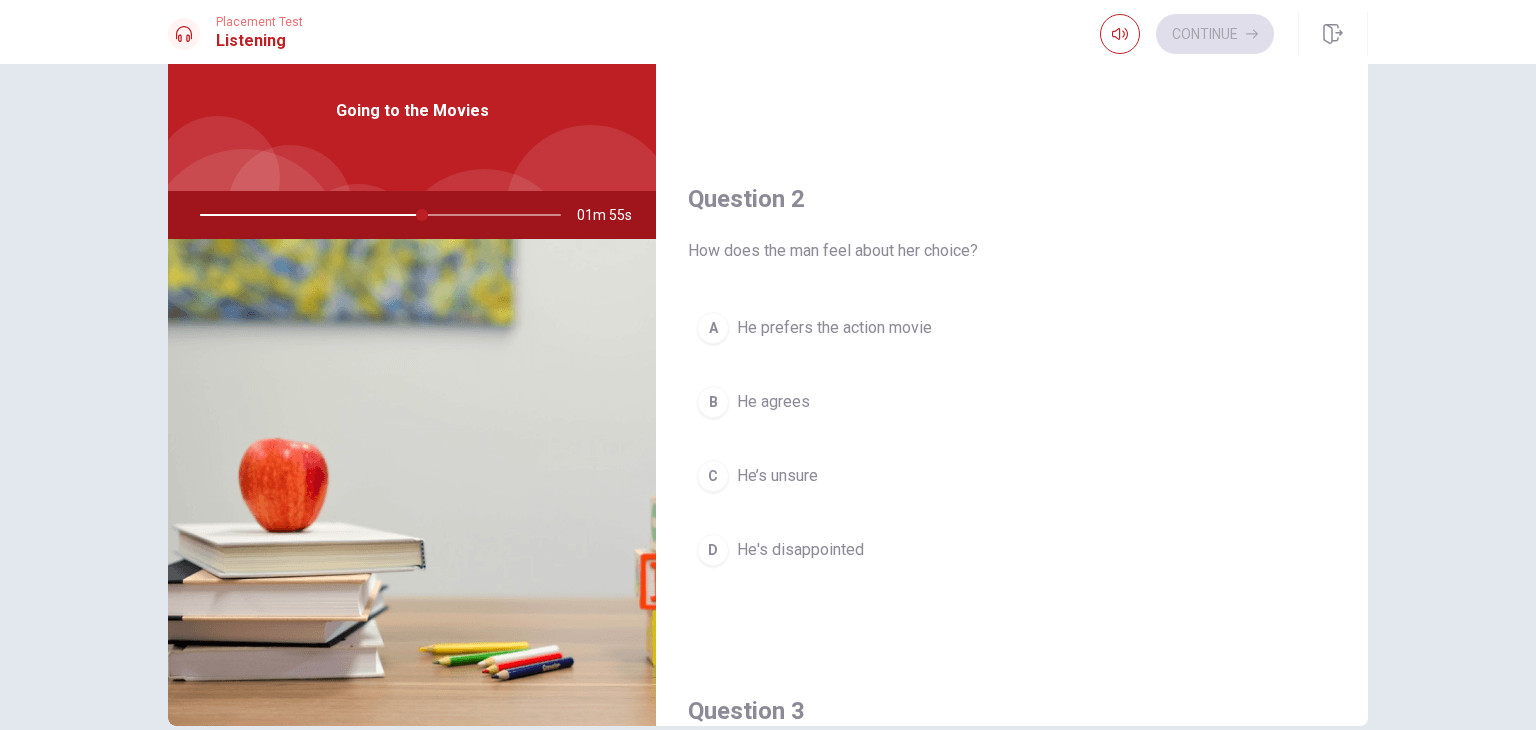 click on "Question 2" at bounding box center (1012, 199) 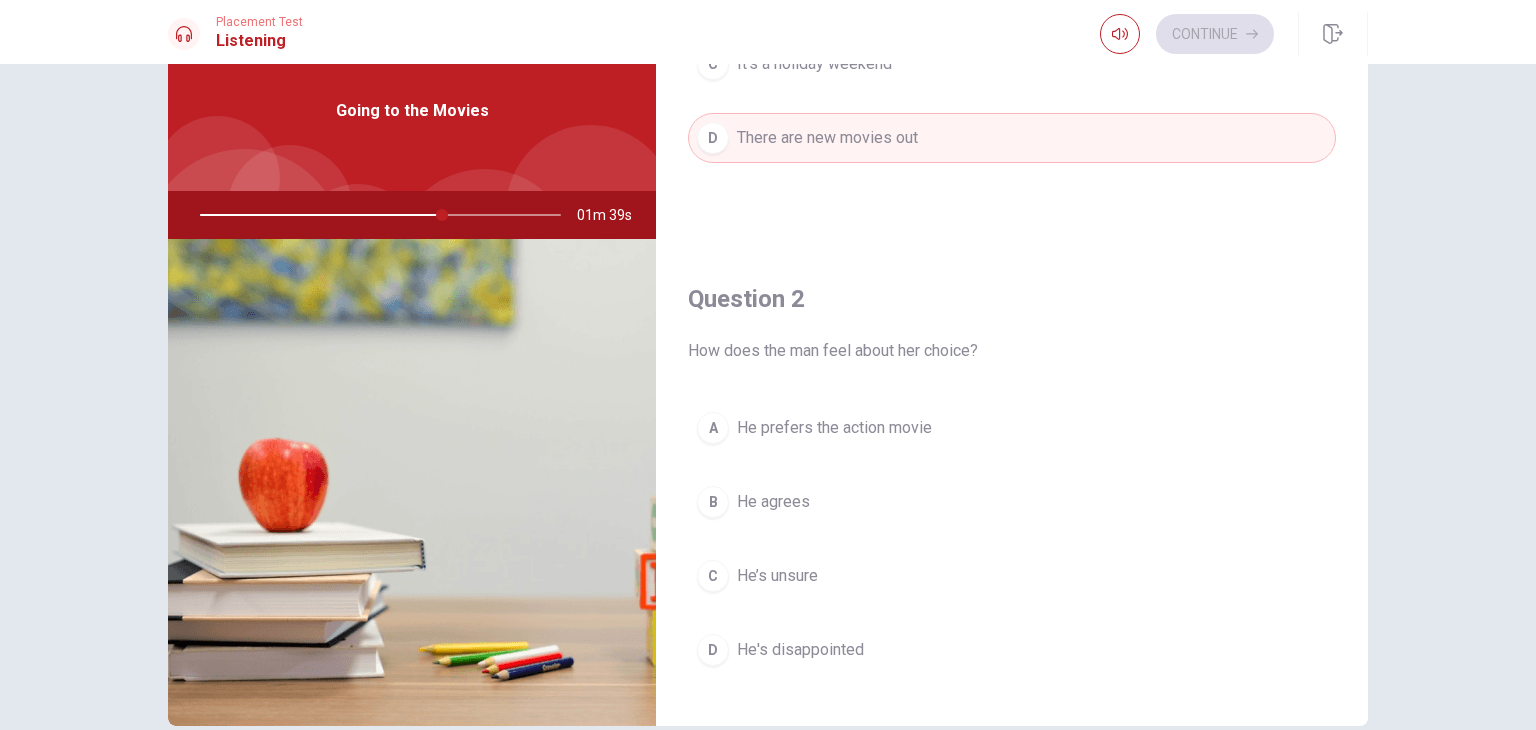 scroll, scrollTop: 400, scrollLeft: 0, axis: vertical 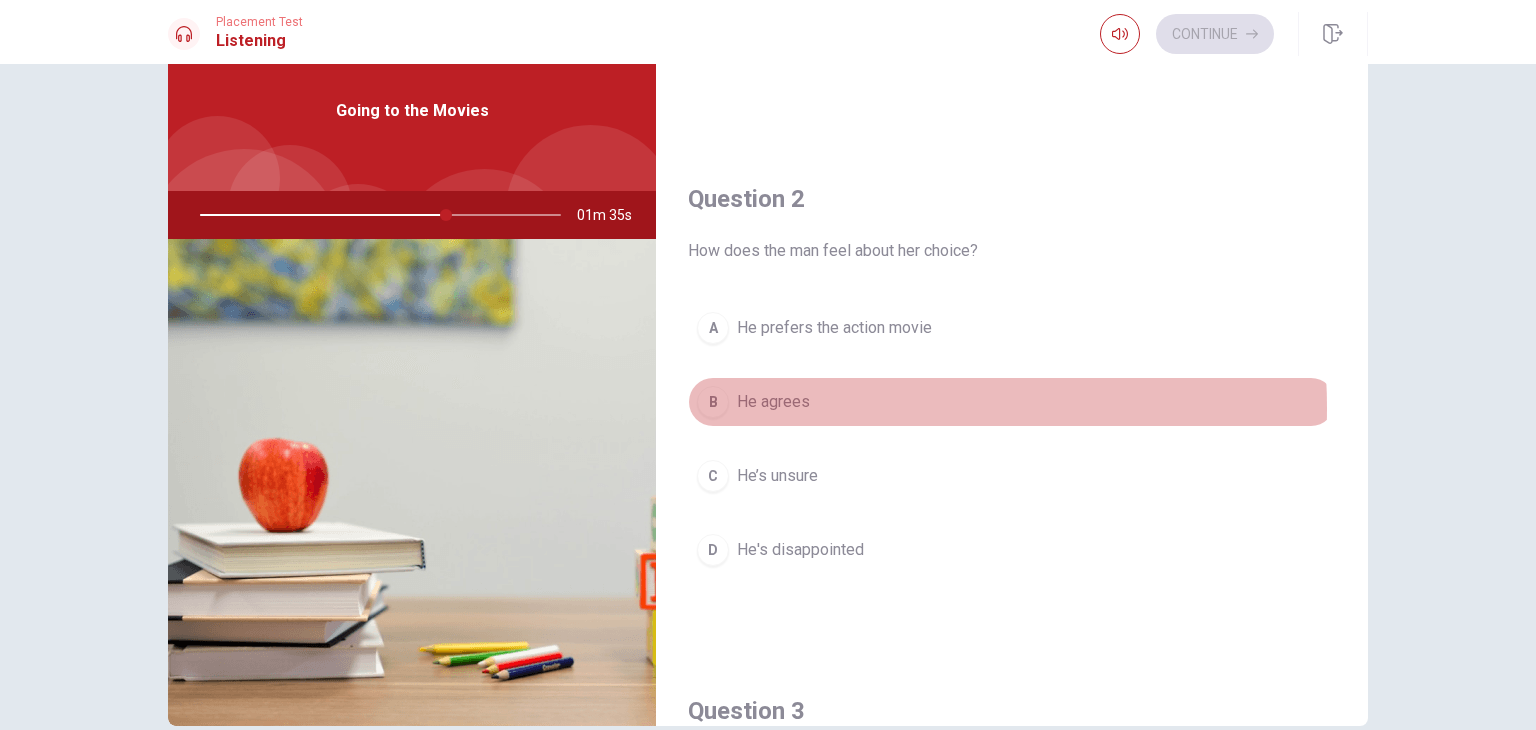 click on "He agrees" at bounding box center [773, 402] 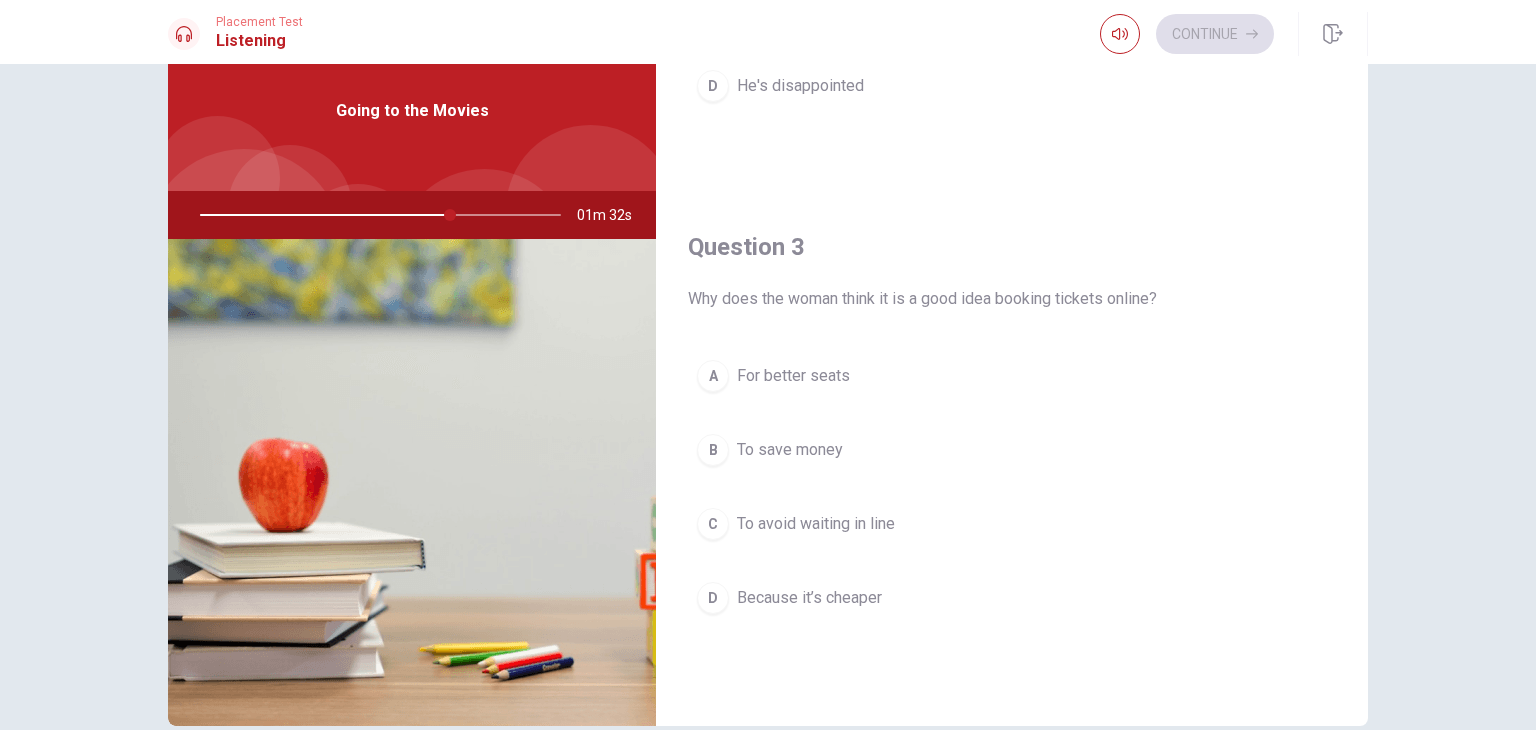 scroll, scrollTop: 900, scrollLeft: 0, axis: vertical 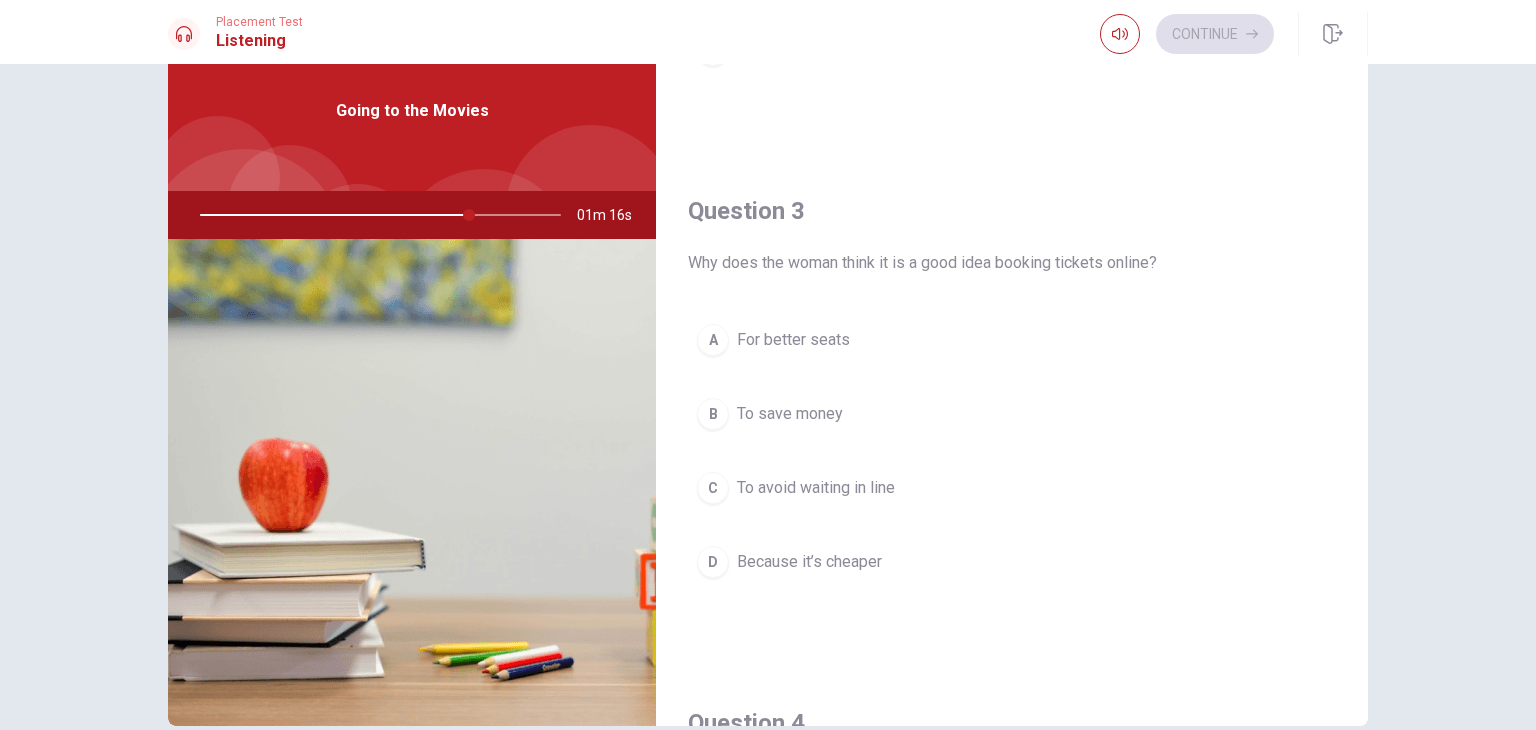 drag, startPoint x: 468, startPoint y: 213, endPoint x: 493, endPoint y: 216, distance: 25.179358 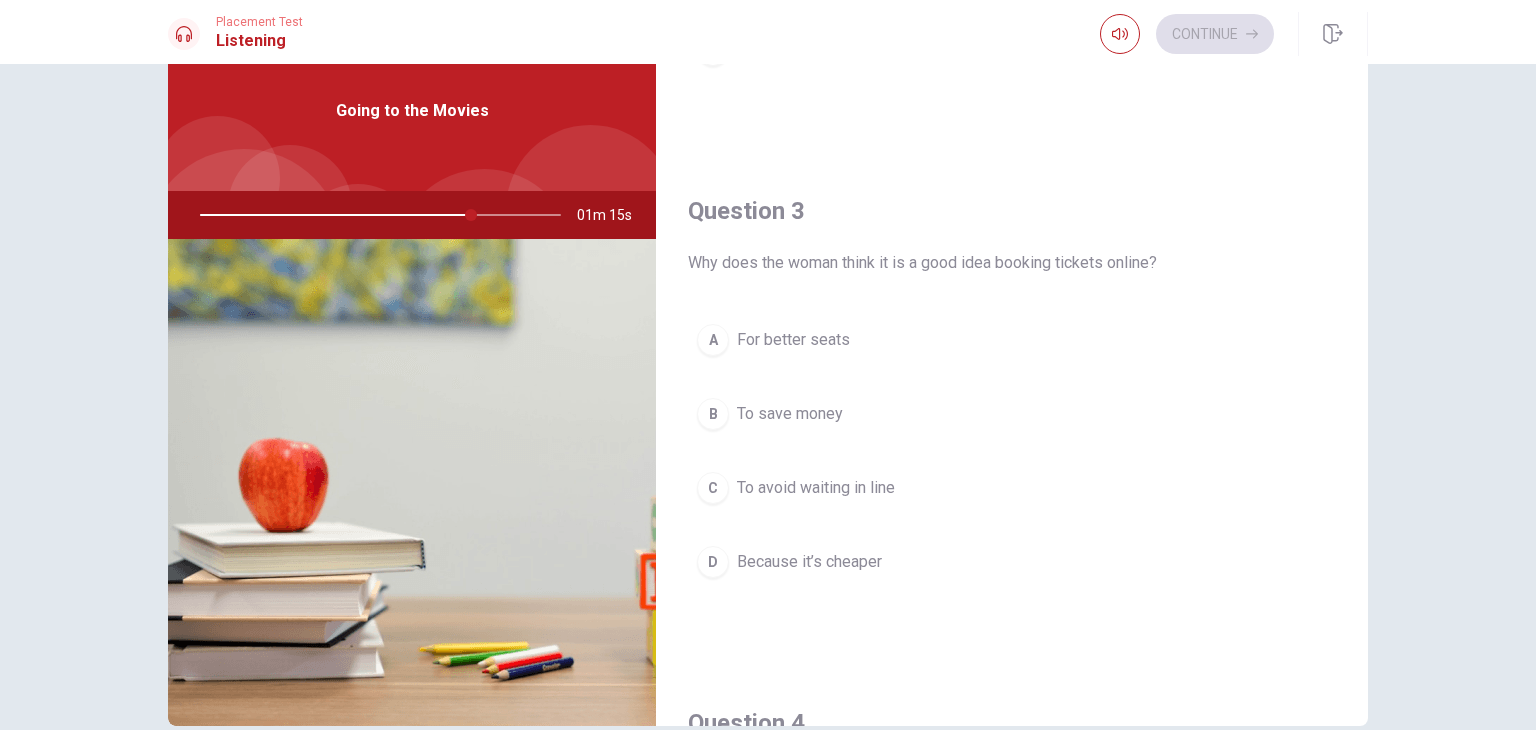 drag, startPoint x: 456, startPoint y: 213, endPoint x: 445, endPoint y: 213, distance: 11 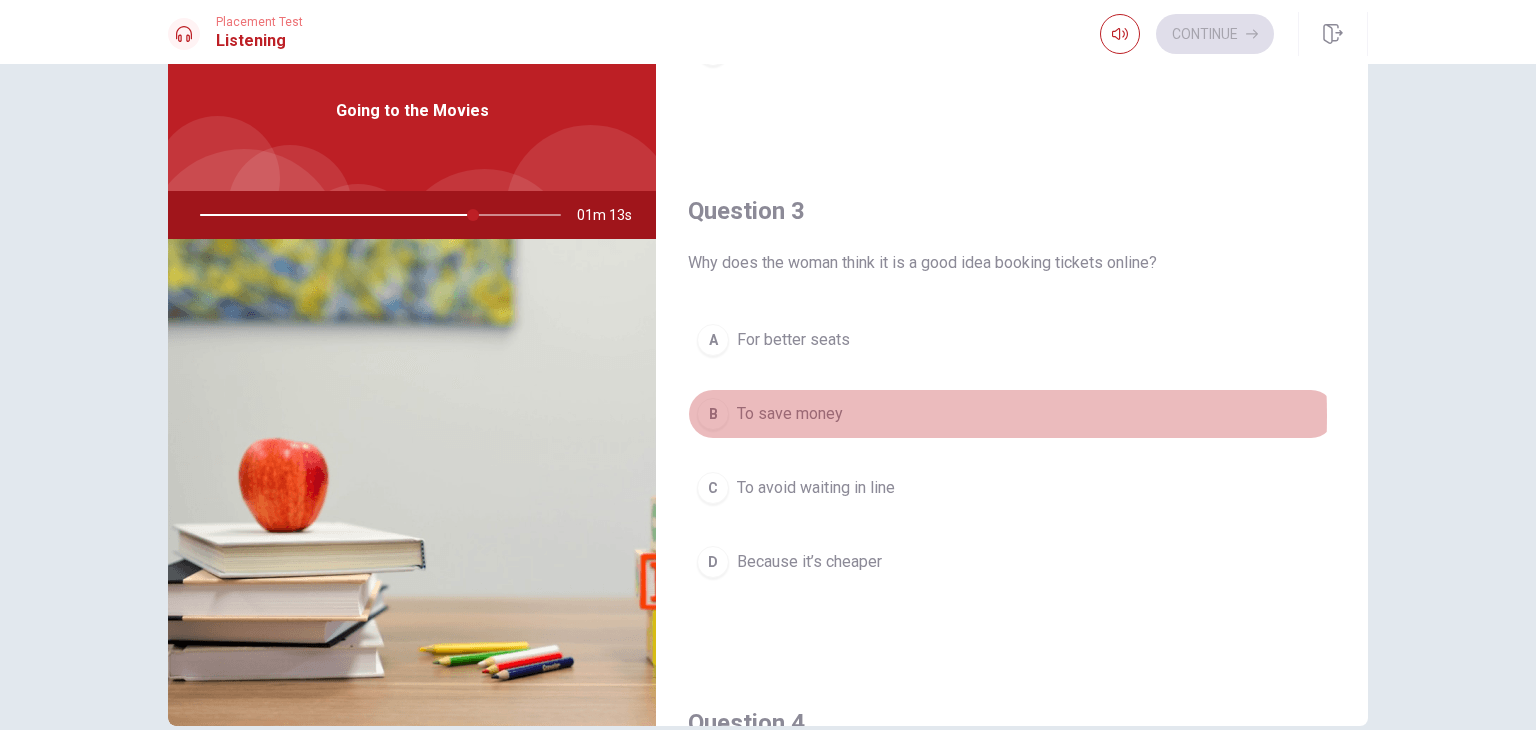 click on "To save money" at bounding box center [790, 414] 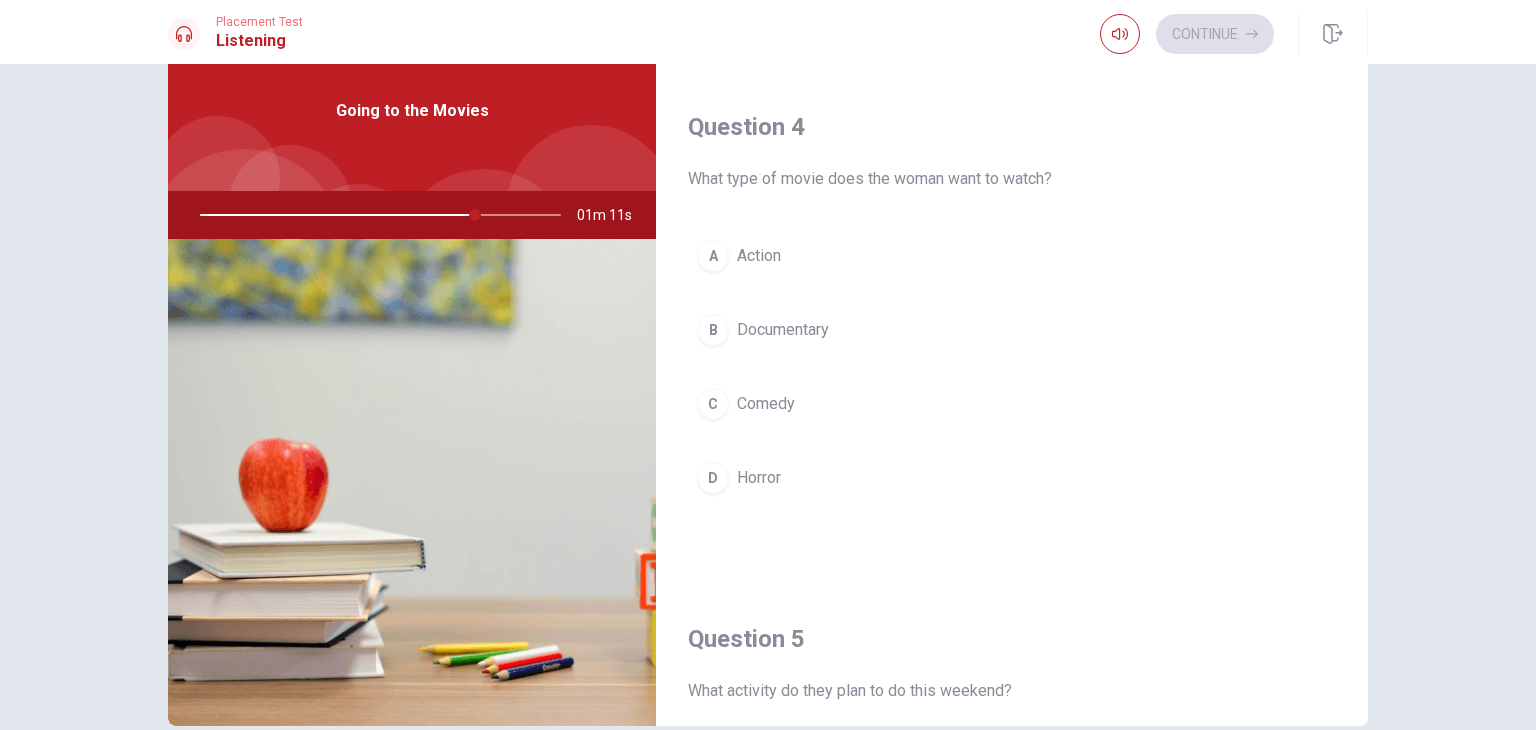 scroll, scrollTop: 1500, scrollLeft: 0, axis: vertical 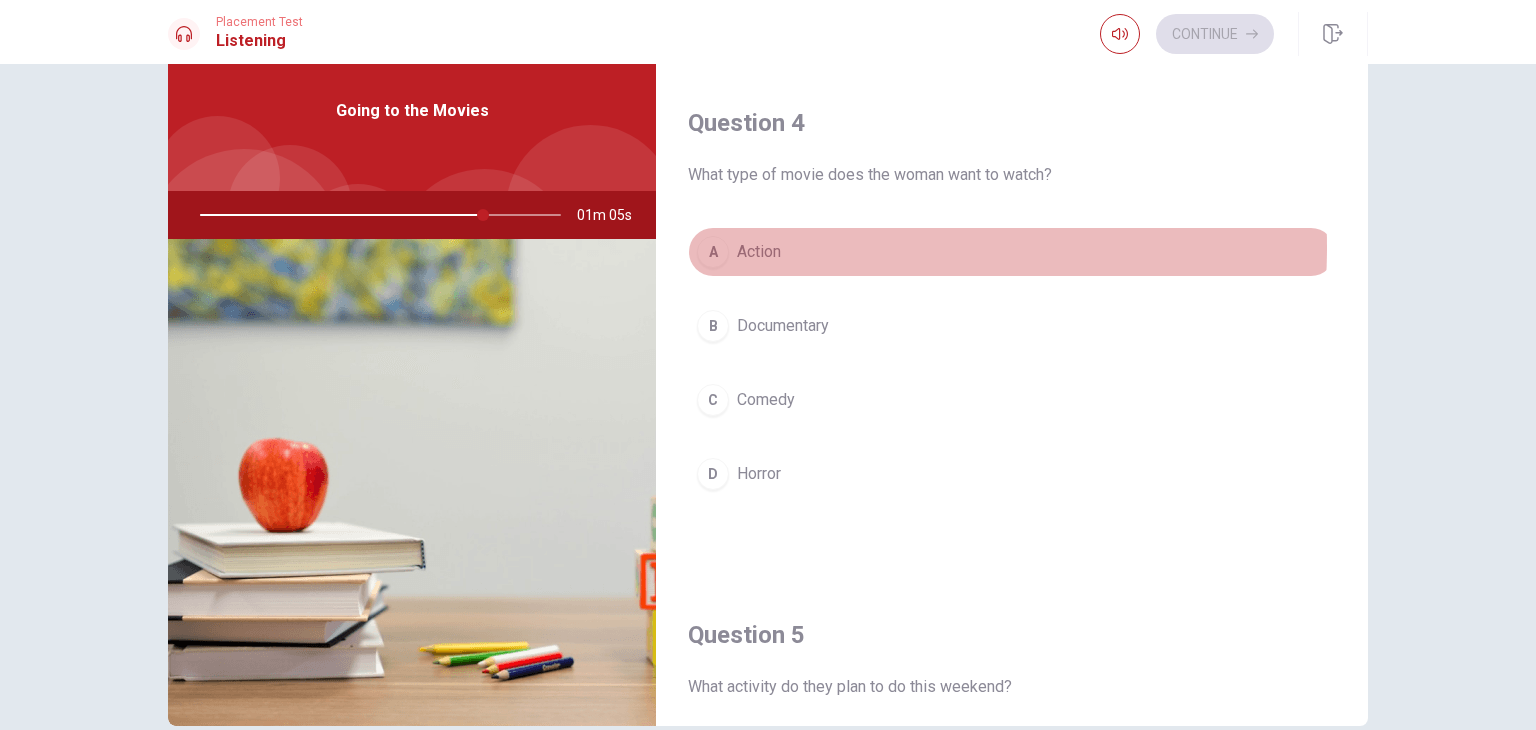 click on "A Action" at bounding box center [1012, 252] 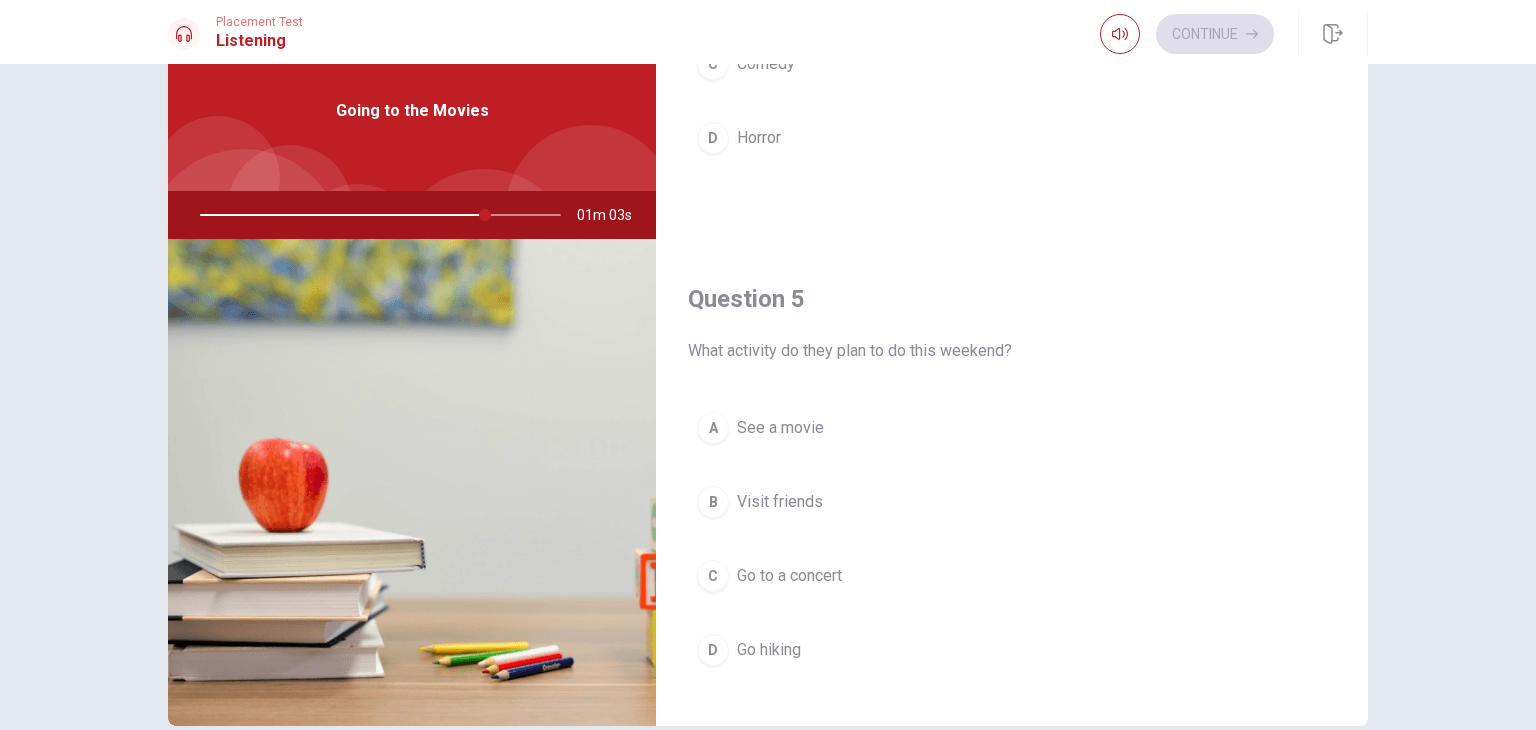 scroll, scrollTop: 1856, scrollLeft: 0, axis: vertical 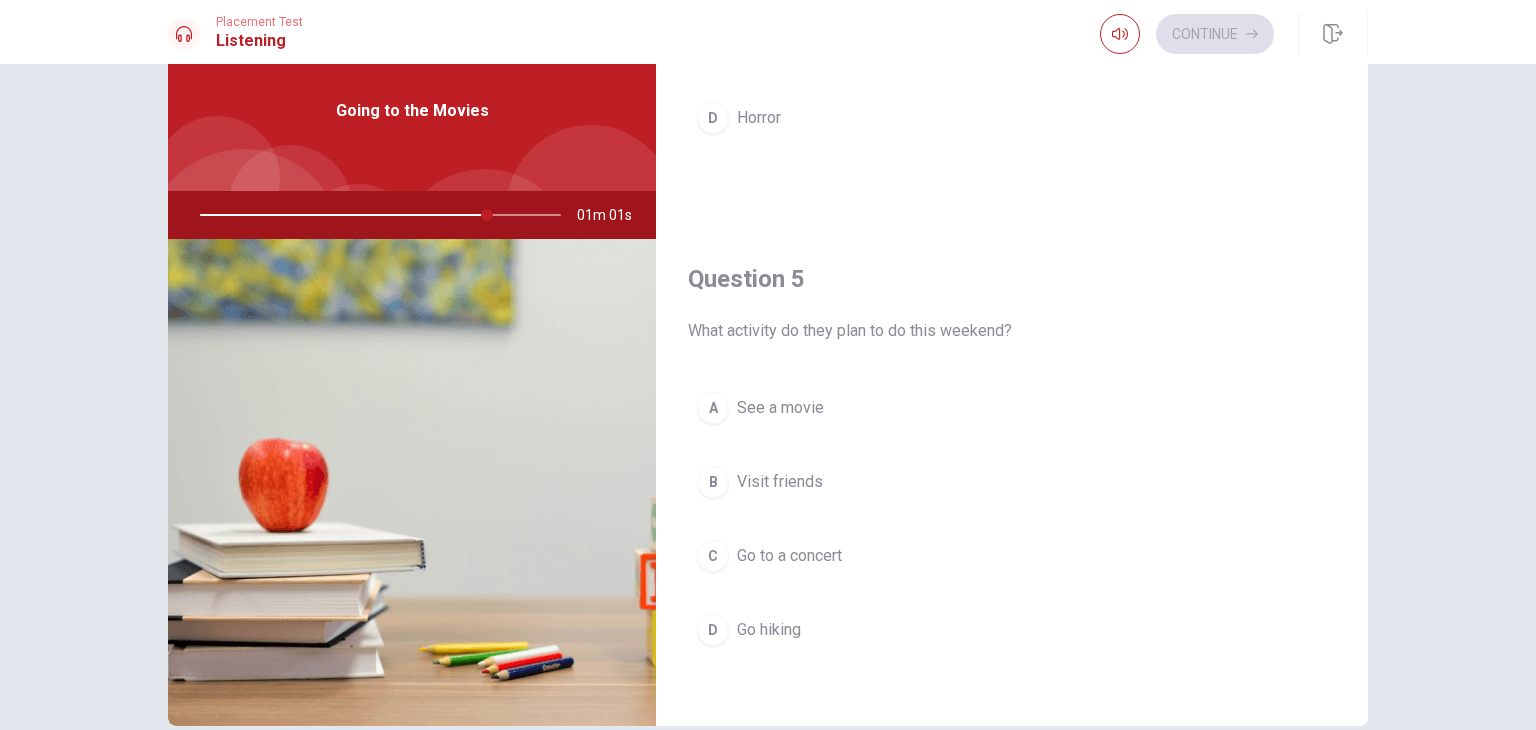 click on "See a movie" at bounding box center [780, 408] 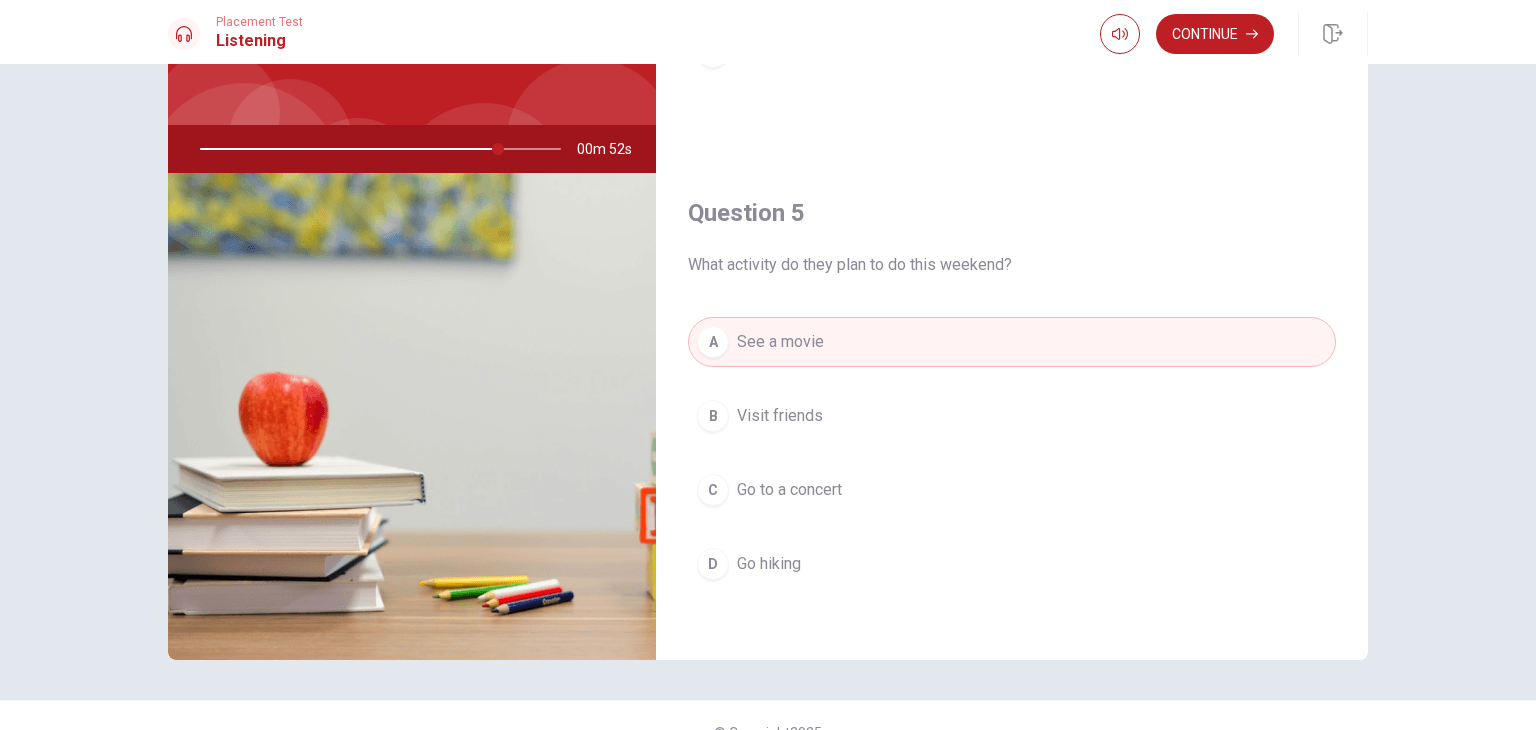 scroll, scrollTop: 173, scrollLeft: 0, axis: vertical 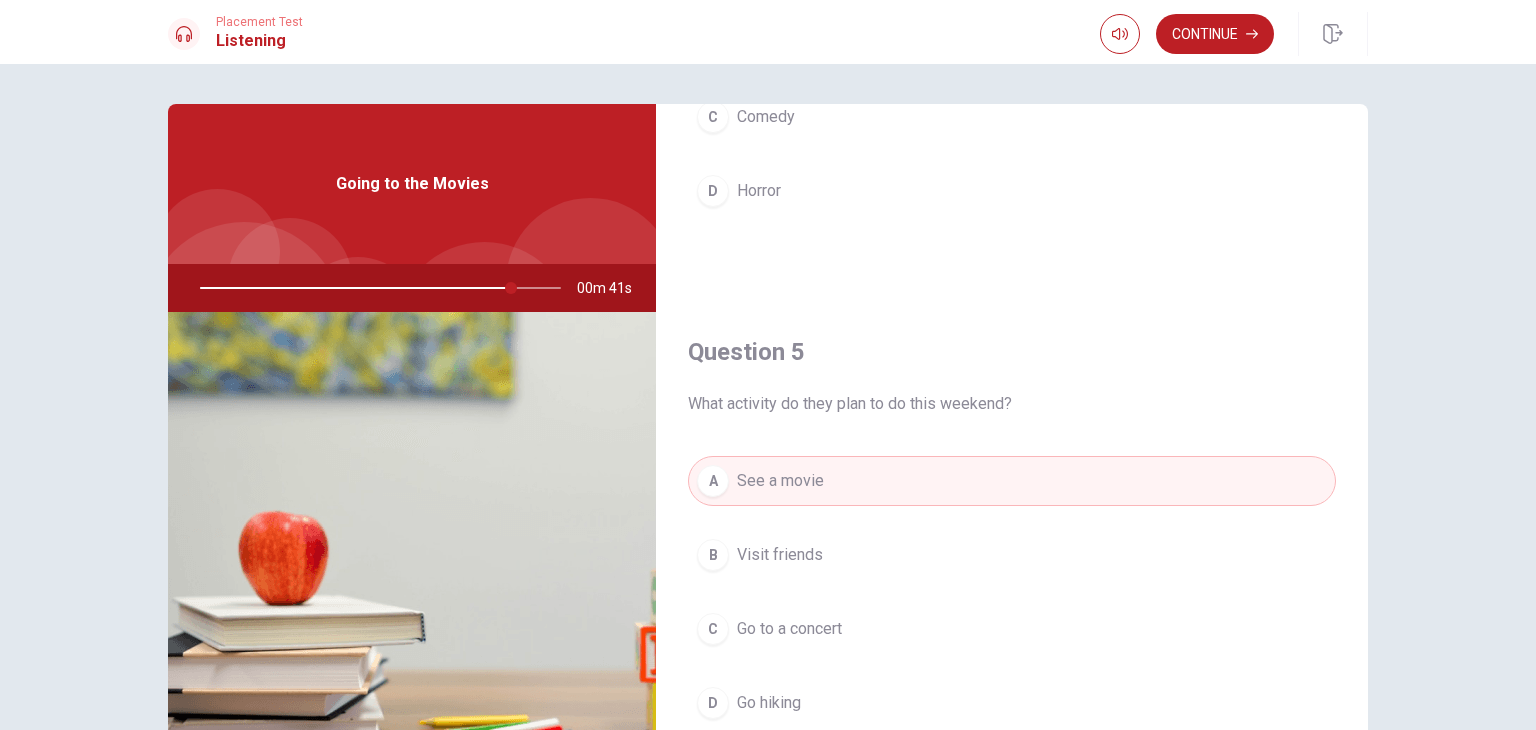 drag, startPoint x: 503, startPoint y: 292, endPoint x: 457, endPoint y: 288, distance: 46.173584 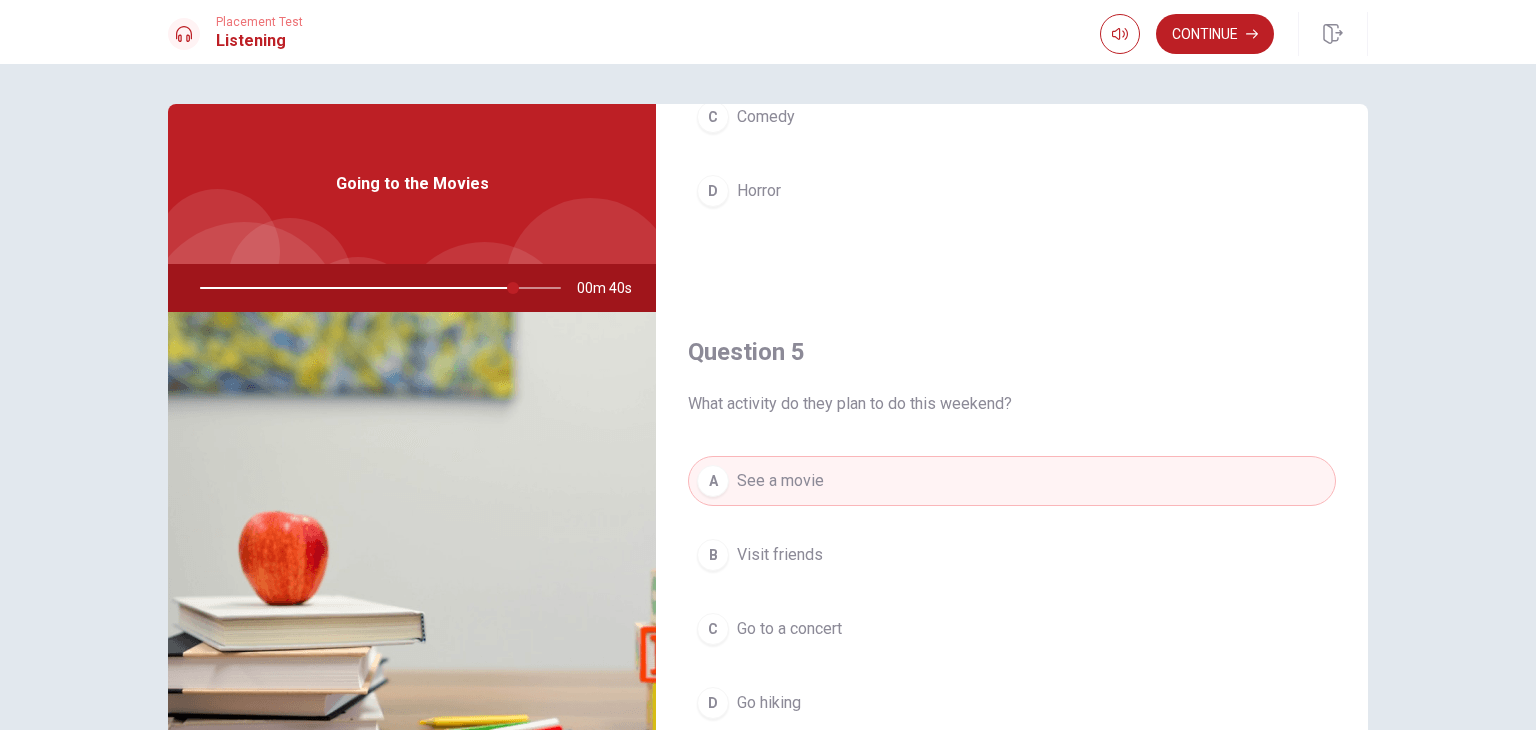 click at bounding box center [376, 288] 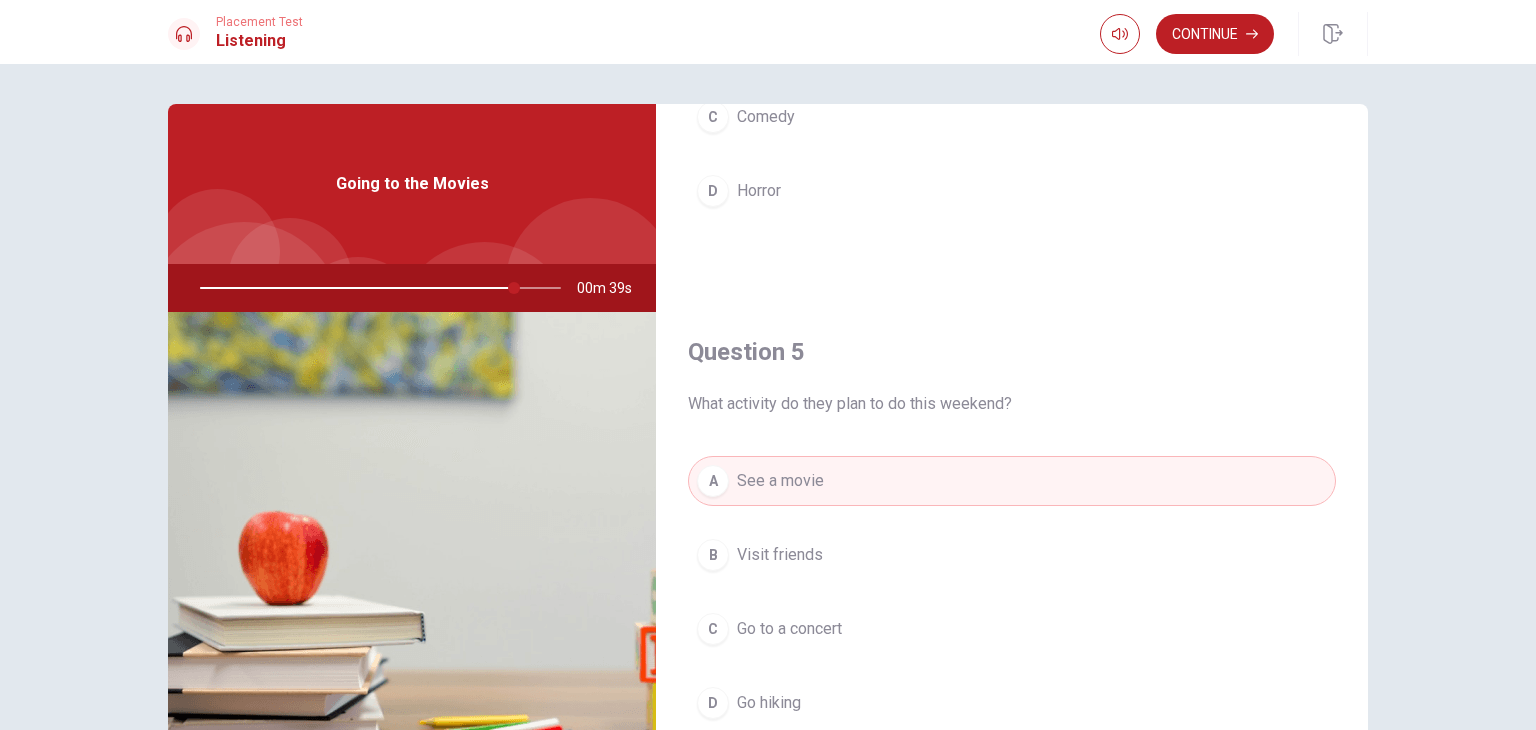 drag, startPoint x: 507, startPoint y: 285, endPoint x: 428, endPoint y: 284, distance: 79.00633 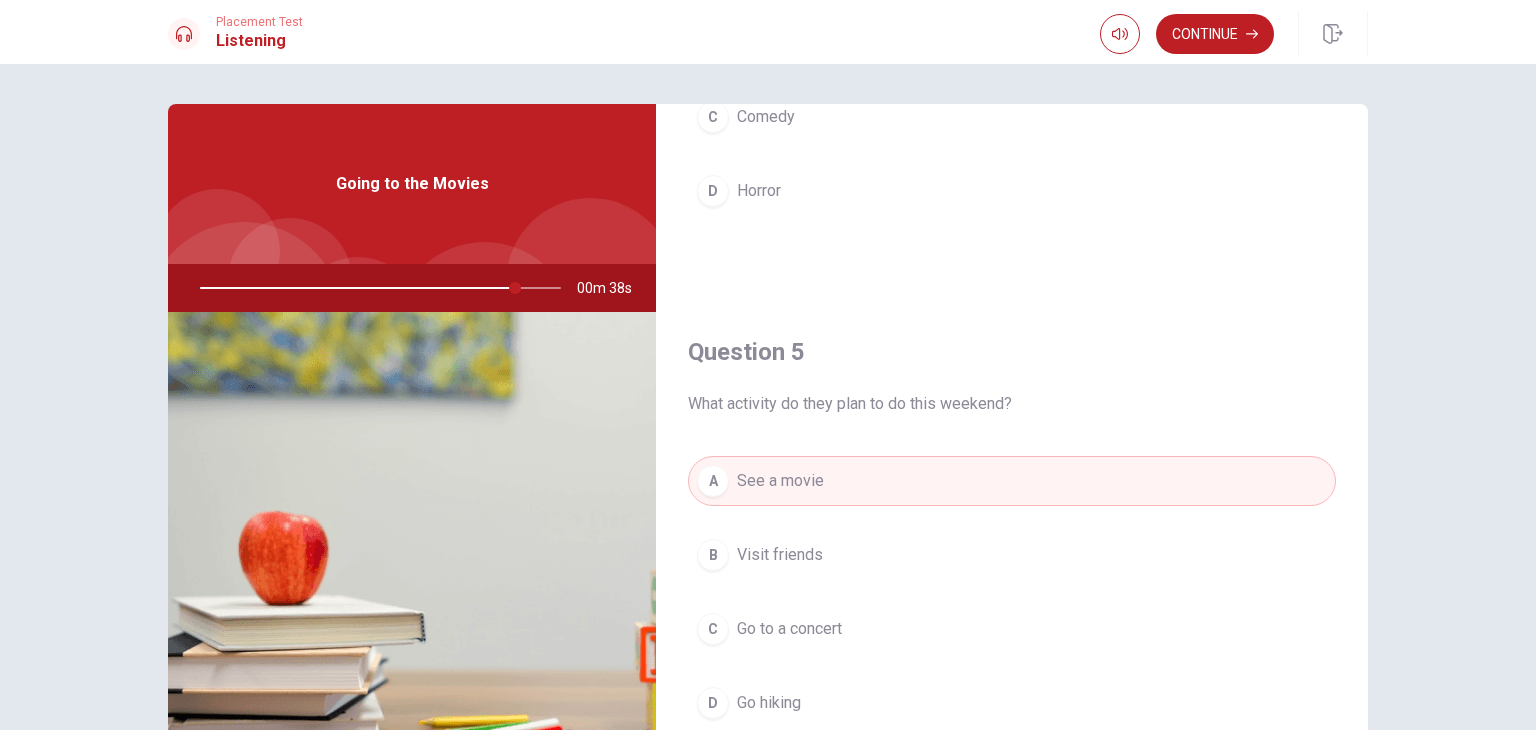click at bounding box center (376, 288) 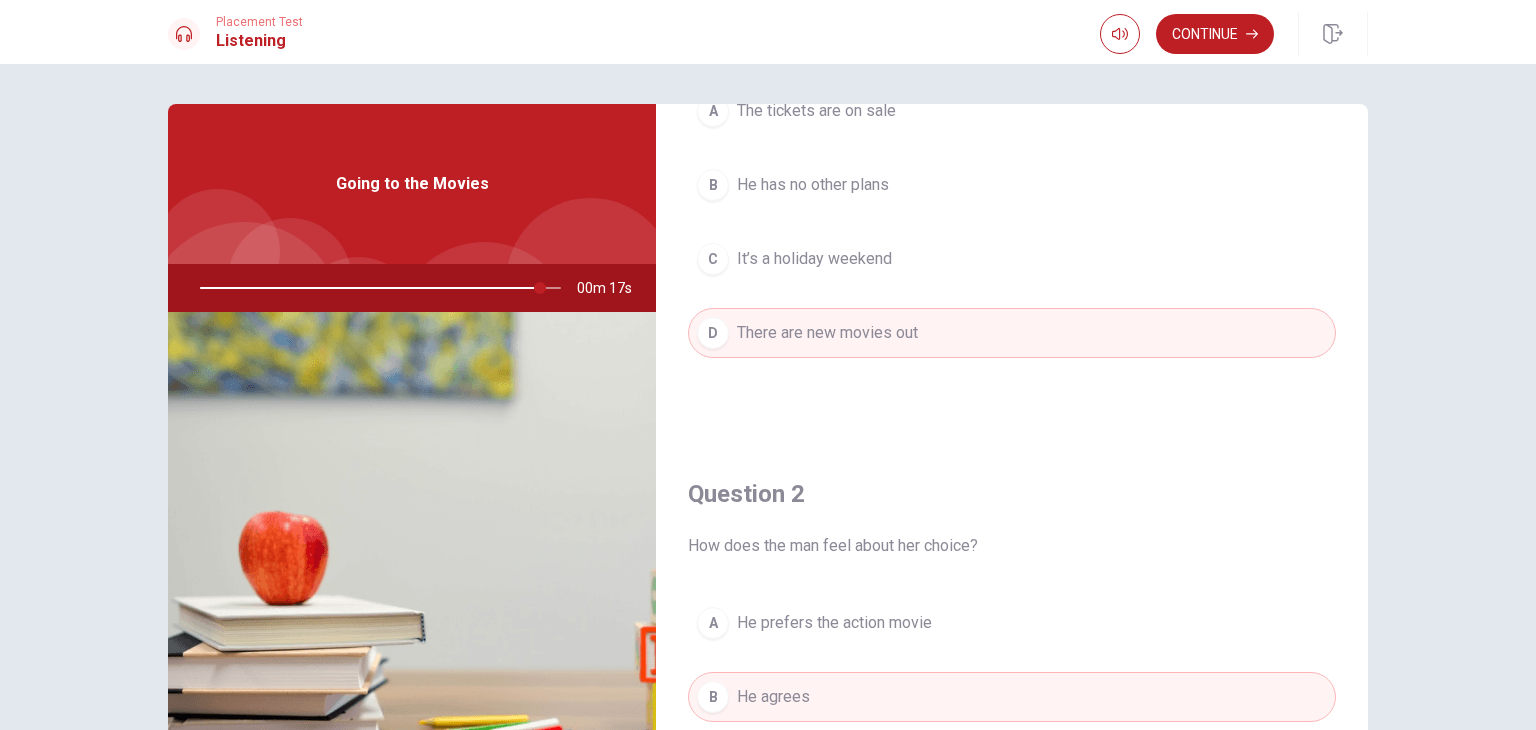 scroll, scrollTop: 56, scrollLeft: 0, axis: vertical 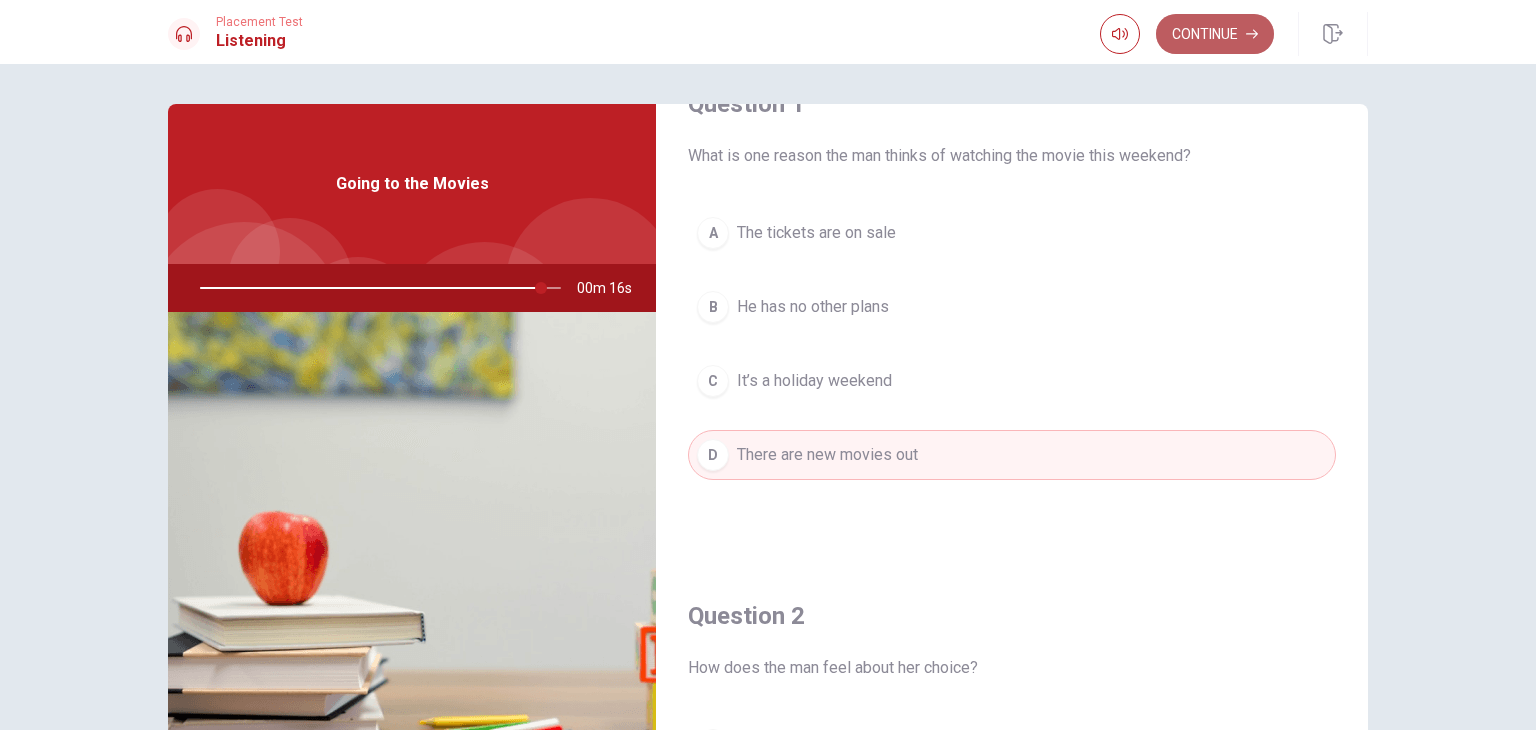 click on "Continue" at bounding box center (1215, 34) 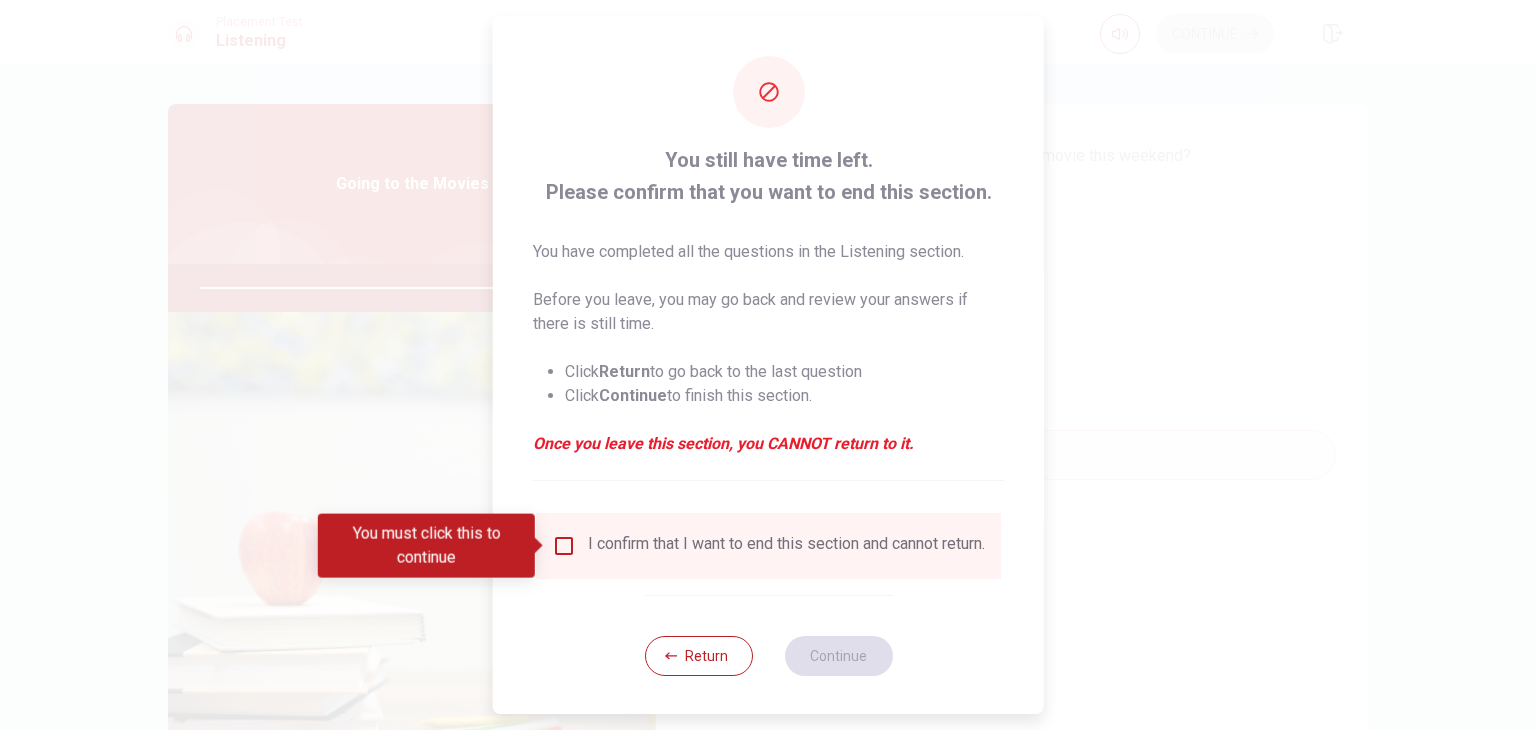 click on "I confirm that I want to end this section and cannot return." at bounding box center (786, 546) 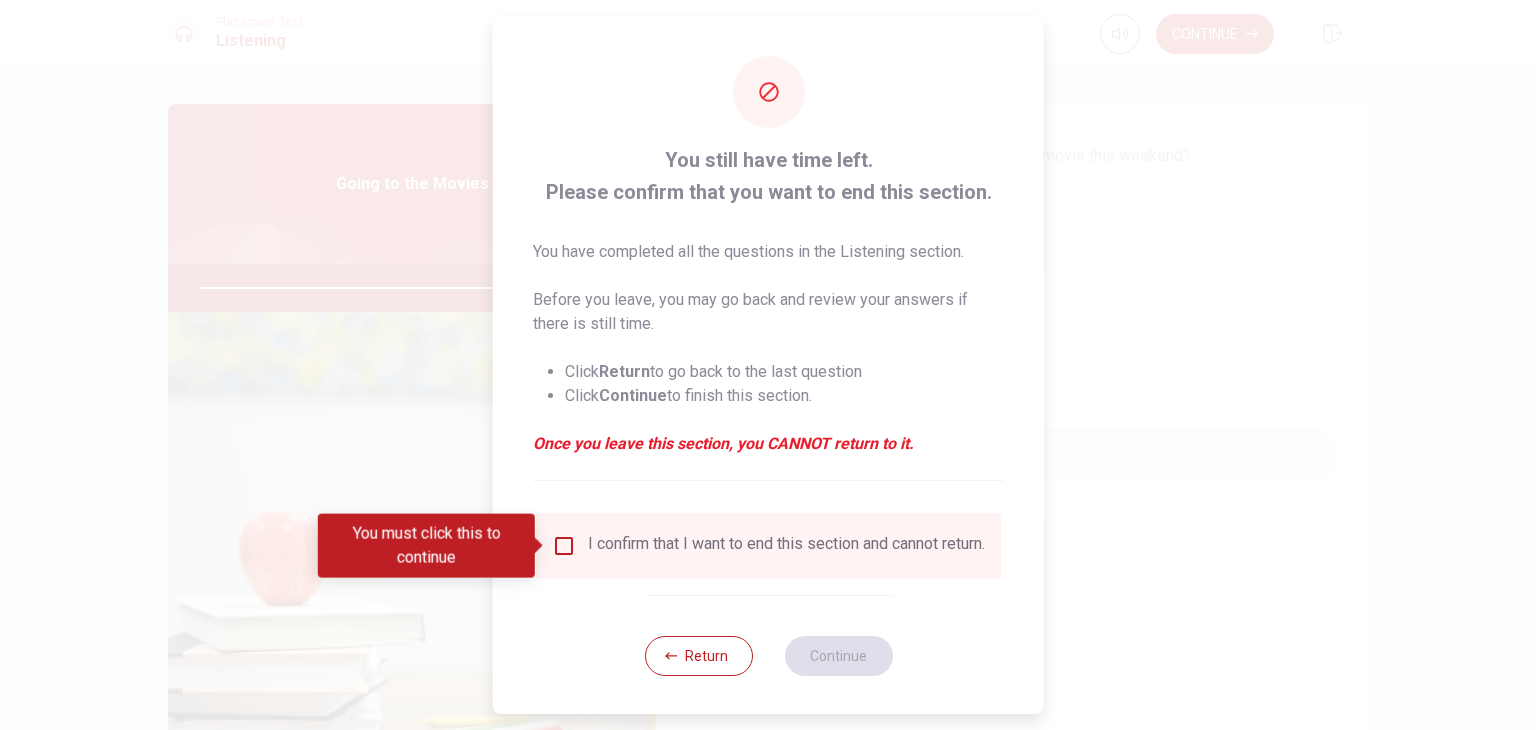 click on "I confirm that I want to end this section and cannot return." at bounding box center (768, 546) 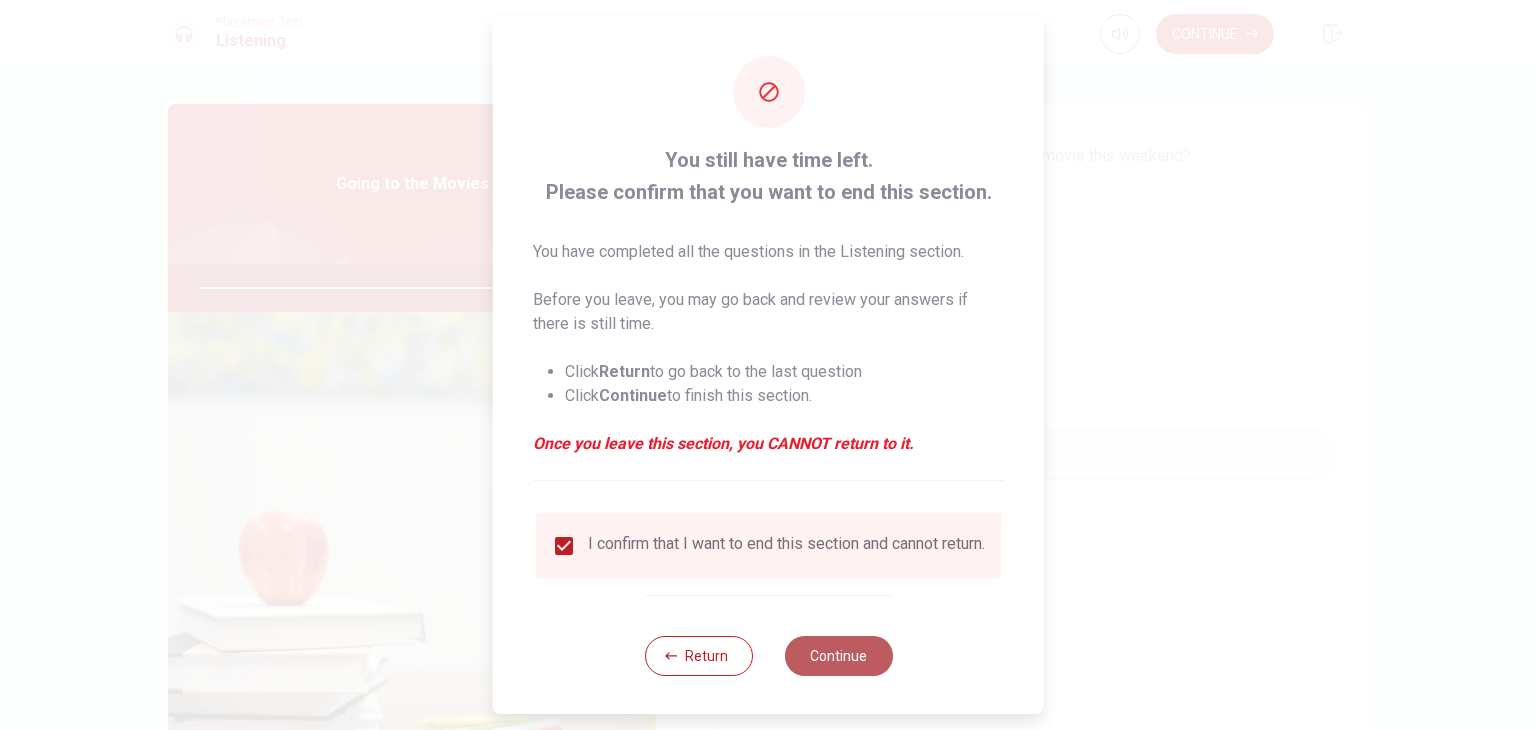 click on "Continue" at bounding box center (838, 656) 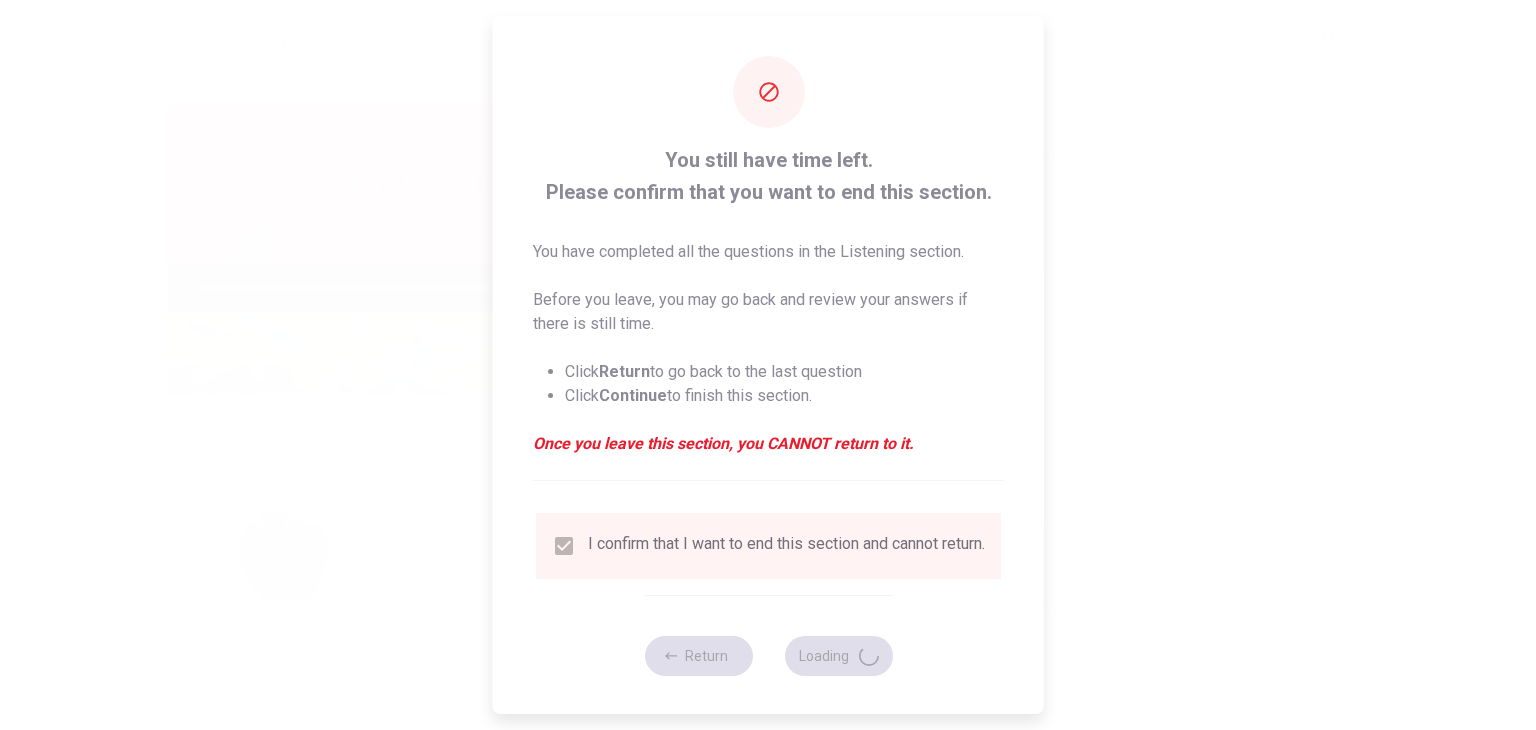 type on "97" 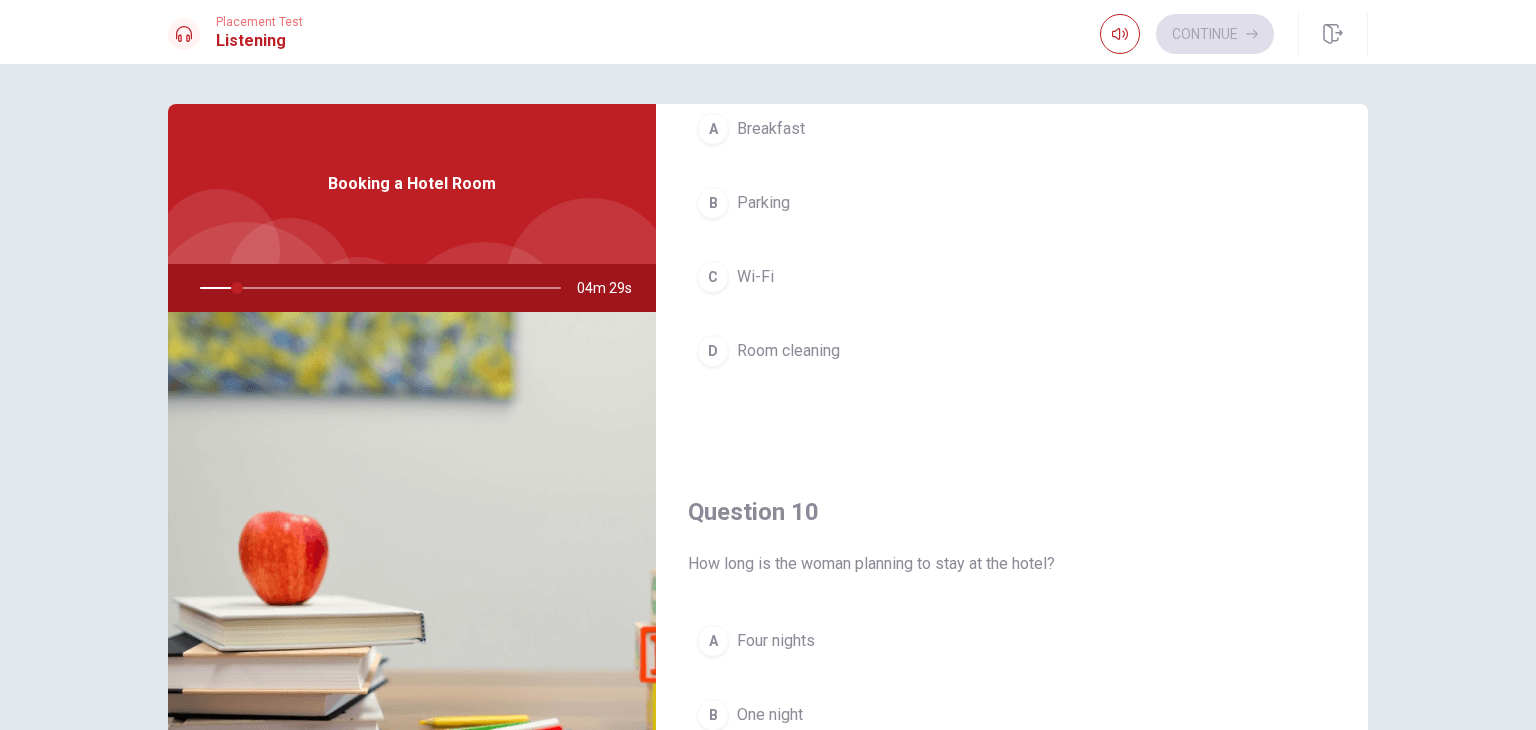 scroll, scrollTop: 1856, scrollLeft: 0, axis: vertical 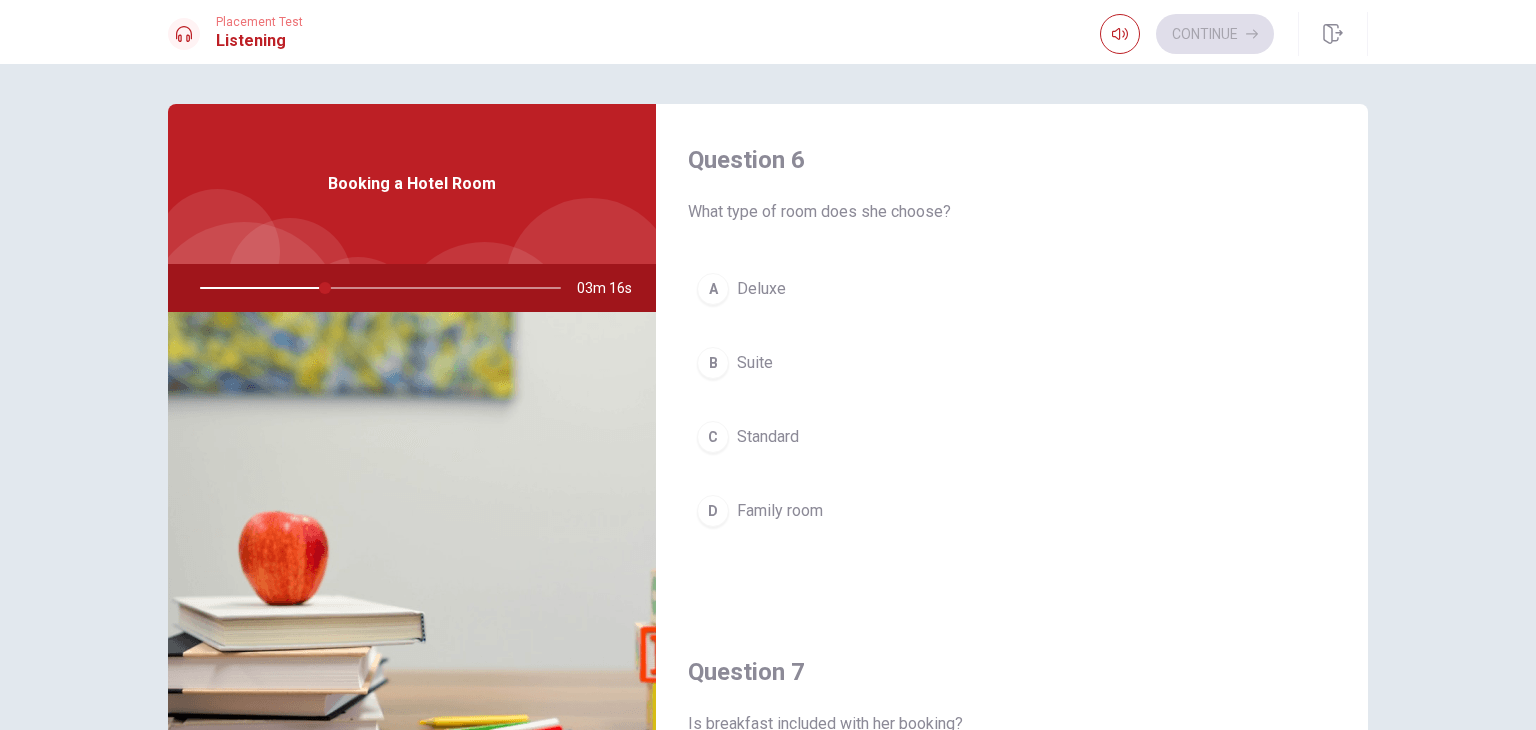 click on "Standard" at bounding box center (768, 437) 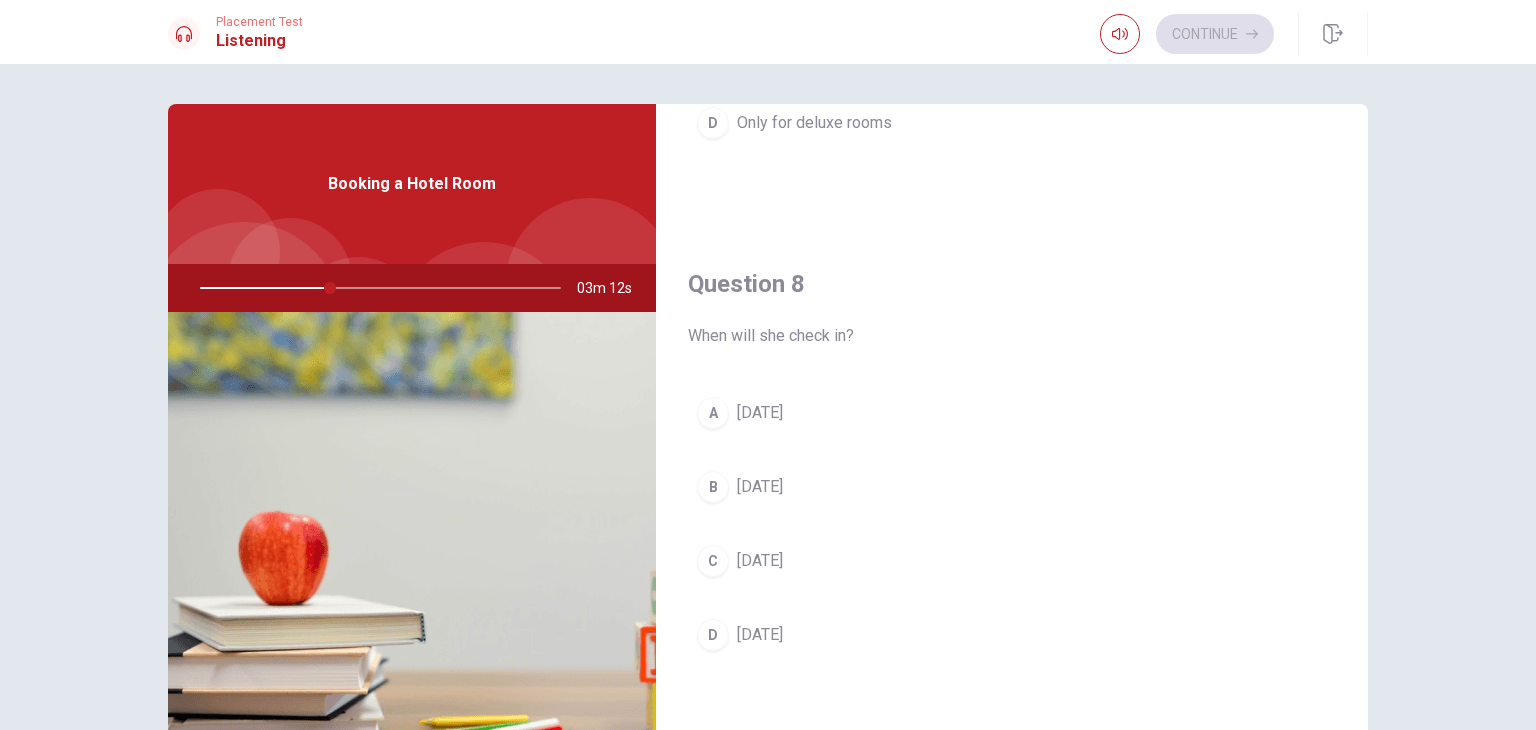 scroll, scrollTop: 1400, scrollLeft: 0, axis: vertical 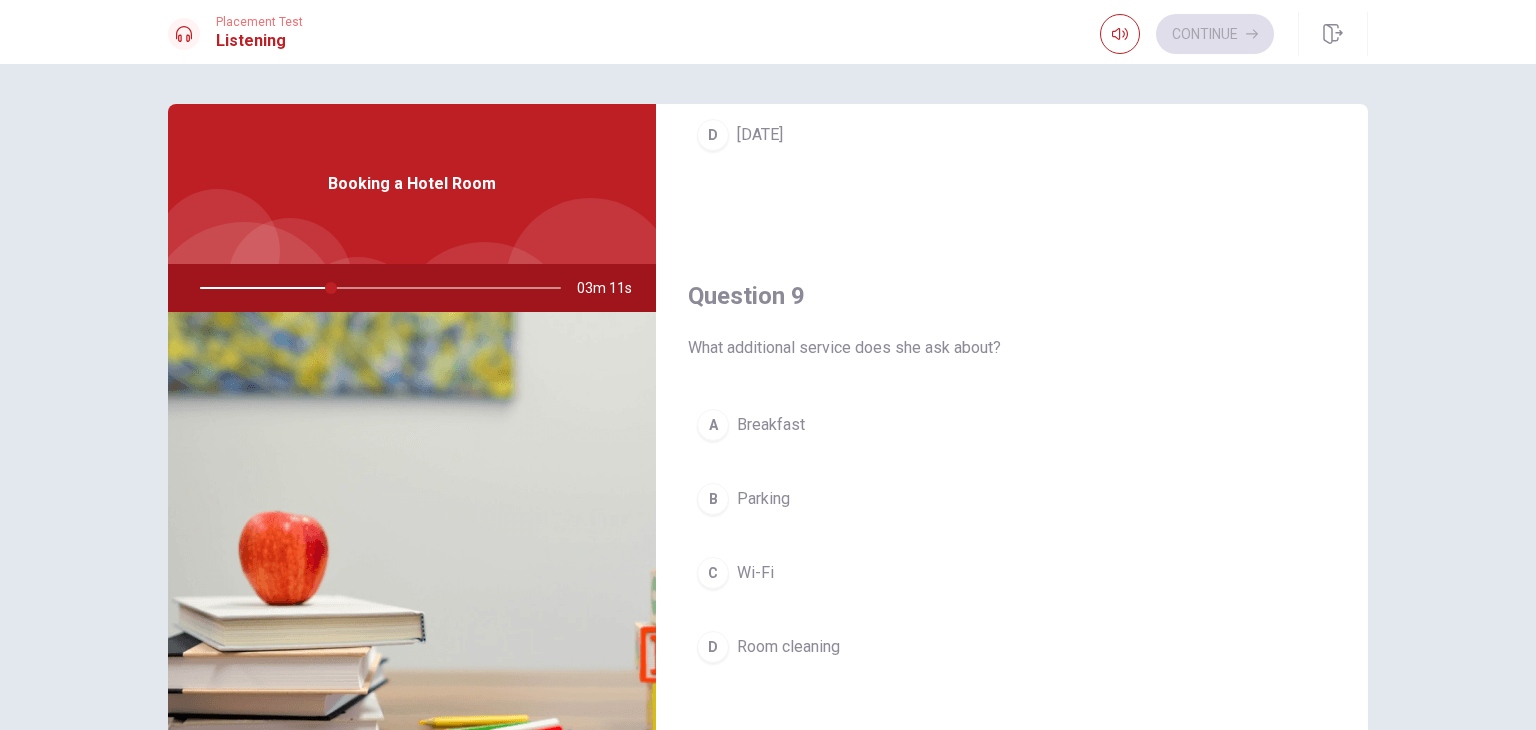 click on "Breakfast" at bounding box center [771, 425] 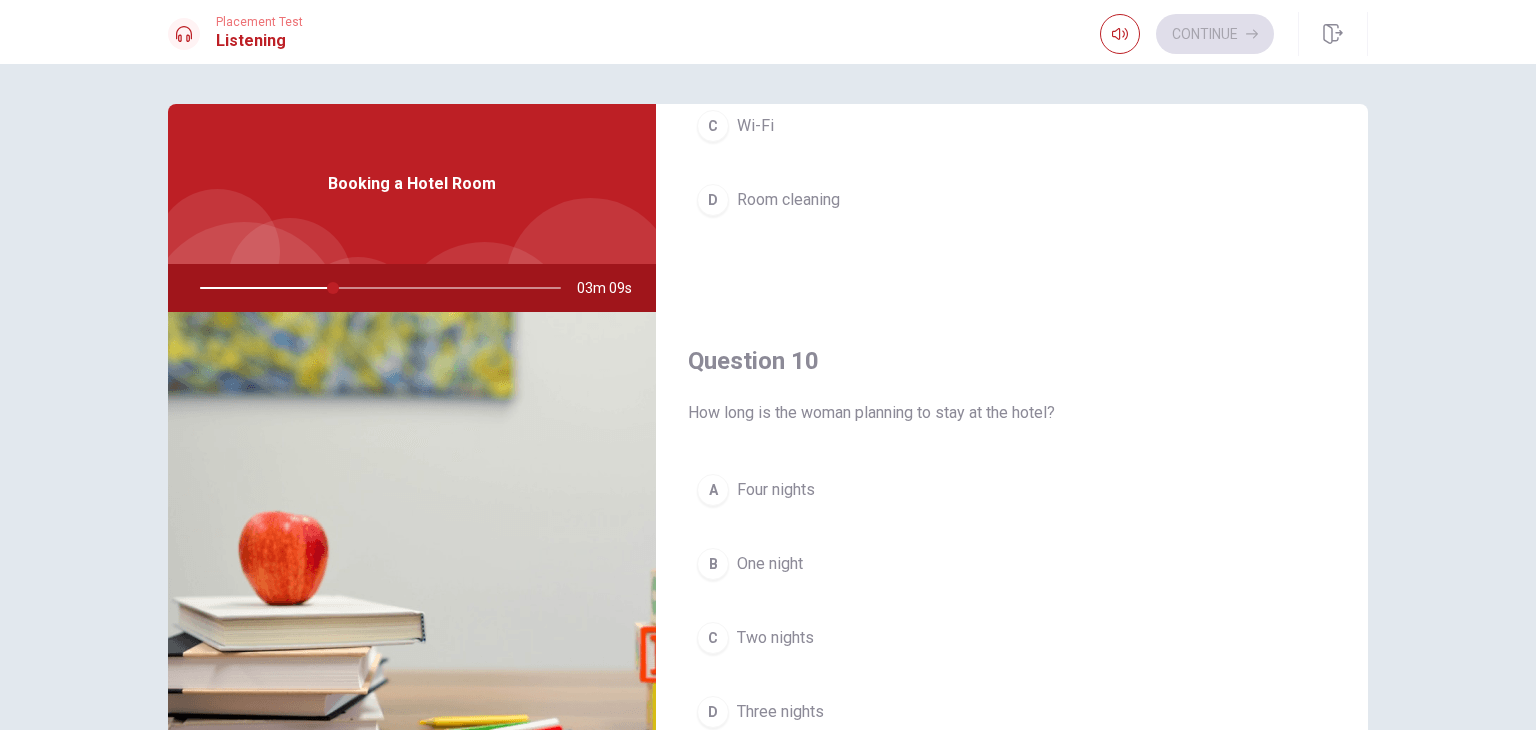 scroll, scrollTop: 1856, scrollLeft: 0, axis: vertical 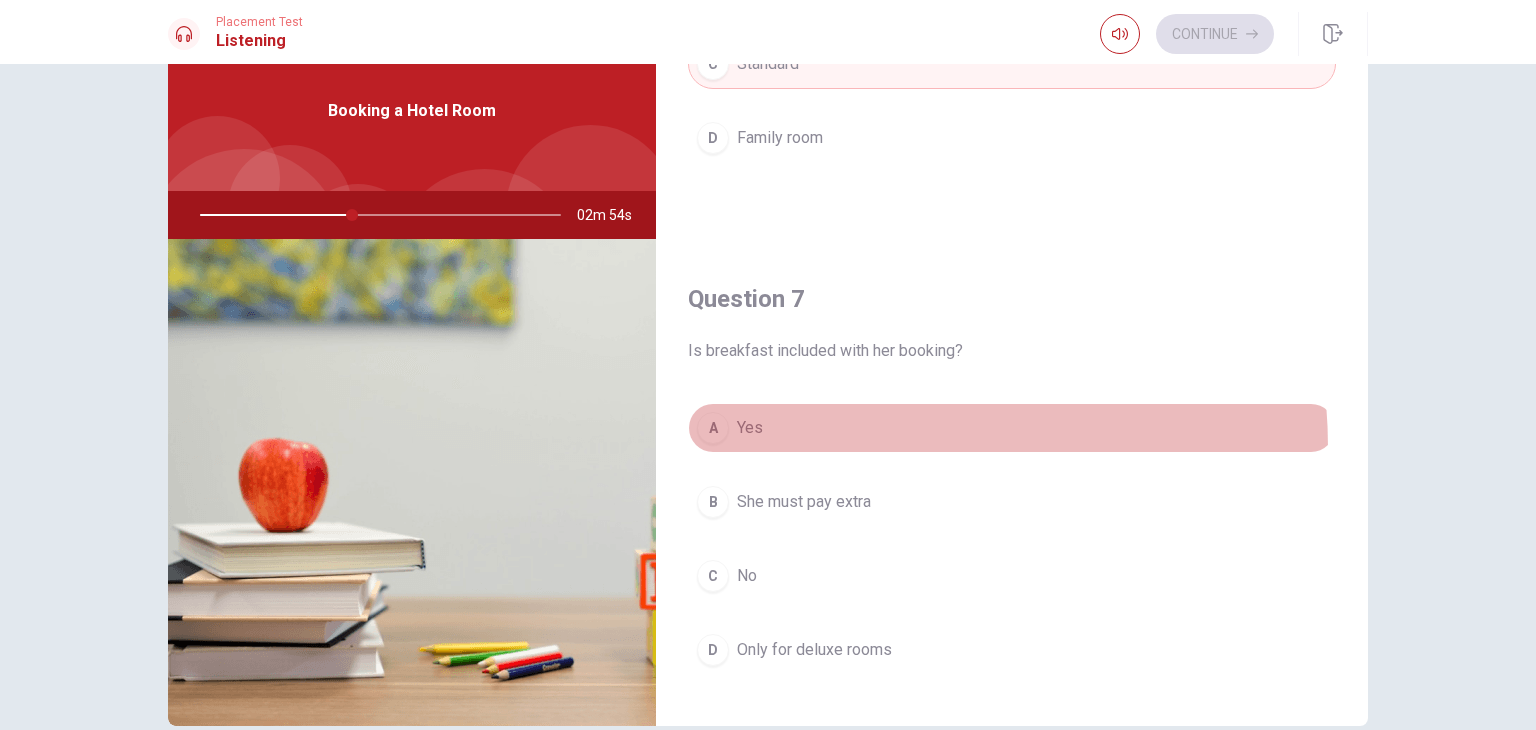 click on "A Yes" at bounding box center [1012, 428] 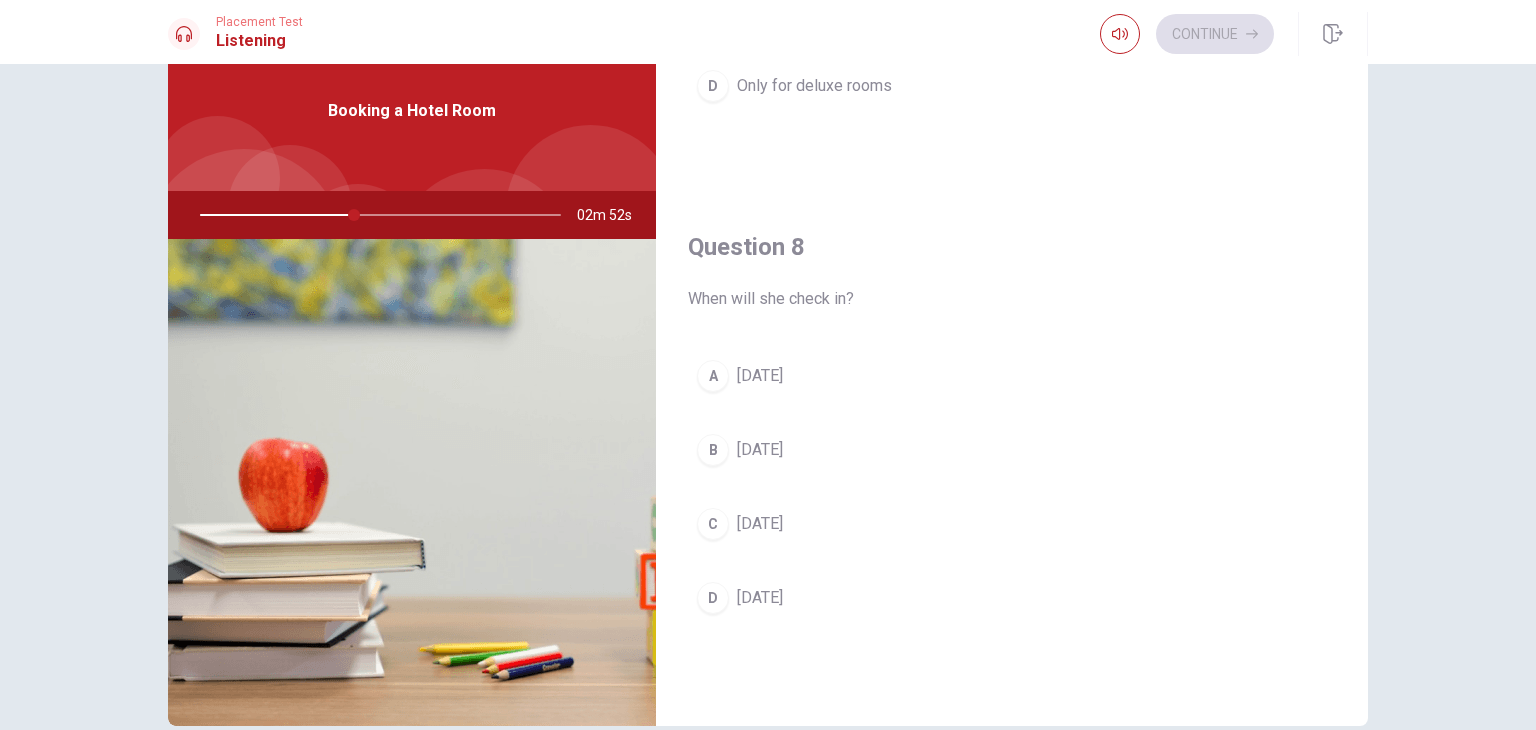 scroll, scrollTop: 900, scrollLeft: 0, axis: vertical 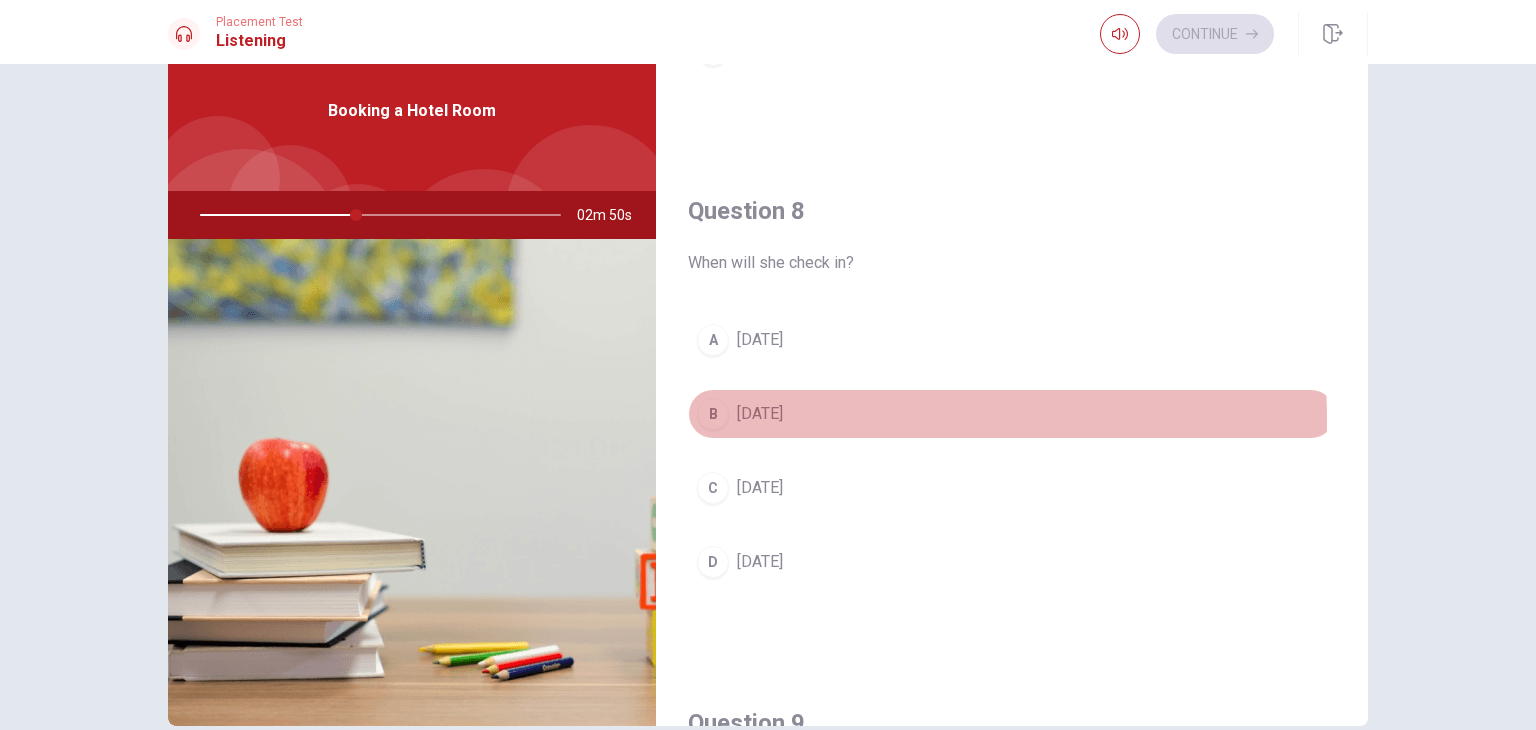 click on "B [DATE]" at bounding box center (1012, 414) 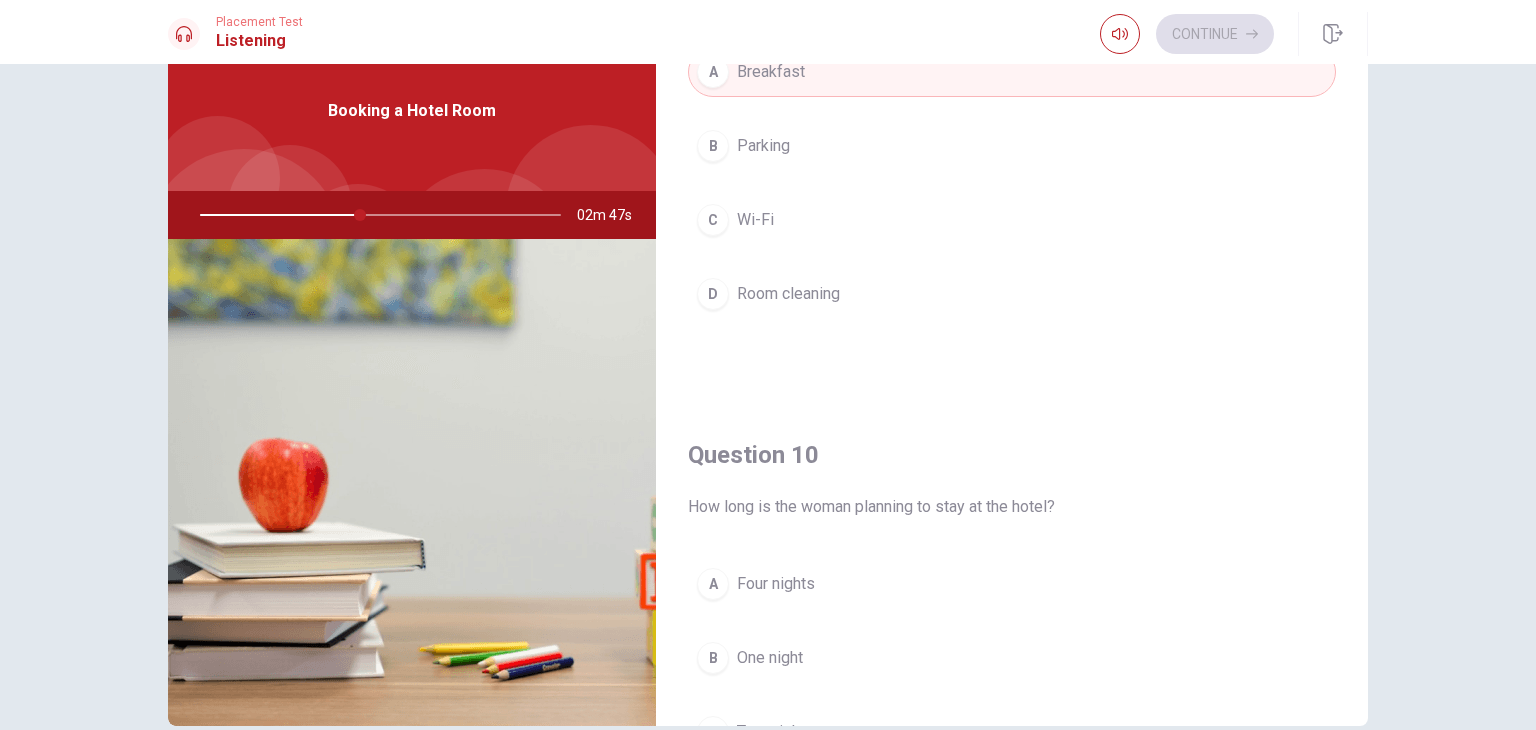 scroll, scrollTop: 1856, scrollLeft: 0, axis: vertical 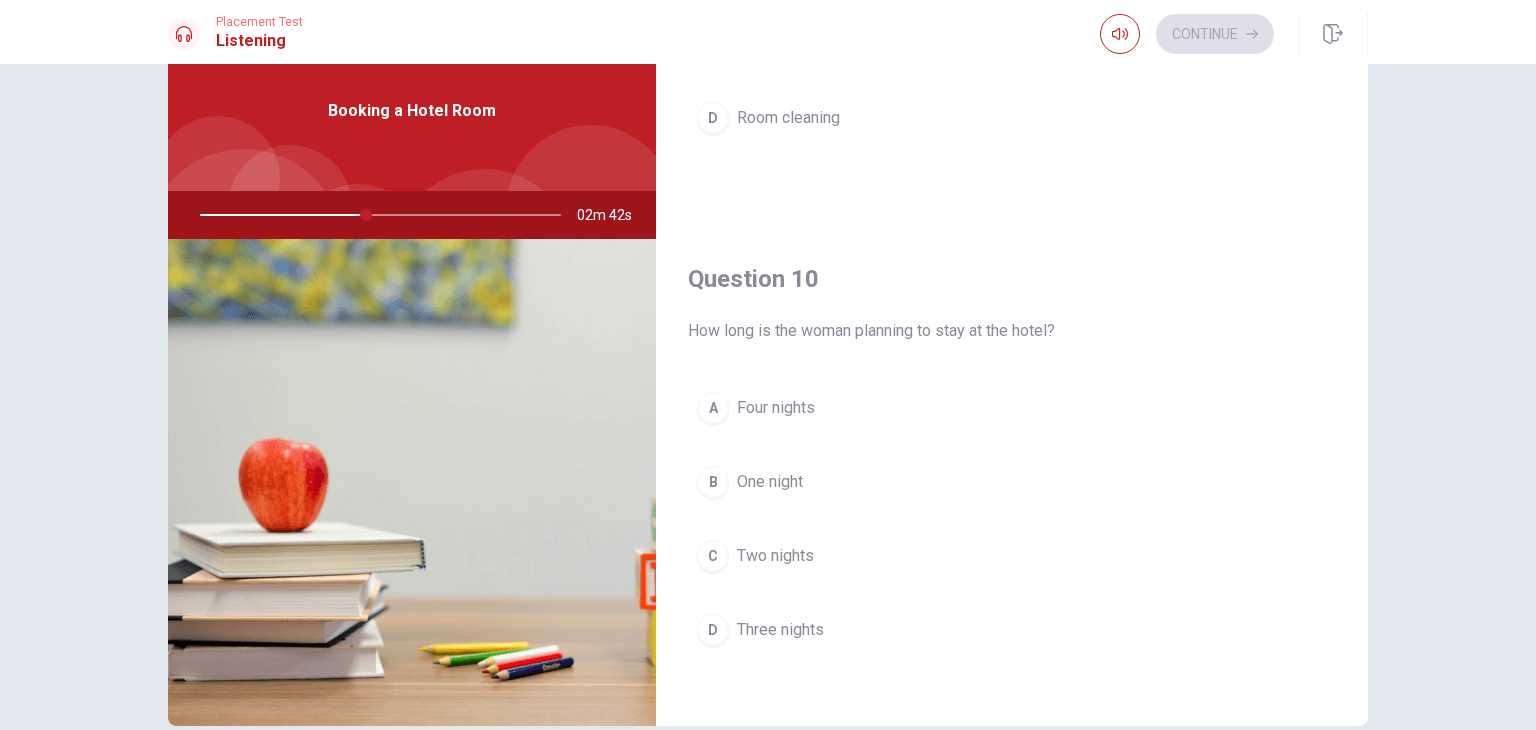 click on "B One night" at bounding box center (1012, 482) 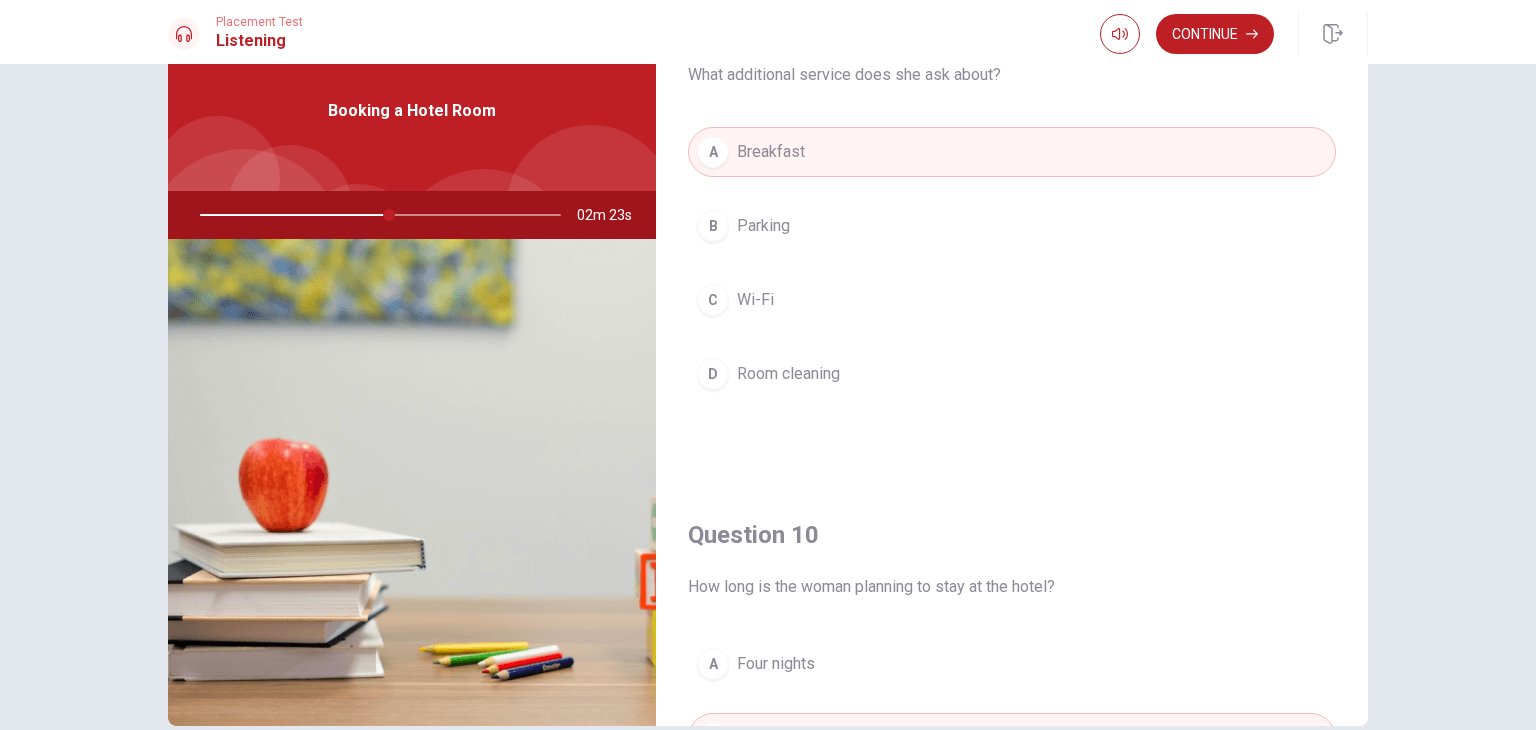 scroll, scrollTop: 1856, scrollLeft: 0, axis: vertical 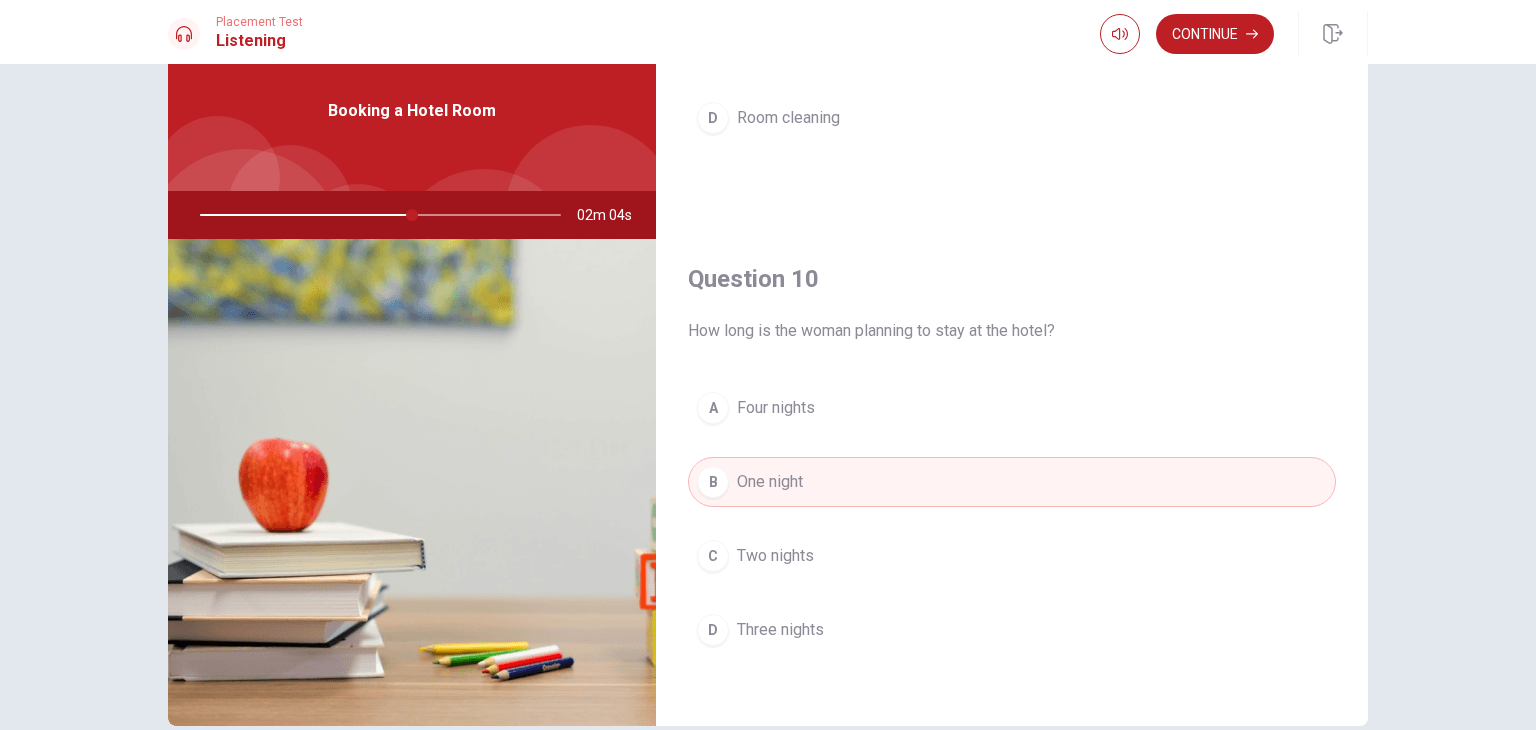 click on "D Three nights" at bounding box center (1012, 630) 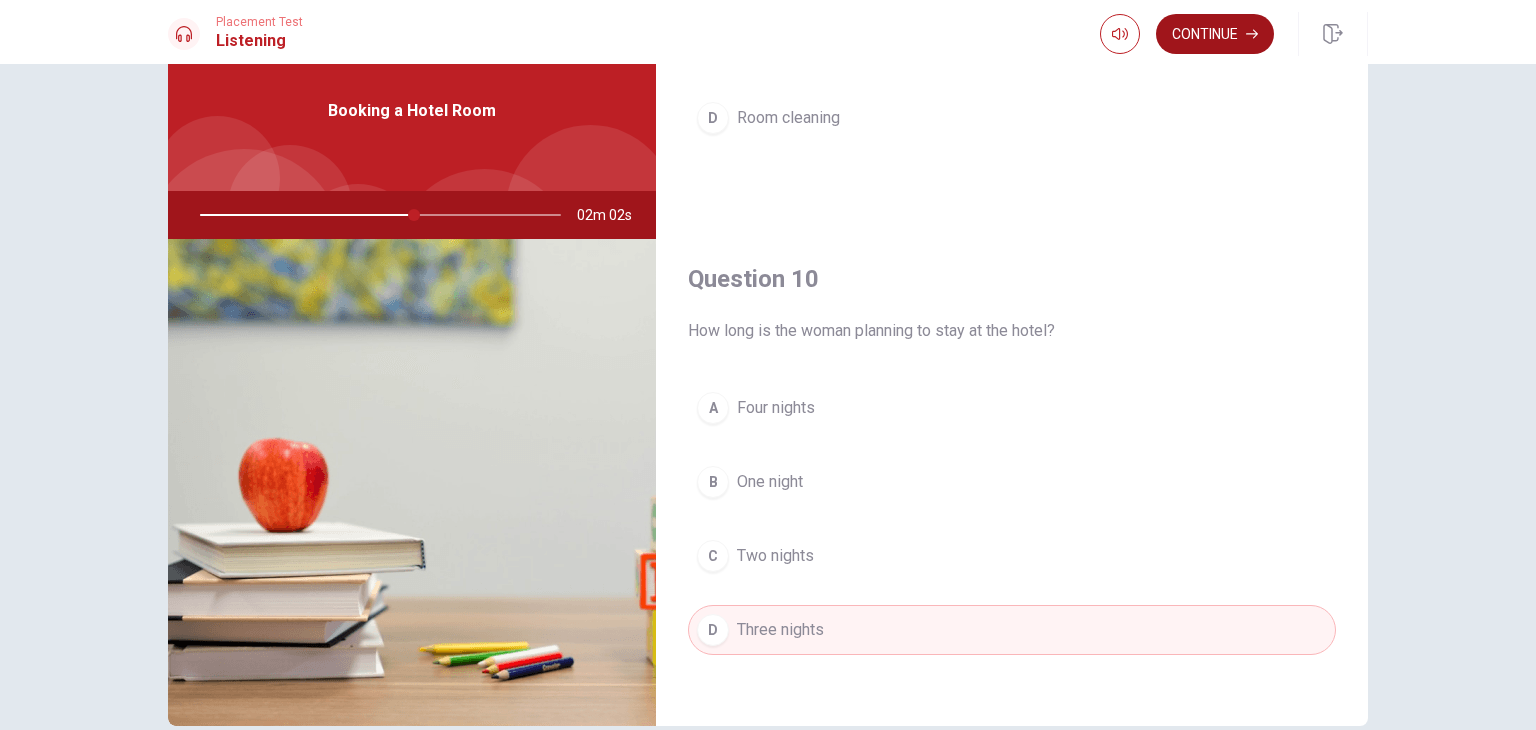 click on "Continue" at bounding box center (1215, 34) 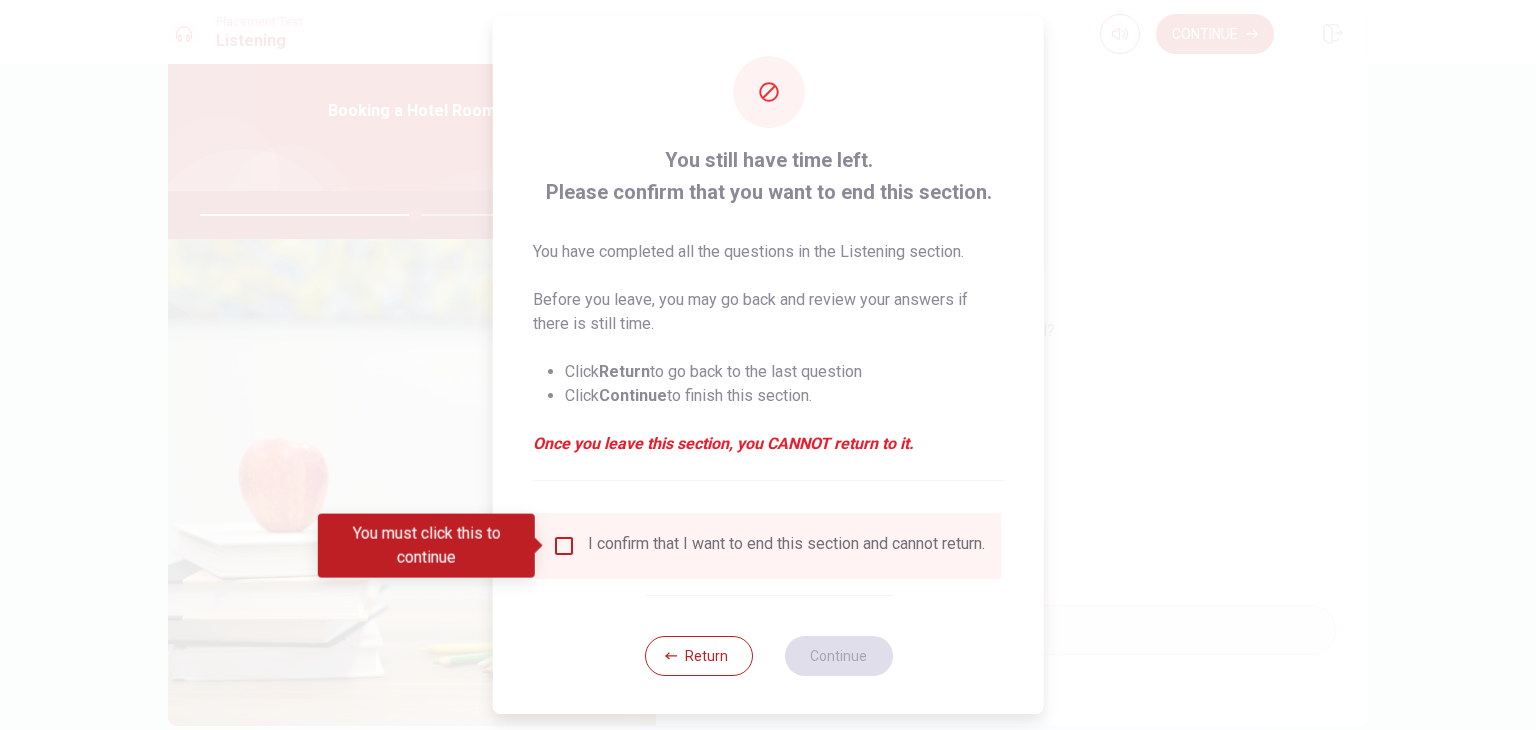 click at bounding box center (564, 546) 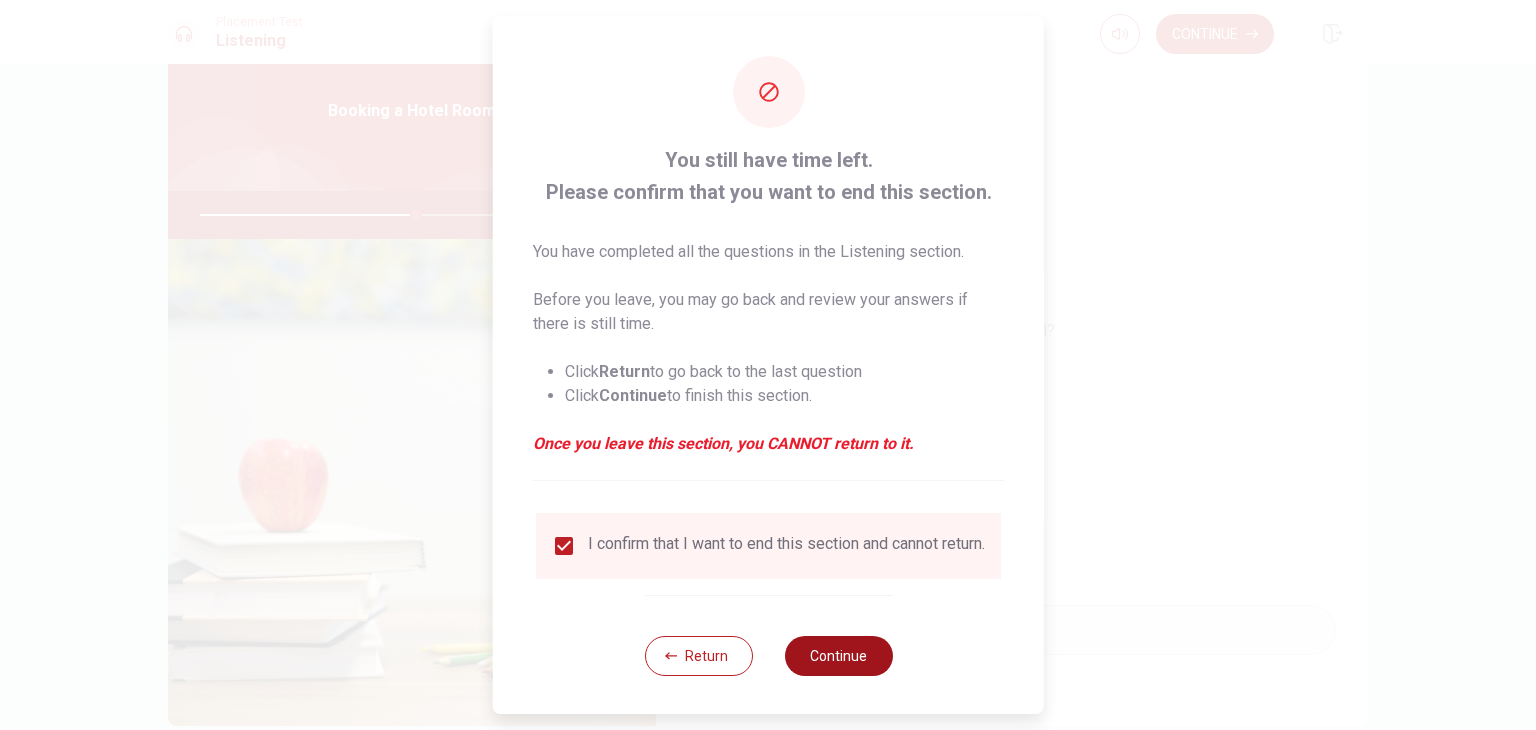 click on "Continue" at bounding box center (838, 656) 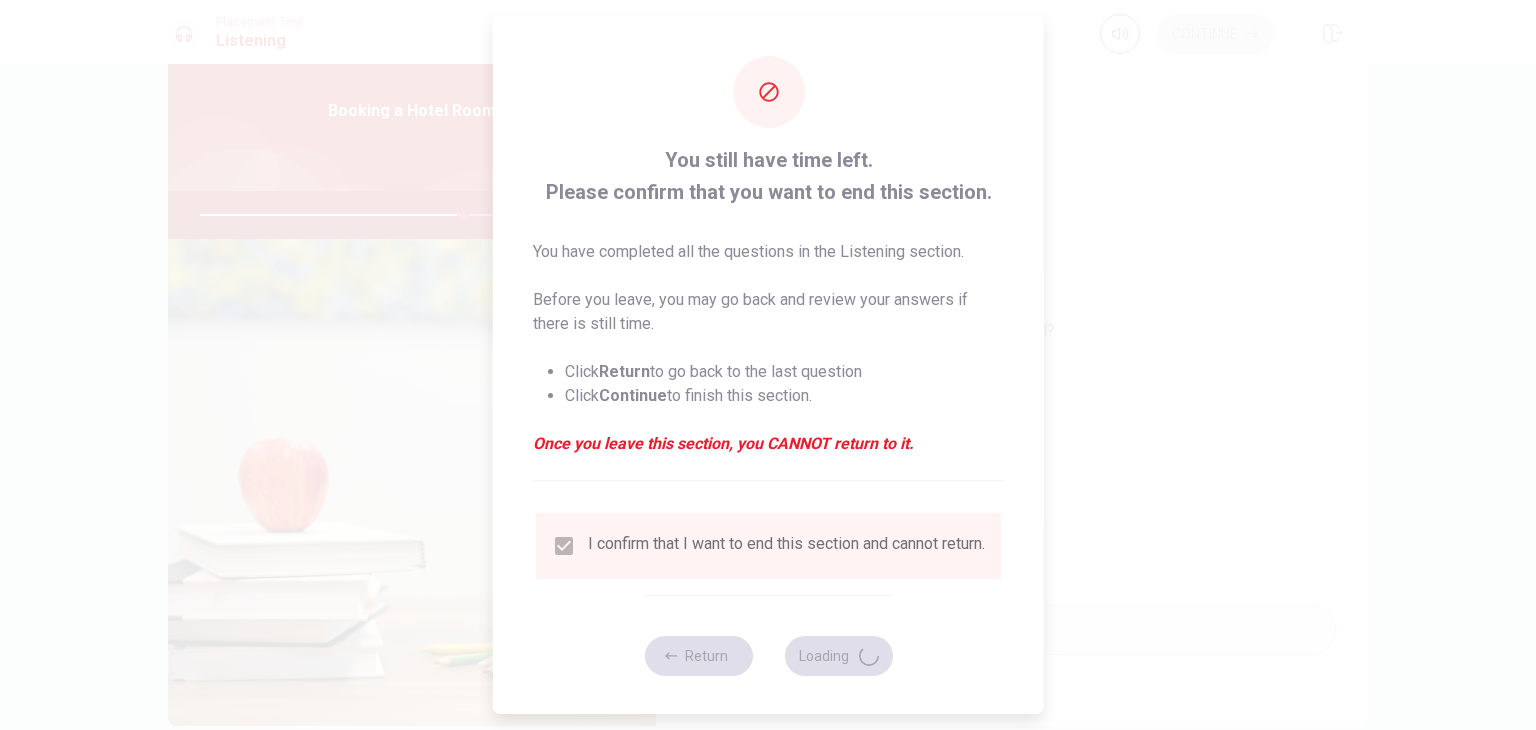 click at bounding box center [768, 365] 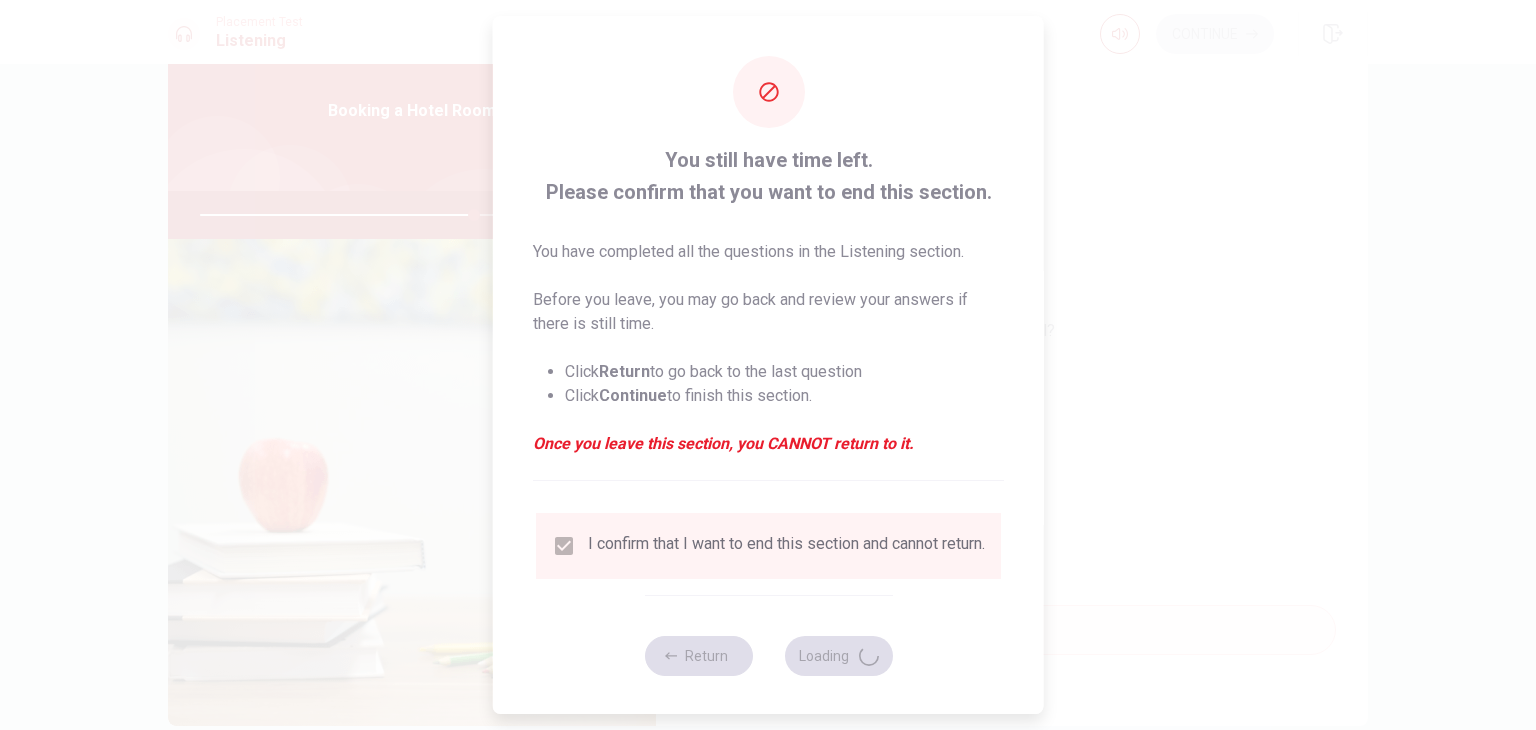 click at bounding box center [768, 365] 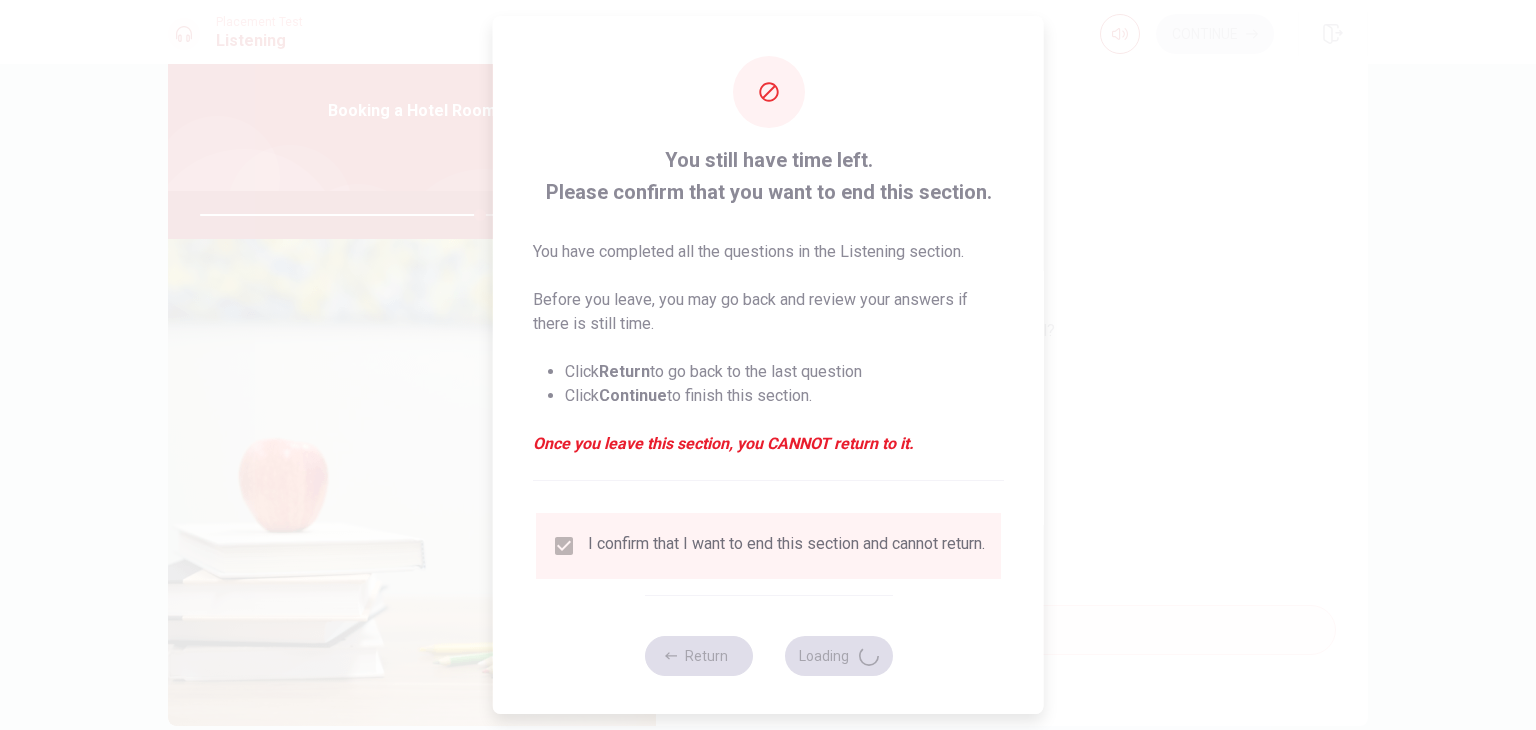 click at bounding box center (768, 365) 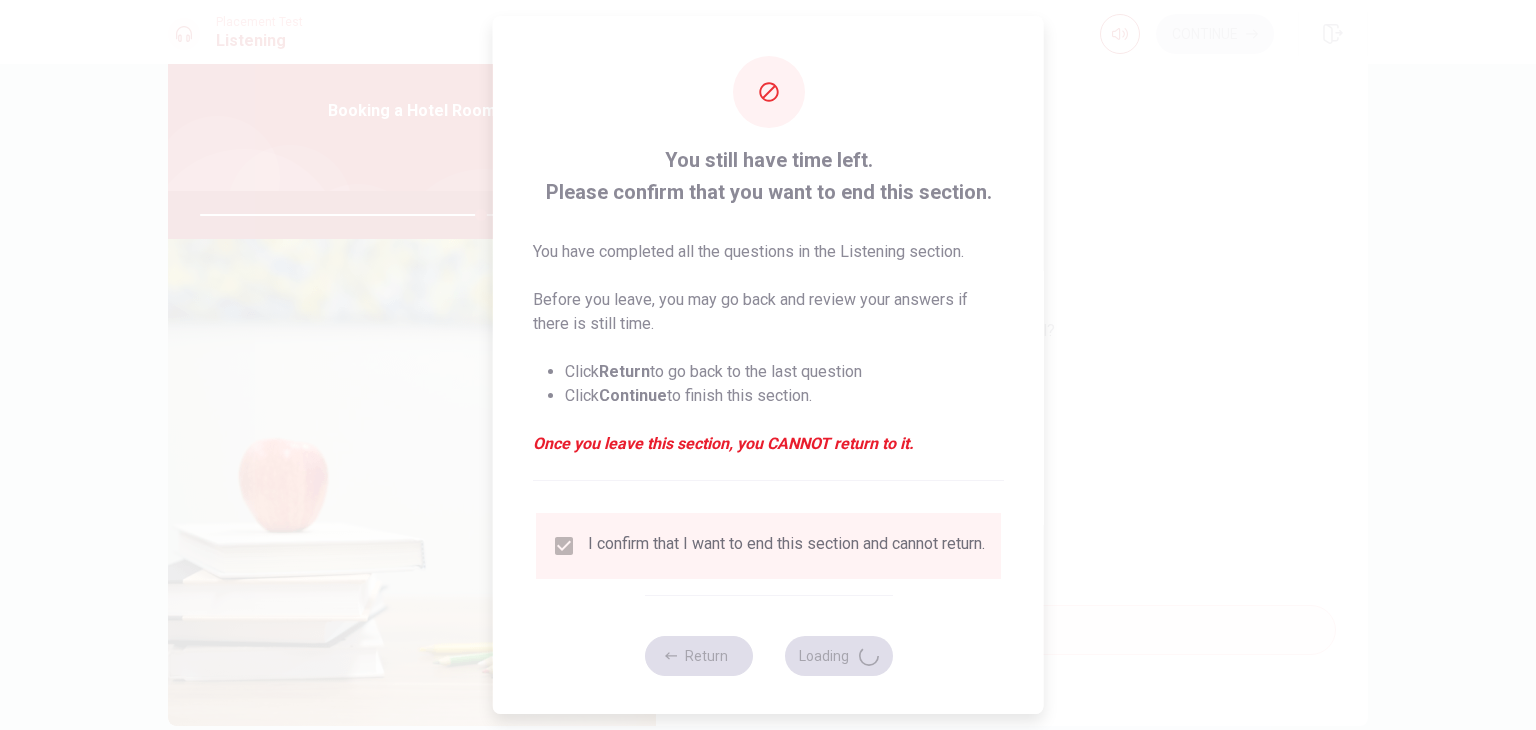 click at bounding box center (768, 365) 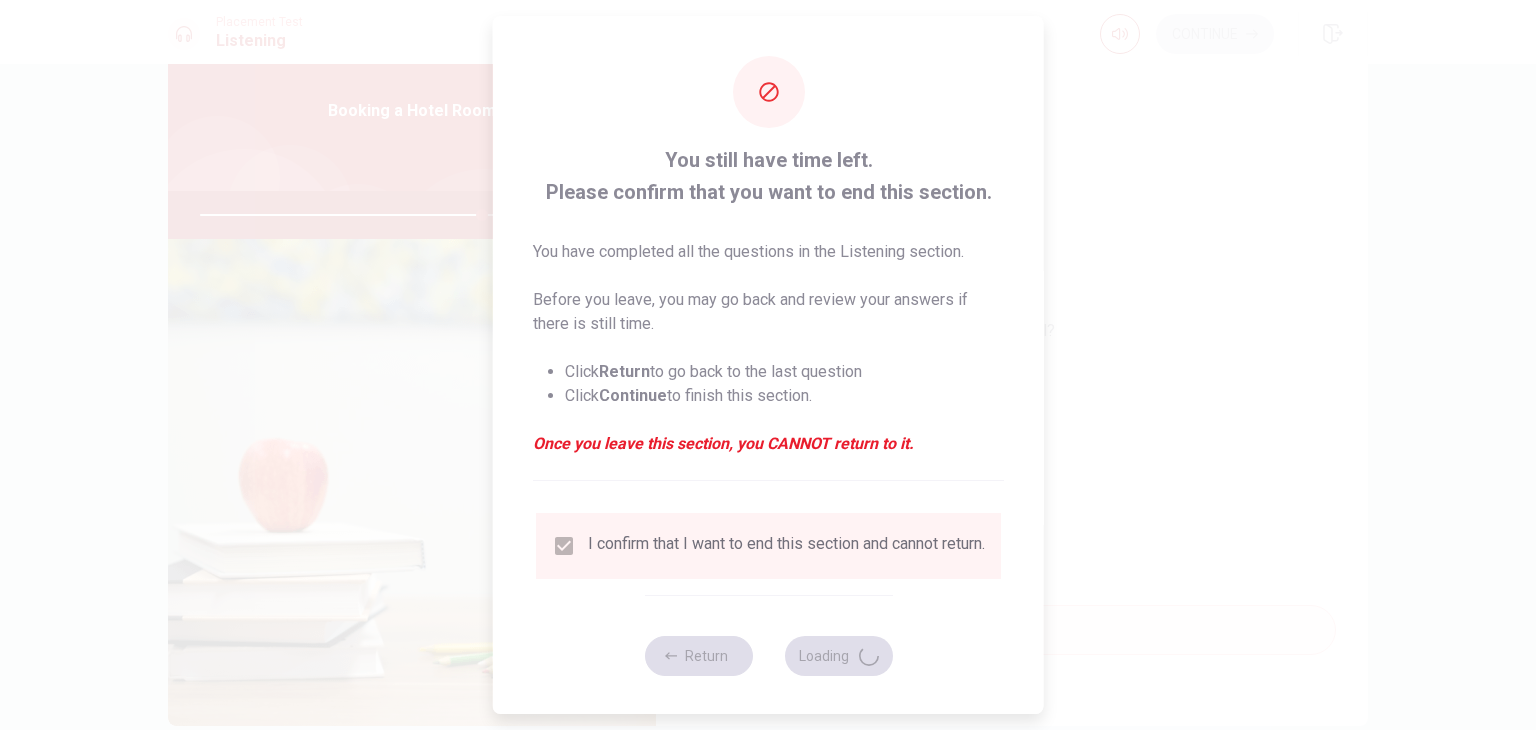 drag, startPoint x: 1210, startPoint y: 494, endPoint x: 1214, endPoint y: 511, distance: 17.464249 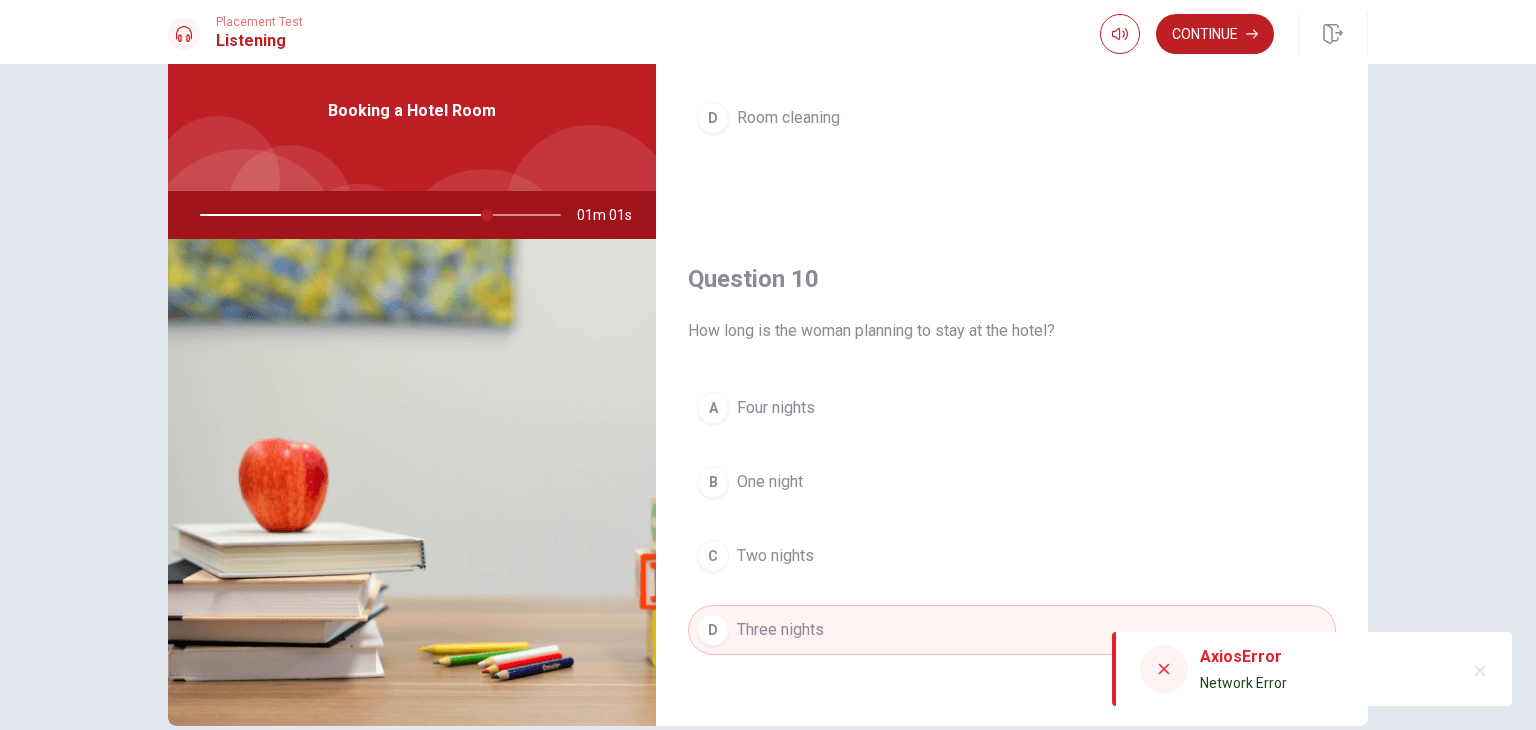 click on "Question 6 What type of room does she choose? A Deluxe B Suite C Standard D Family room Question 7 Is breakfast included with her booking? A Yes B She must pay extra C No D Only for deluxe rooms Question 8 When will she check in? A [DATE] B [DATE] C [DATE] D [DATE] Question 9 What additional service does she ask about? A Breakfast B Parking C Wi-Fi D Room cleaning Question 10 How long is the woman planning to stay at the hotel? A Four nights B One night C Two nights D Three nights Booking a Hotel Room 01m 01s" at bounding box center [768, 378] 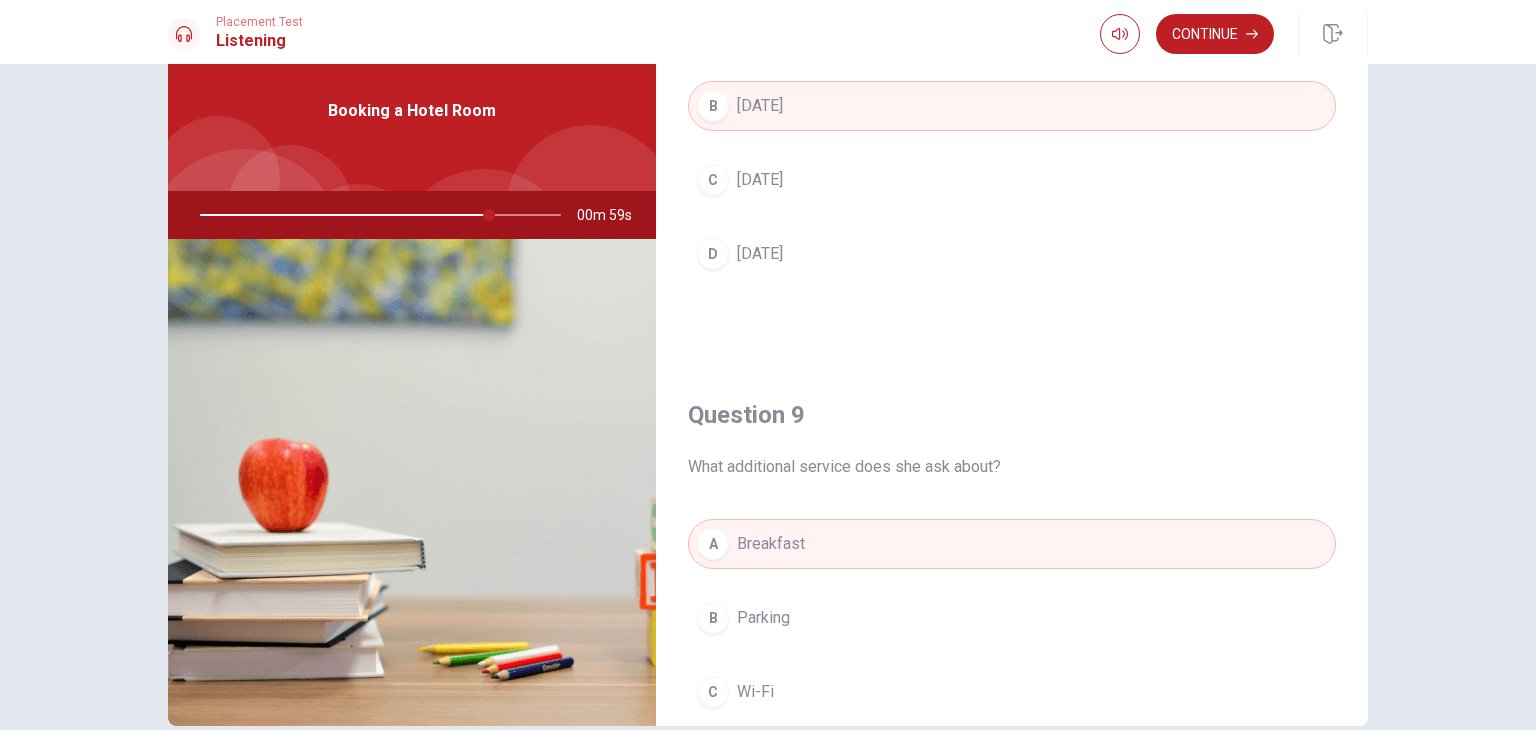 scroll, scrollTop: 1056, scrollLeft: 0, axis: vertical 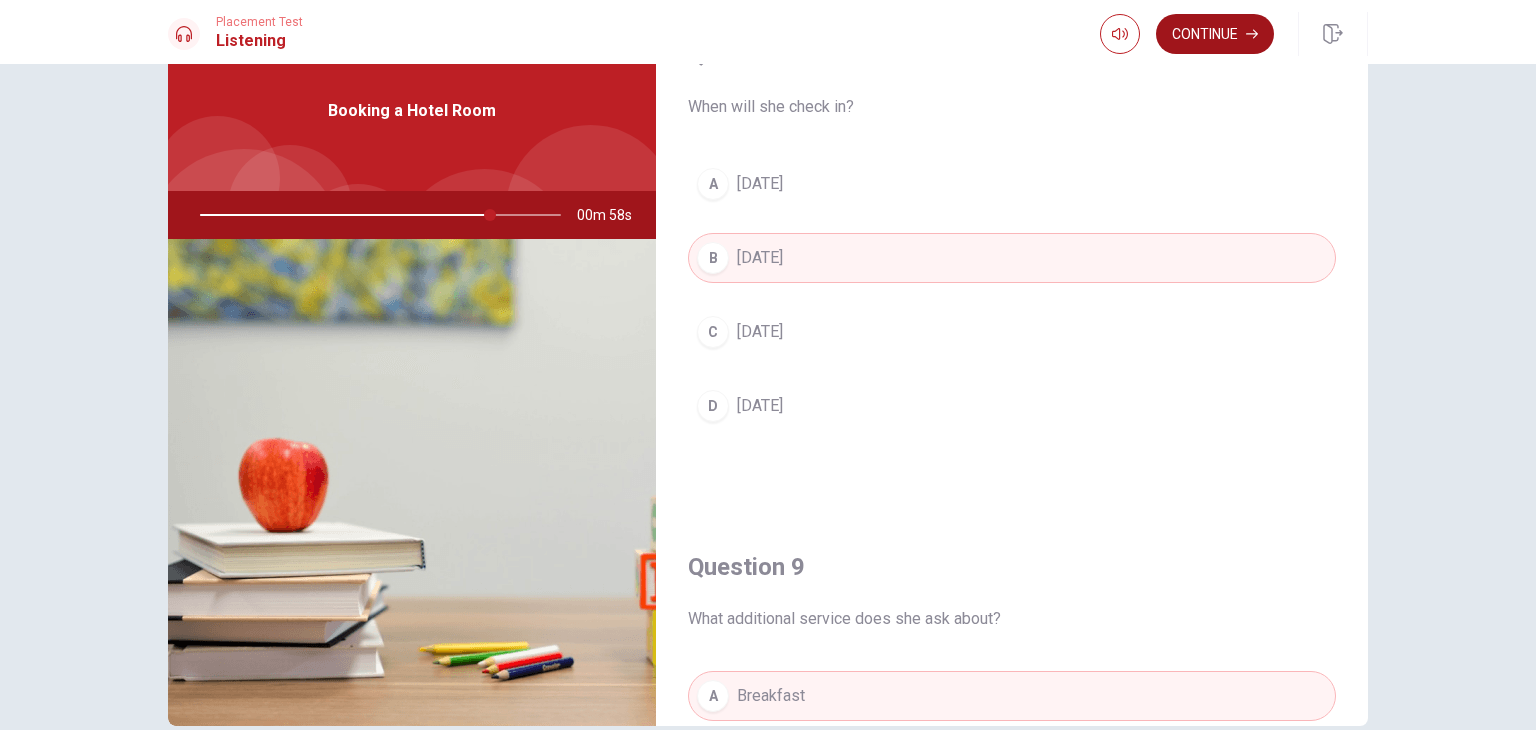 click on "Continue" at bounding box center (1215, 34) 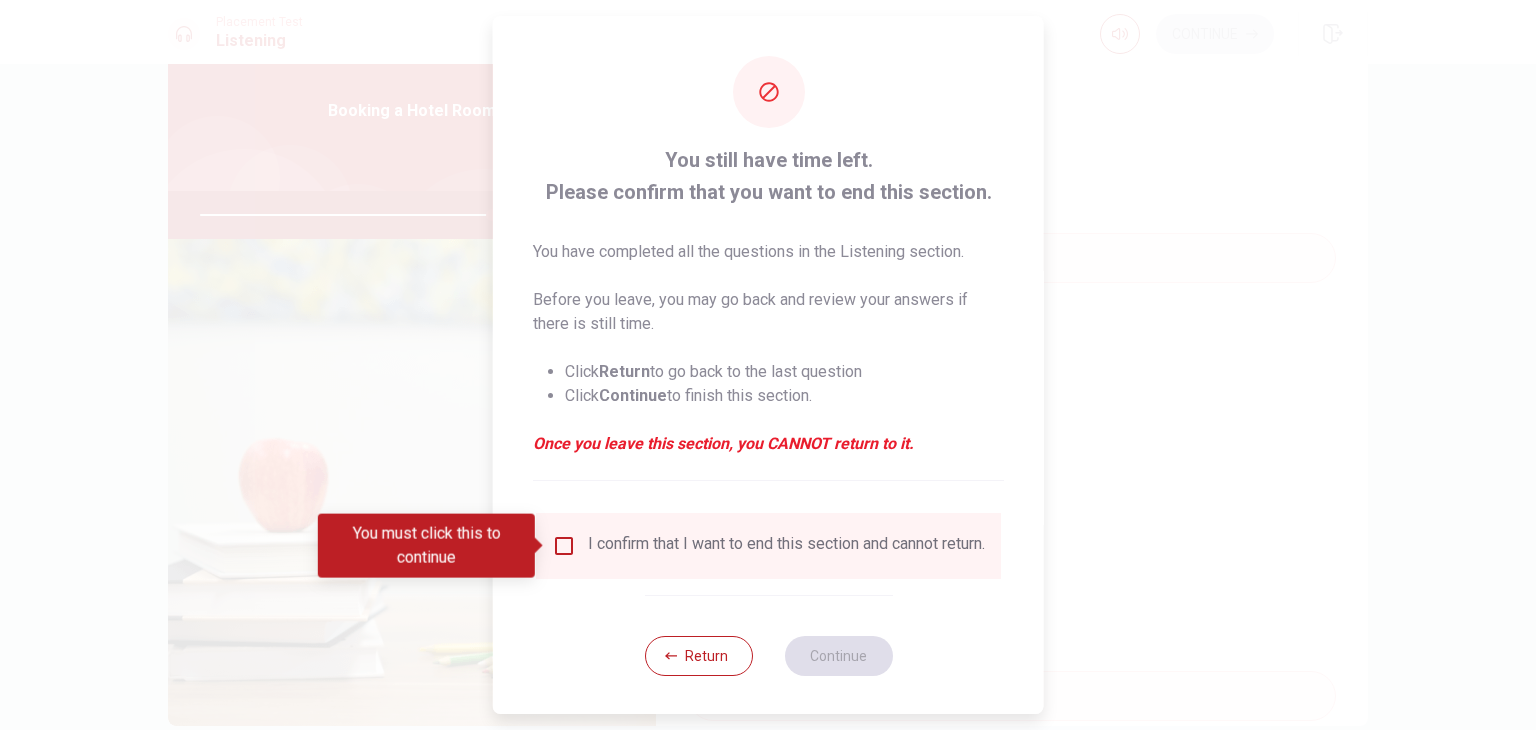 click at bounding box center [564, 546] 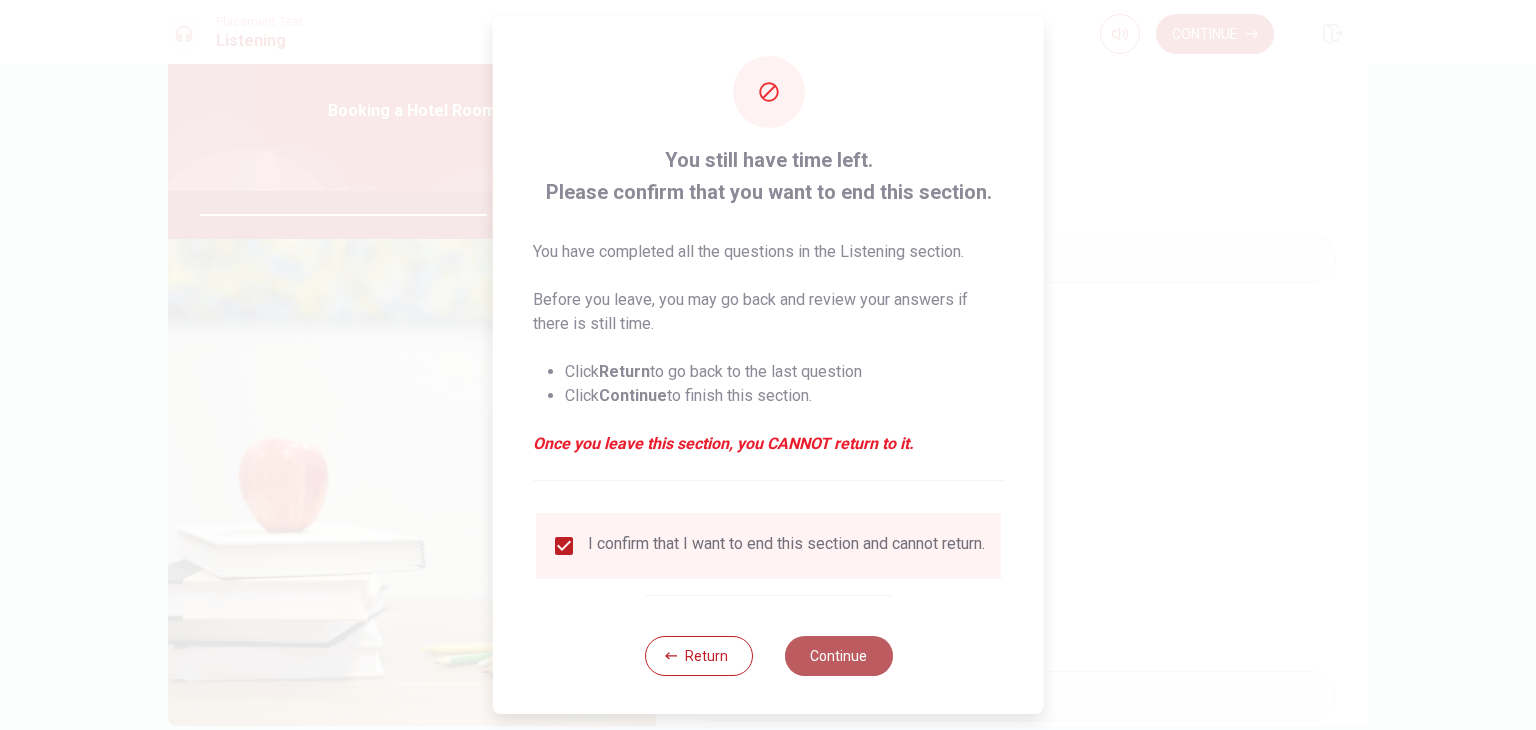 click on "Continue" at bounding box center (838, 656) 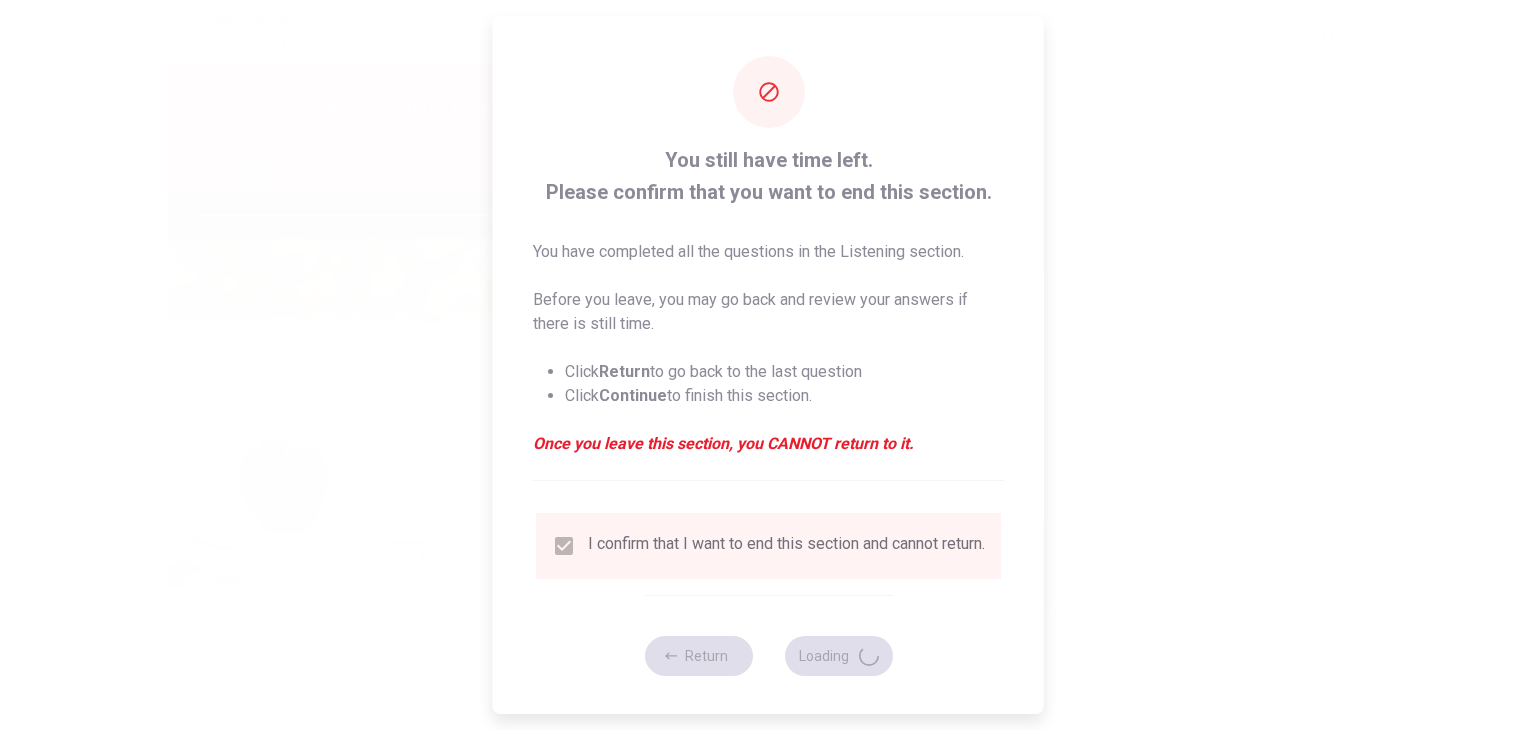 type on "81" 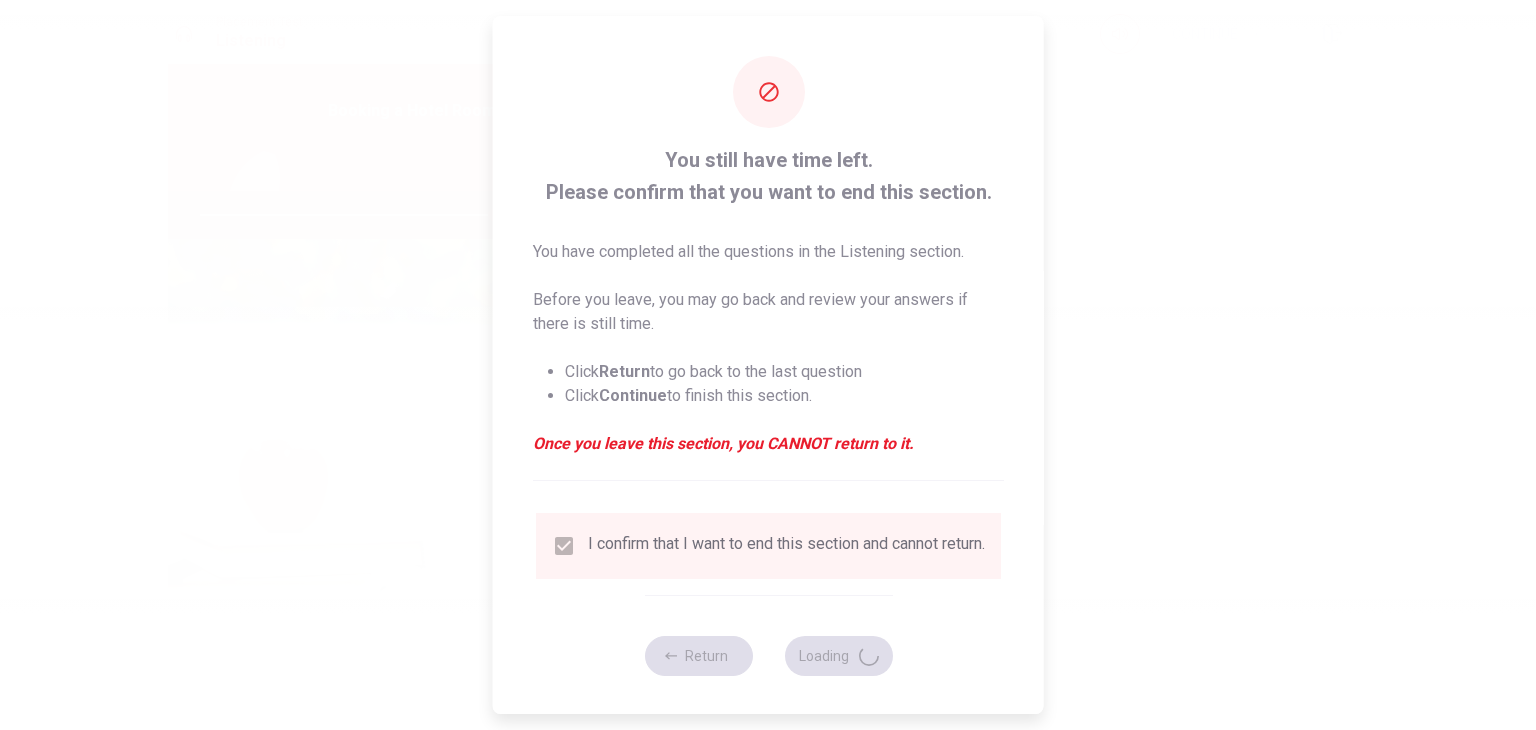 scroll, scrollTop: 0, scrollLeft: 0, axis: both 